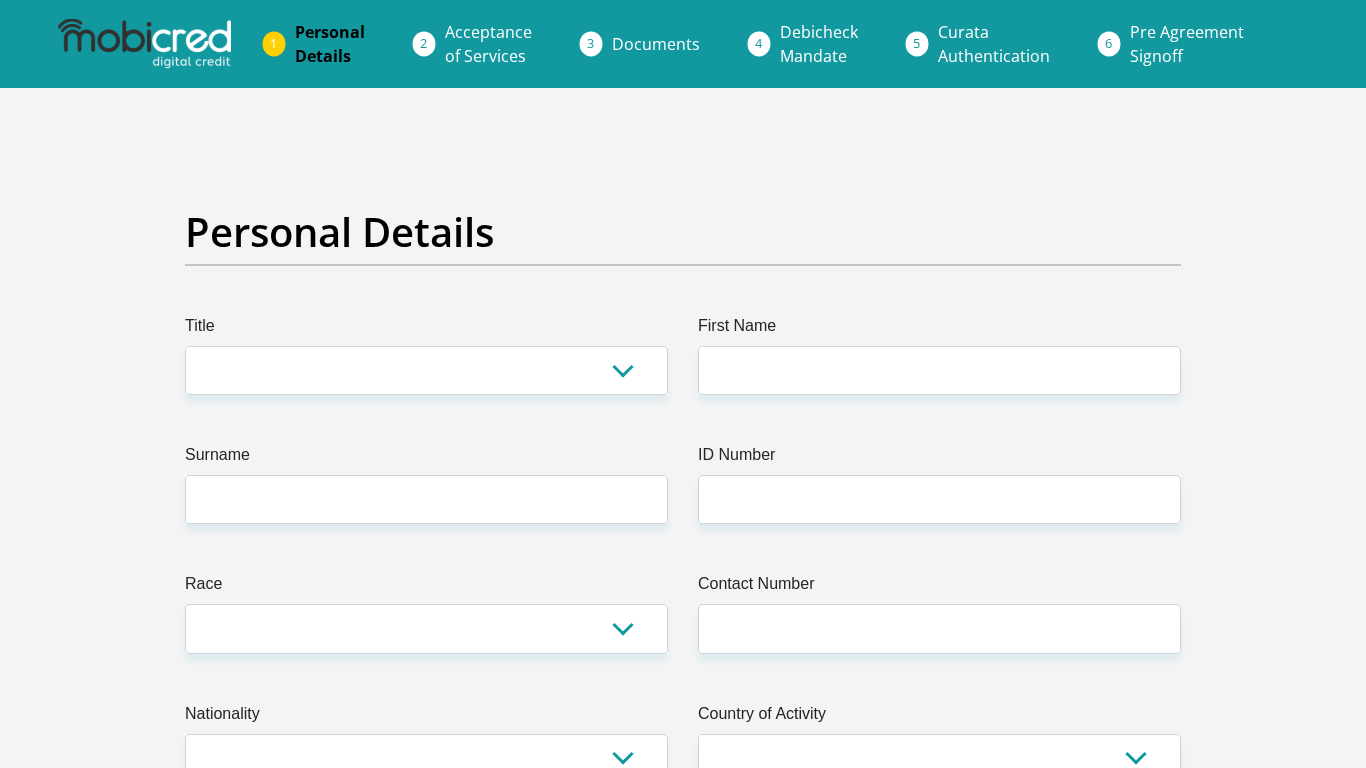 scroll, scrollTop: 0, scrollLeft: 0, axis: both 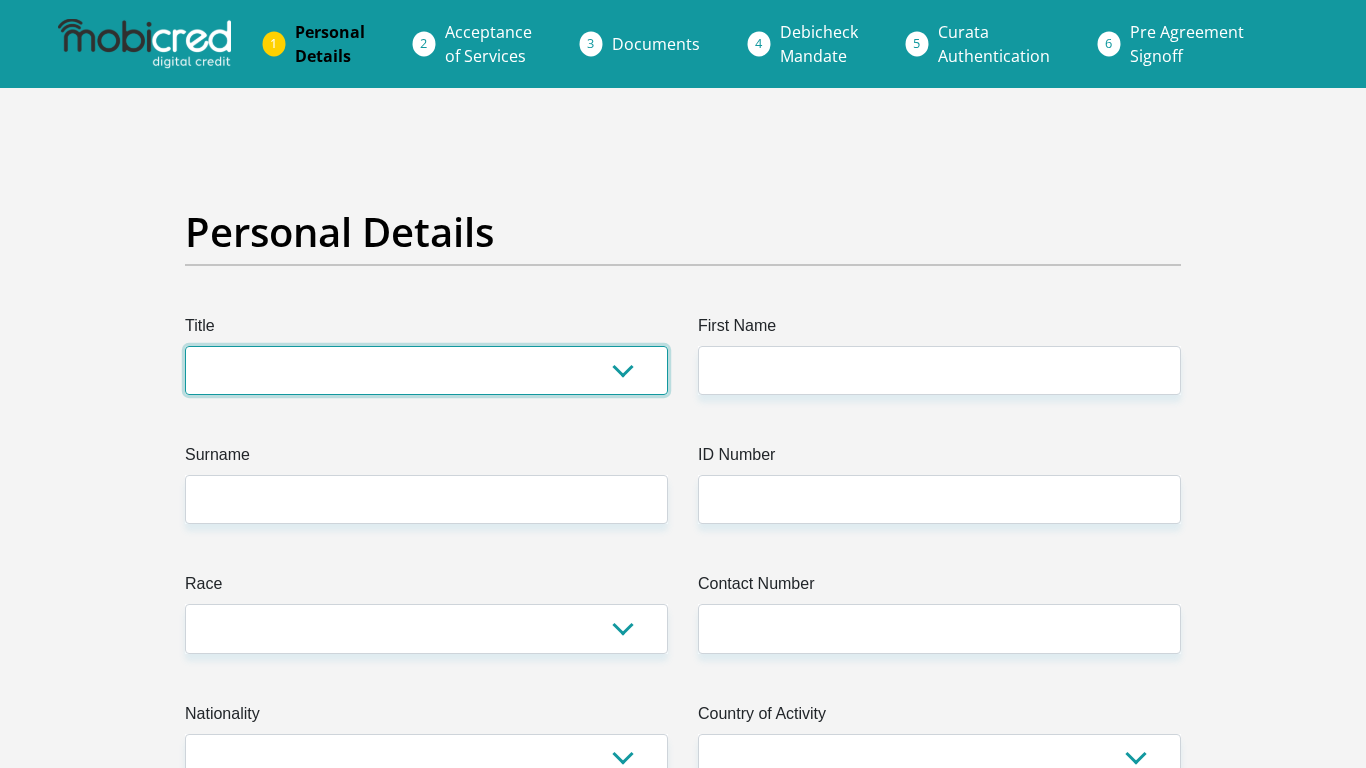 select on "Mr" 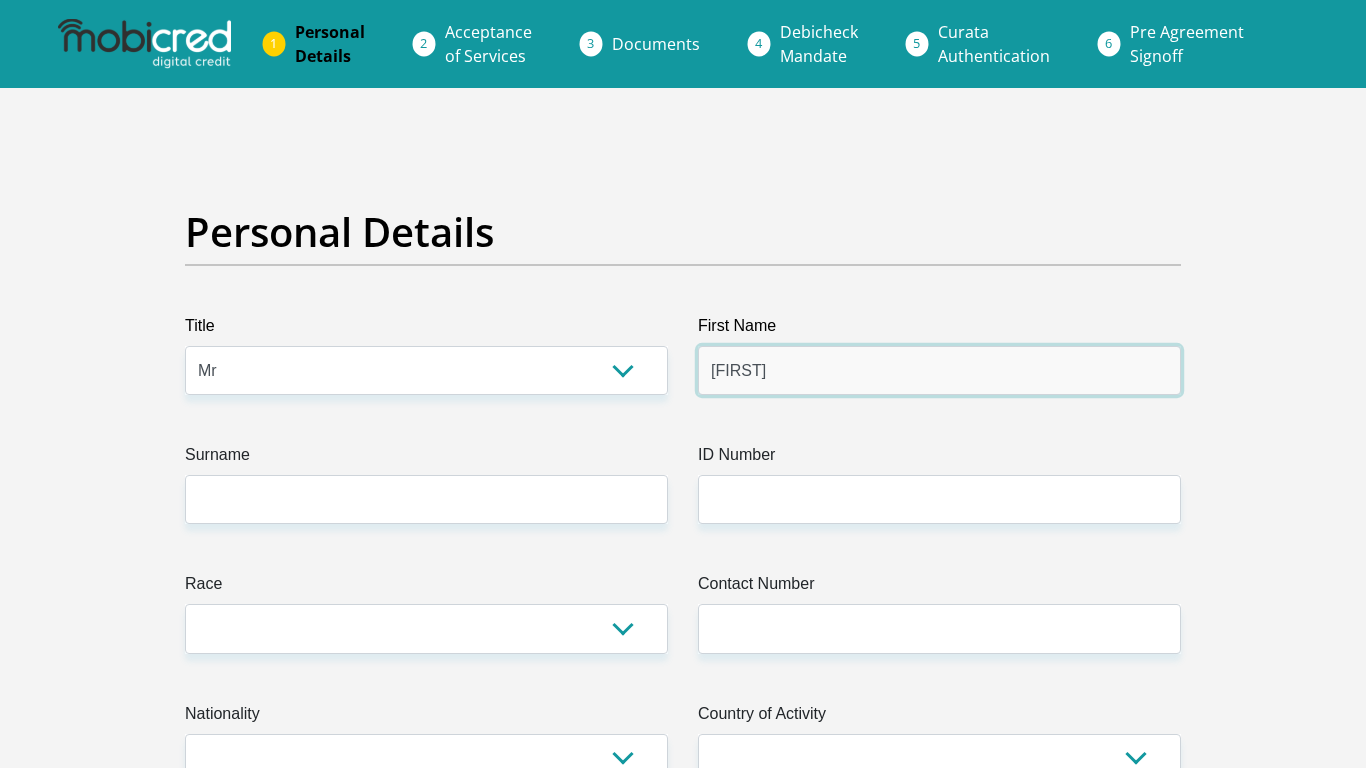 type on "[FIRST]" 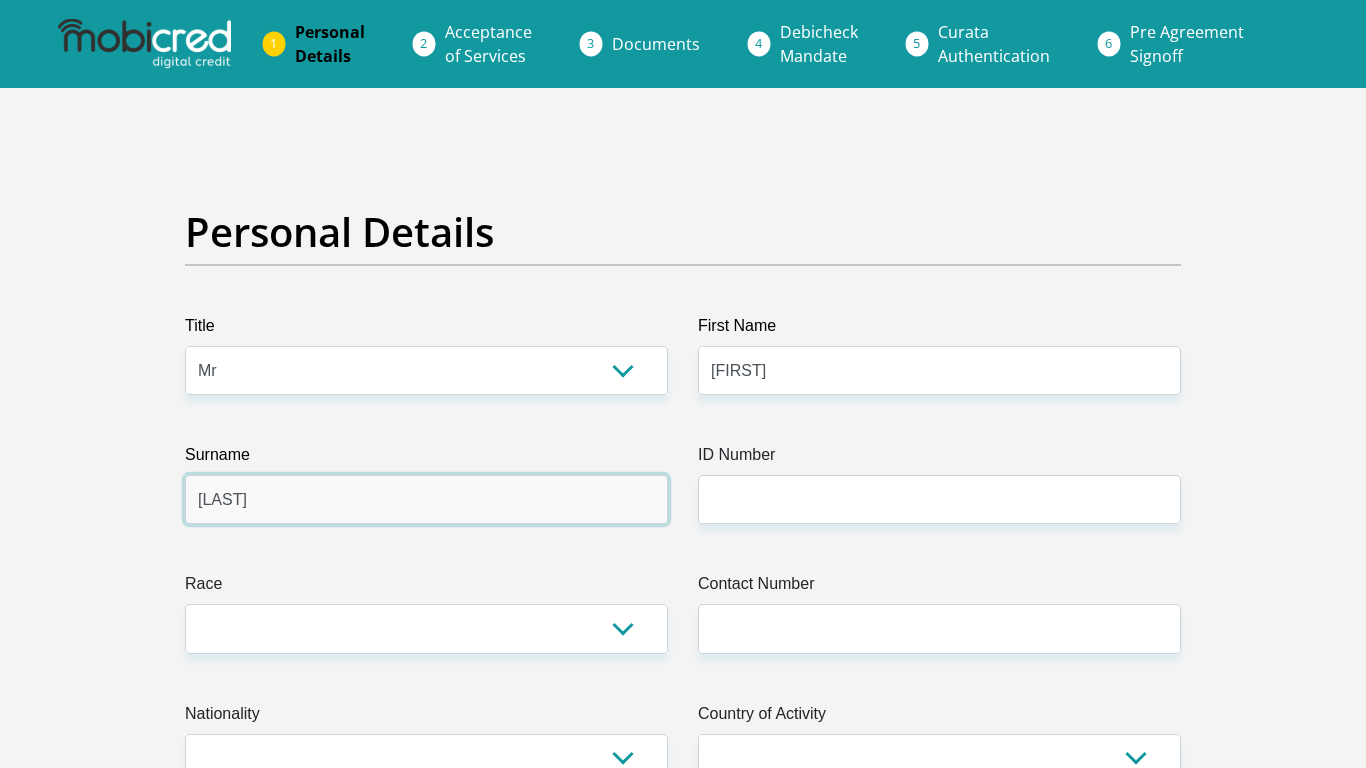 type on "[LAST]" 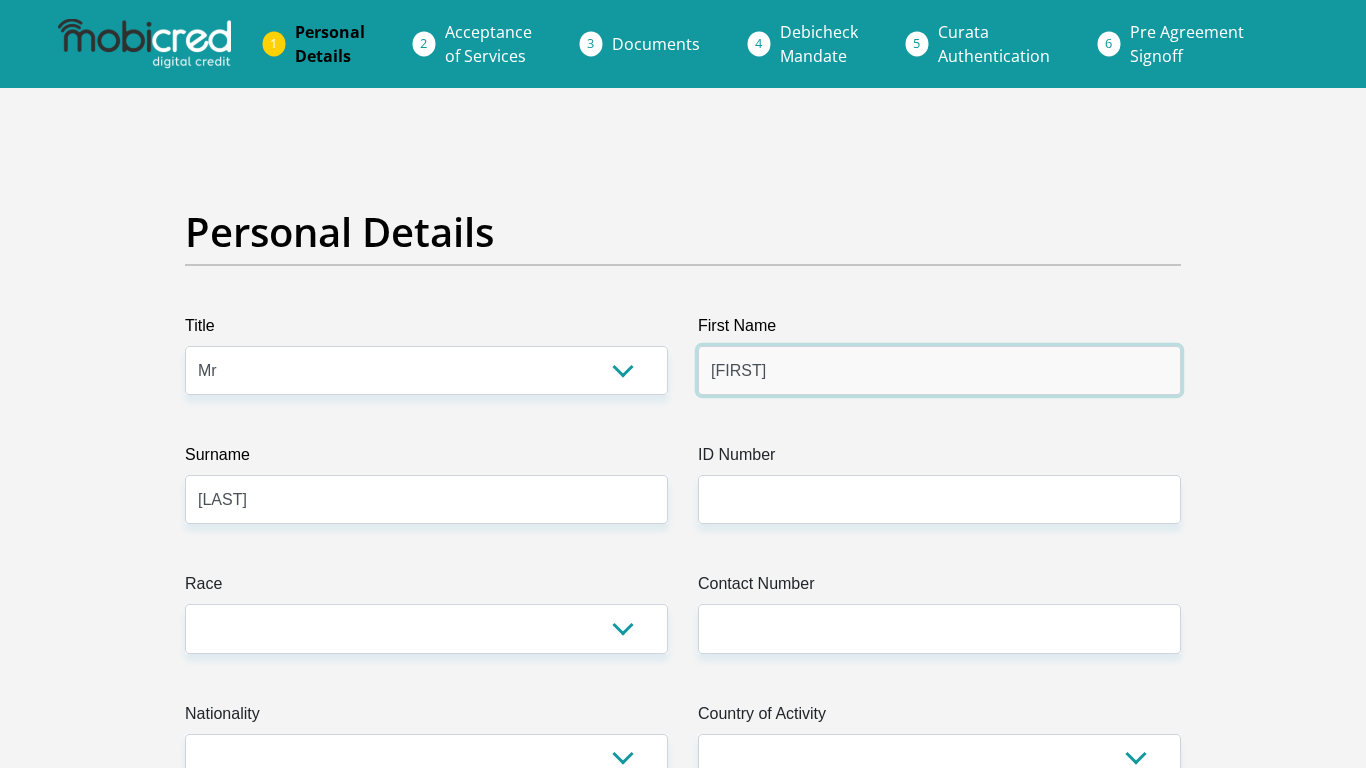 click on "[FIRST]" at bounding box center [939, 370] 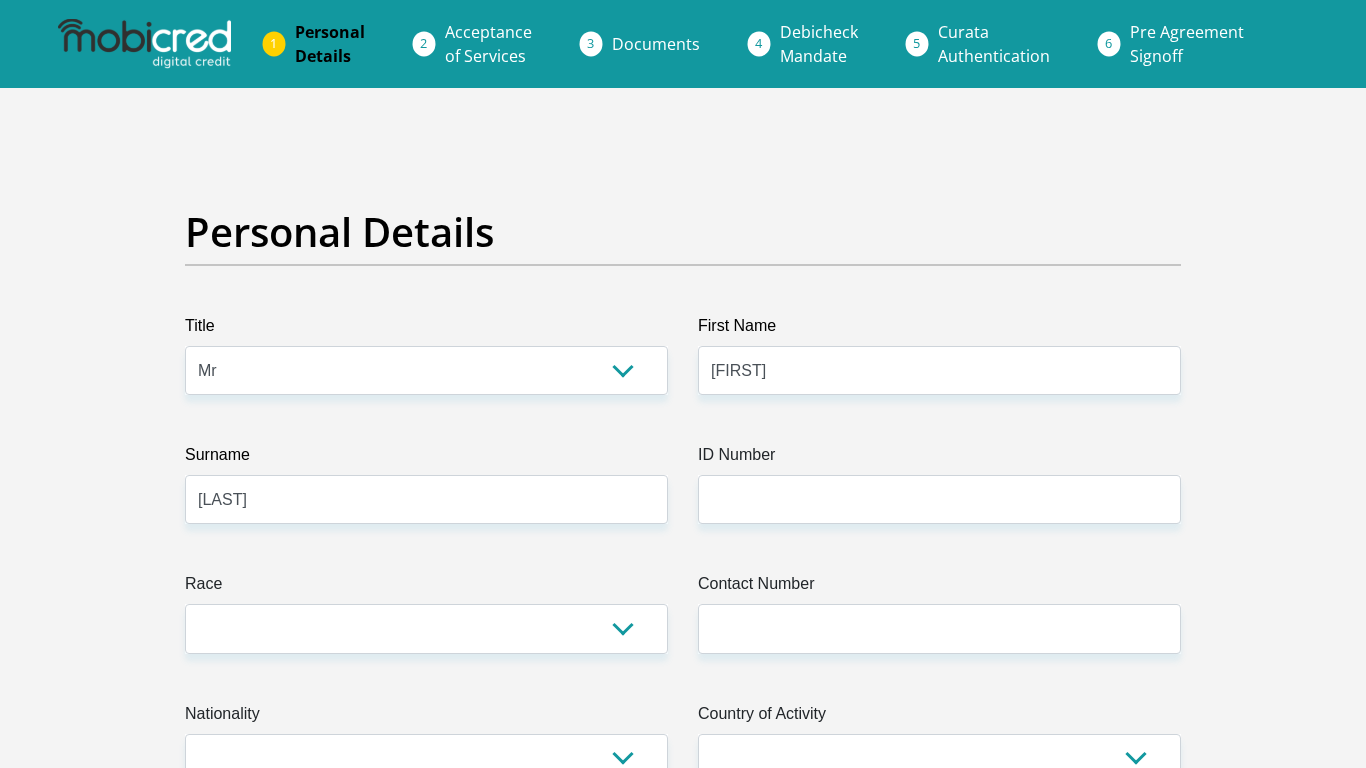 click on "ID Number" at bounding box center (939, 459) 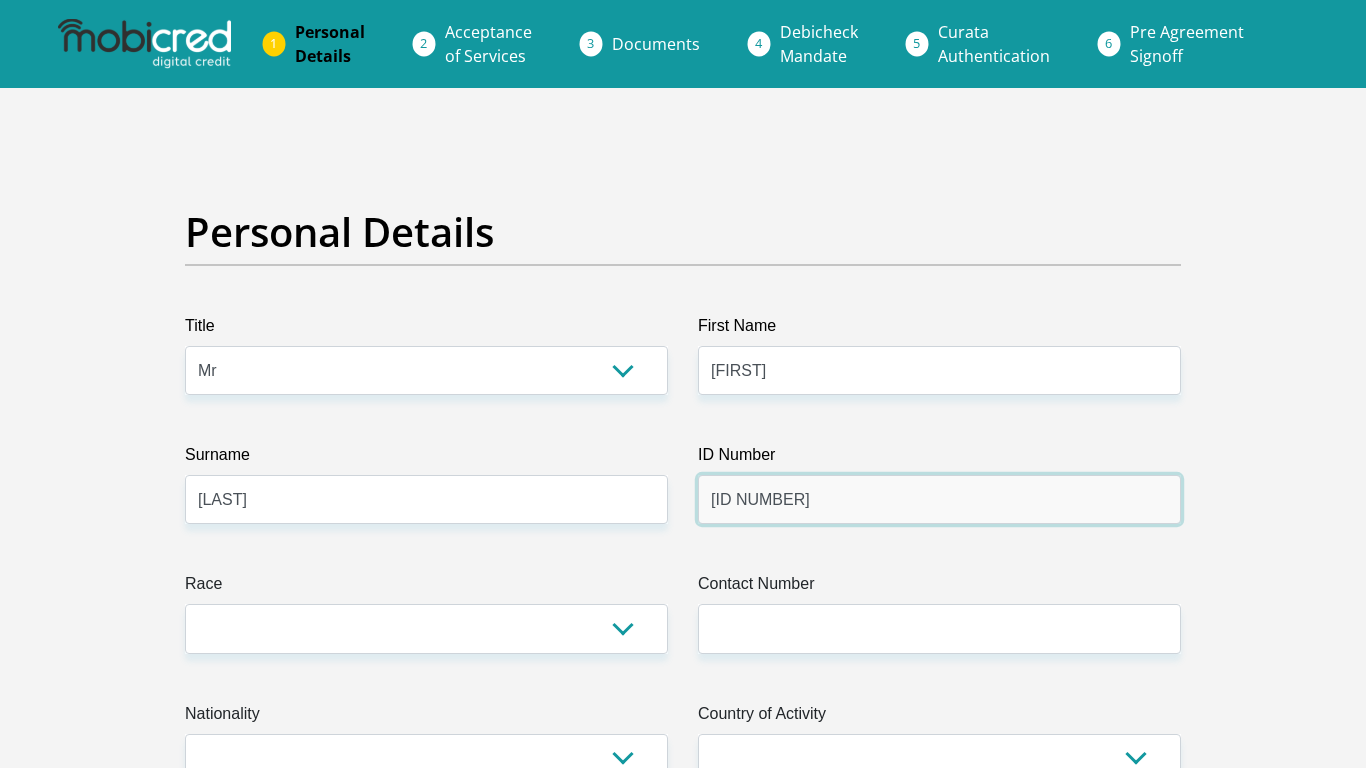 type on "[ID NUMBER]" 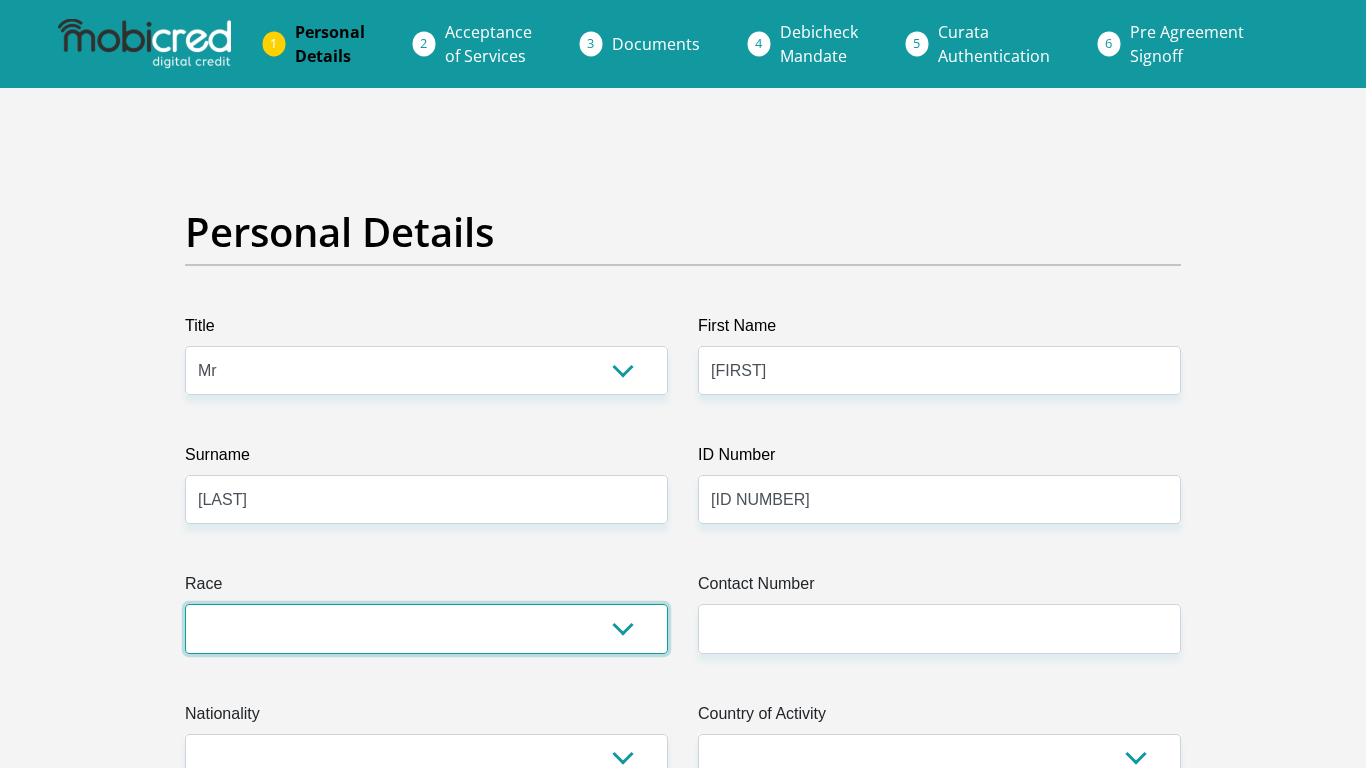 select on "3" 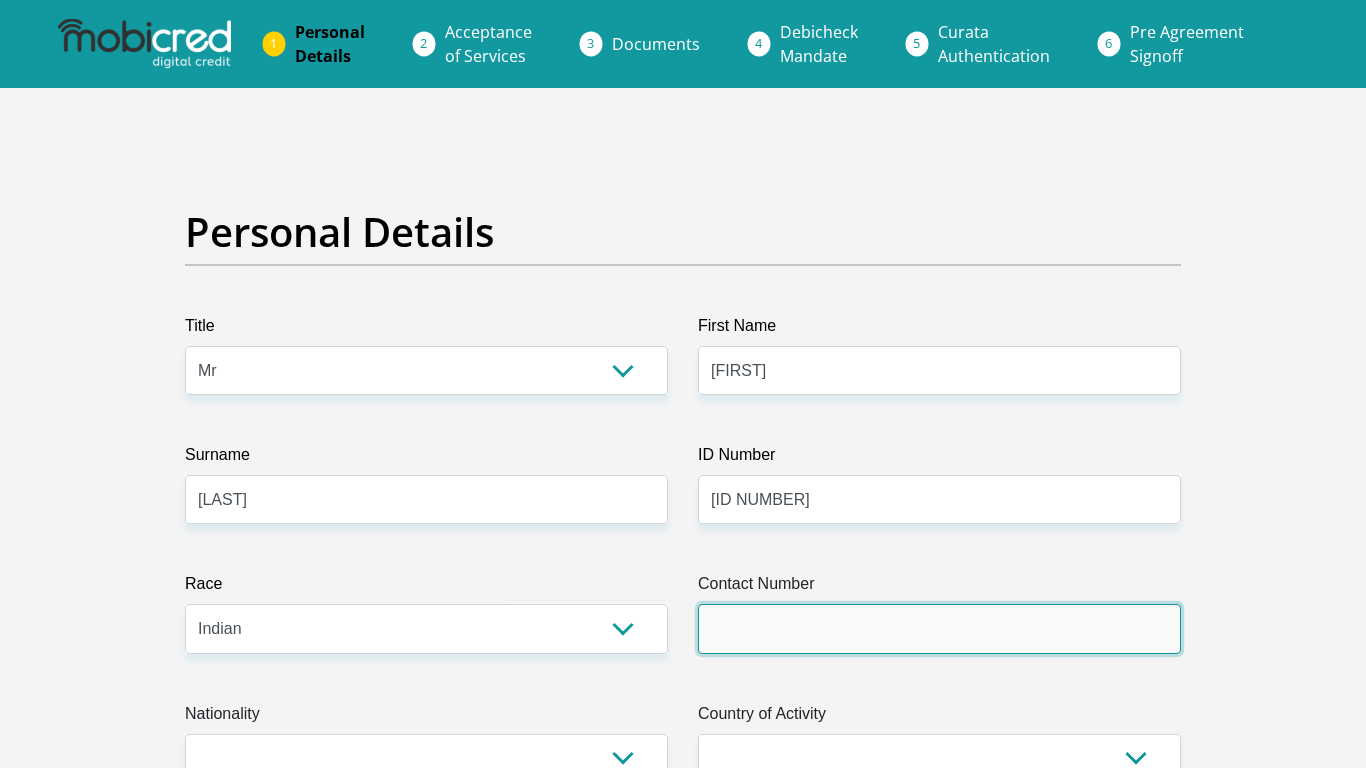 click on "Contact Number" at bounding box center (939, 628) 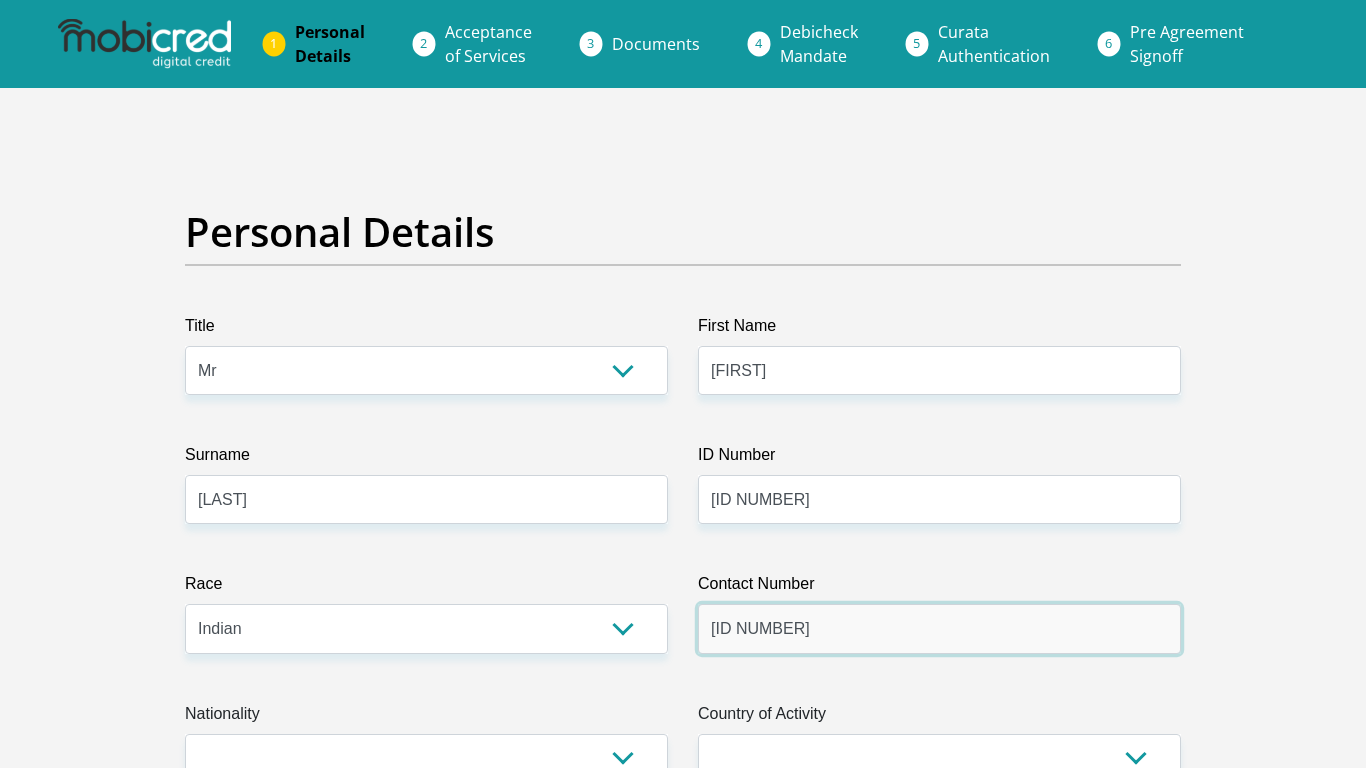 type on "[ID NUMBER]" 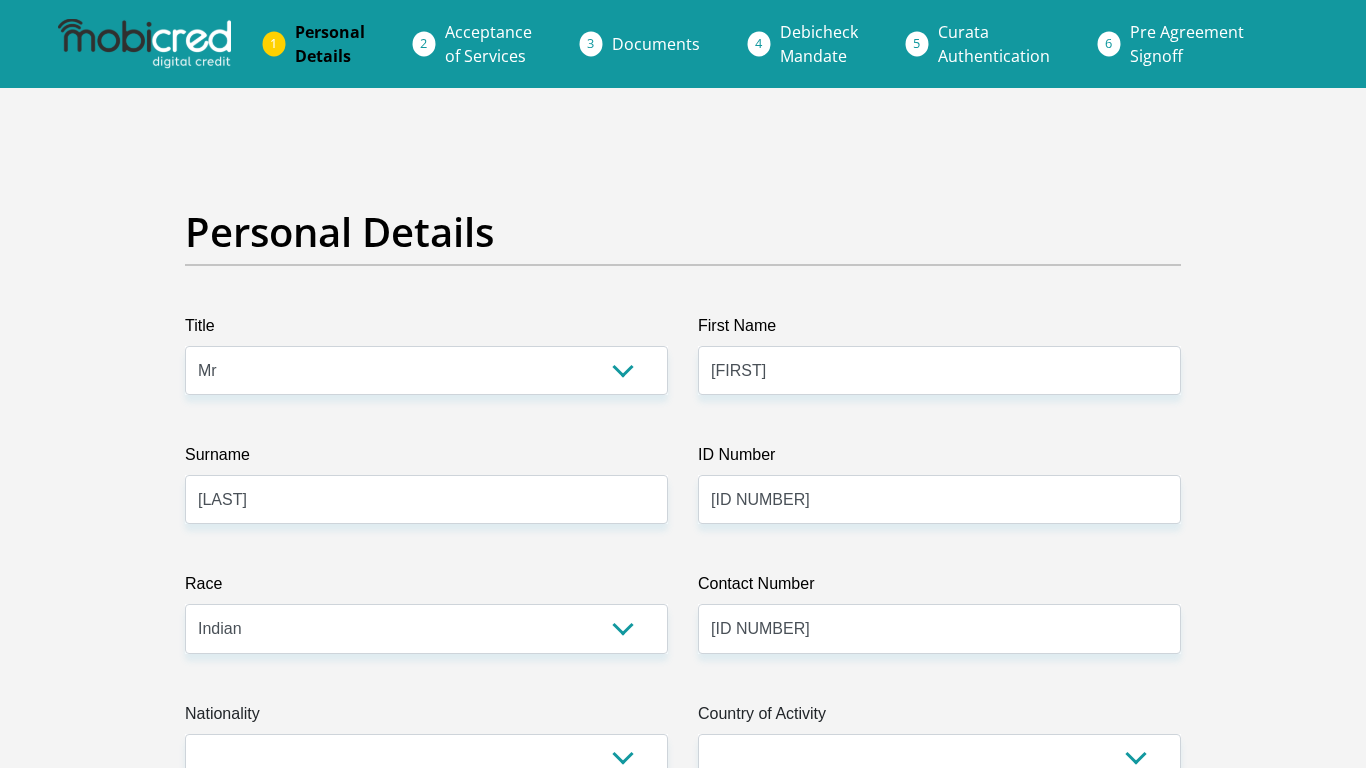 click on "Title
Mr
Ms
Mrs
Dr
Other
First Name
[FIRST]
Surname
[LAST]
ID Number
[ID NUMBER]
Please input valid ID number
Race
Black
Coloured
Indian
White
Other
Contact Number
[PHONE]
Please input valid contact number
Nationality" at bounding box center [683, 3573] 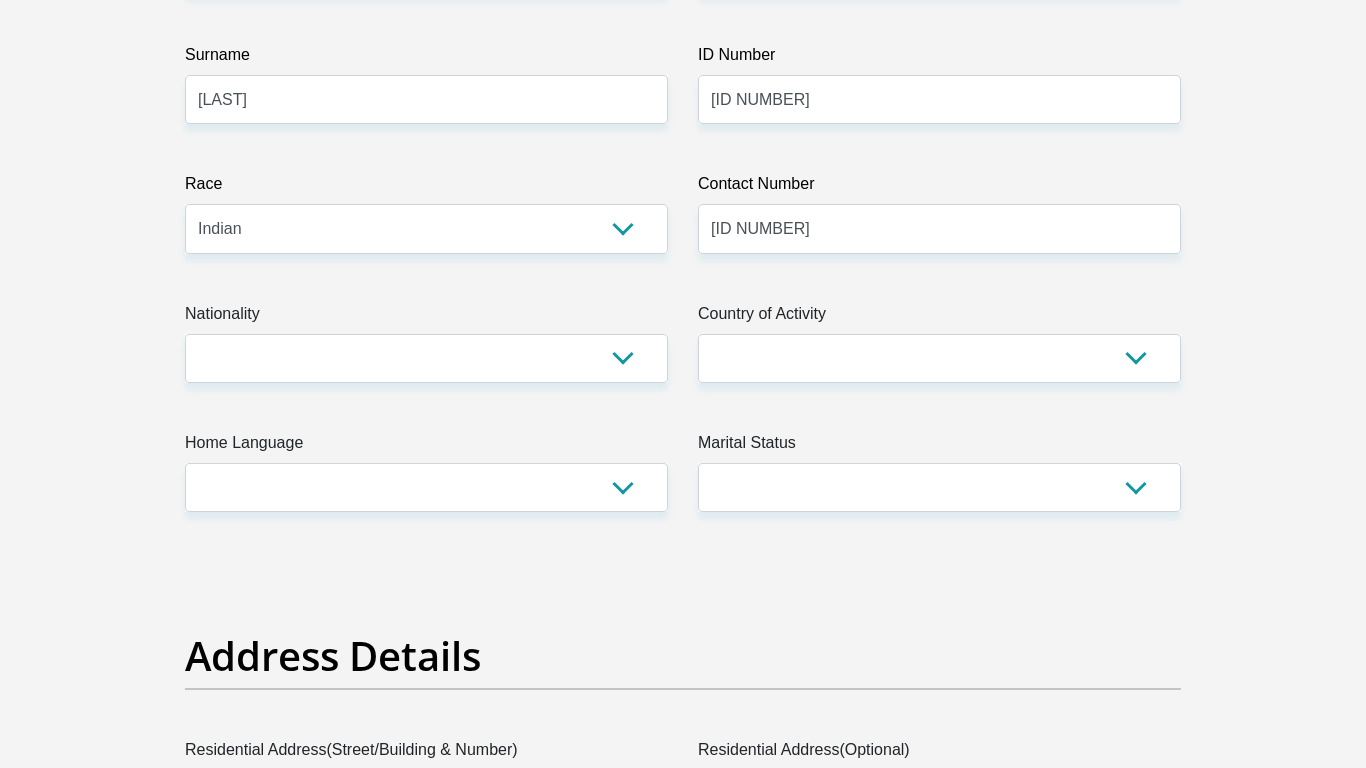 scroll, scrollTop: 440, scrollLeft: 0, axis: vertical 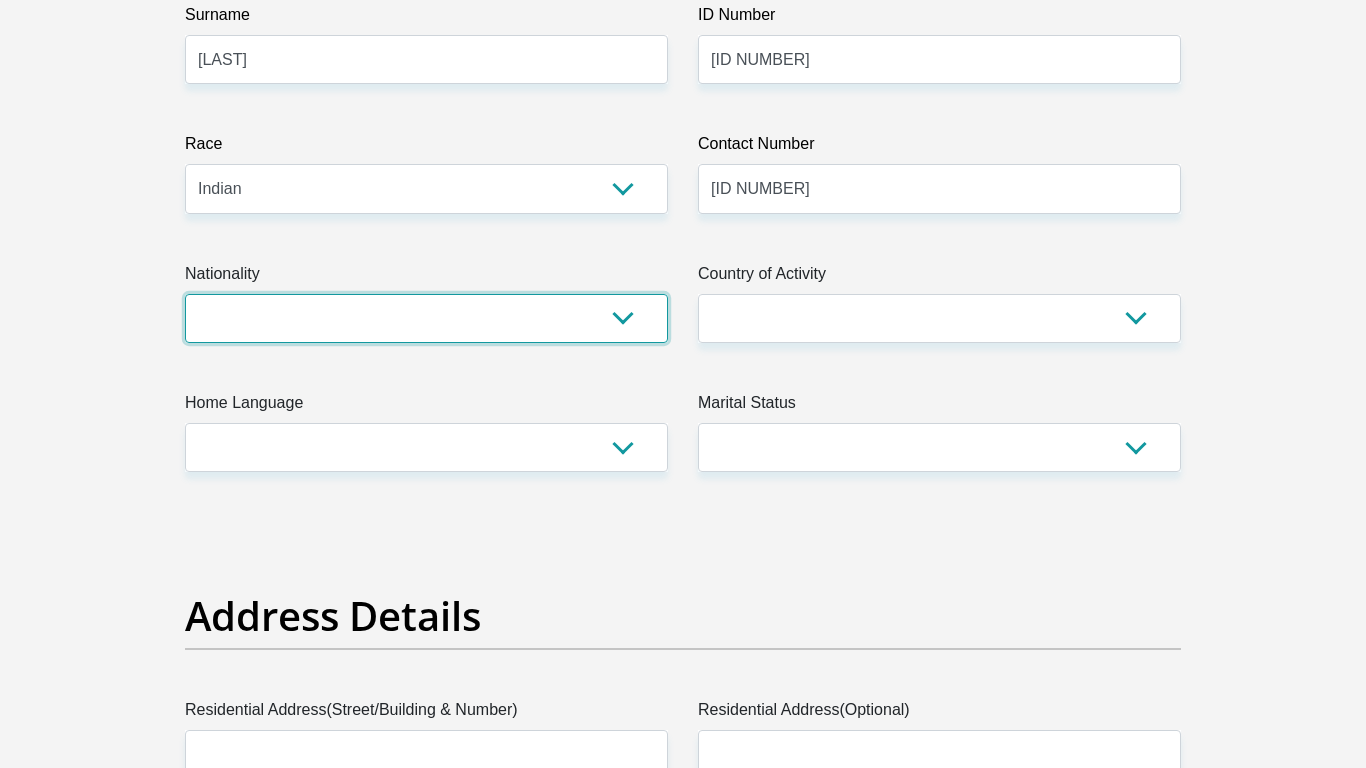 select on "ZAF" 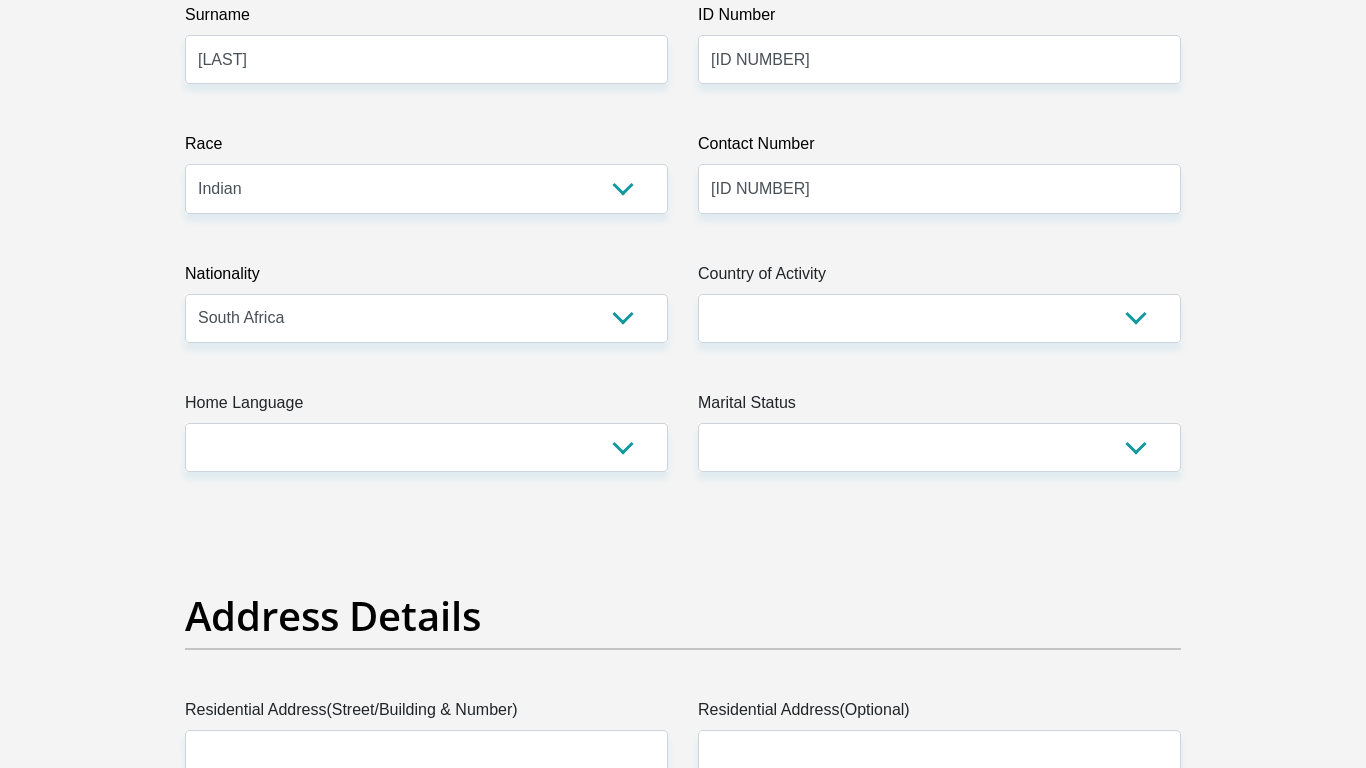 click on "Title
Mr
Ms
Mrs
Dr
Other
First Name
[FIRST]
Surname
[LAST]
ID Number
[ID NUMBER]
Please input valid ID number
Race
Black
Coloured
Indian
White
Other
Contact Number
[PHONE]
Please input valid contact number
Nationality" at bounding box center (683, 3127) 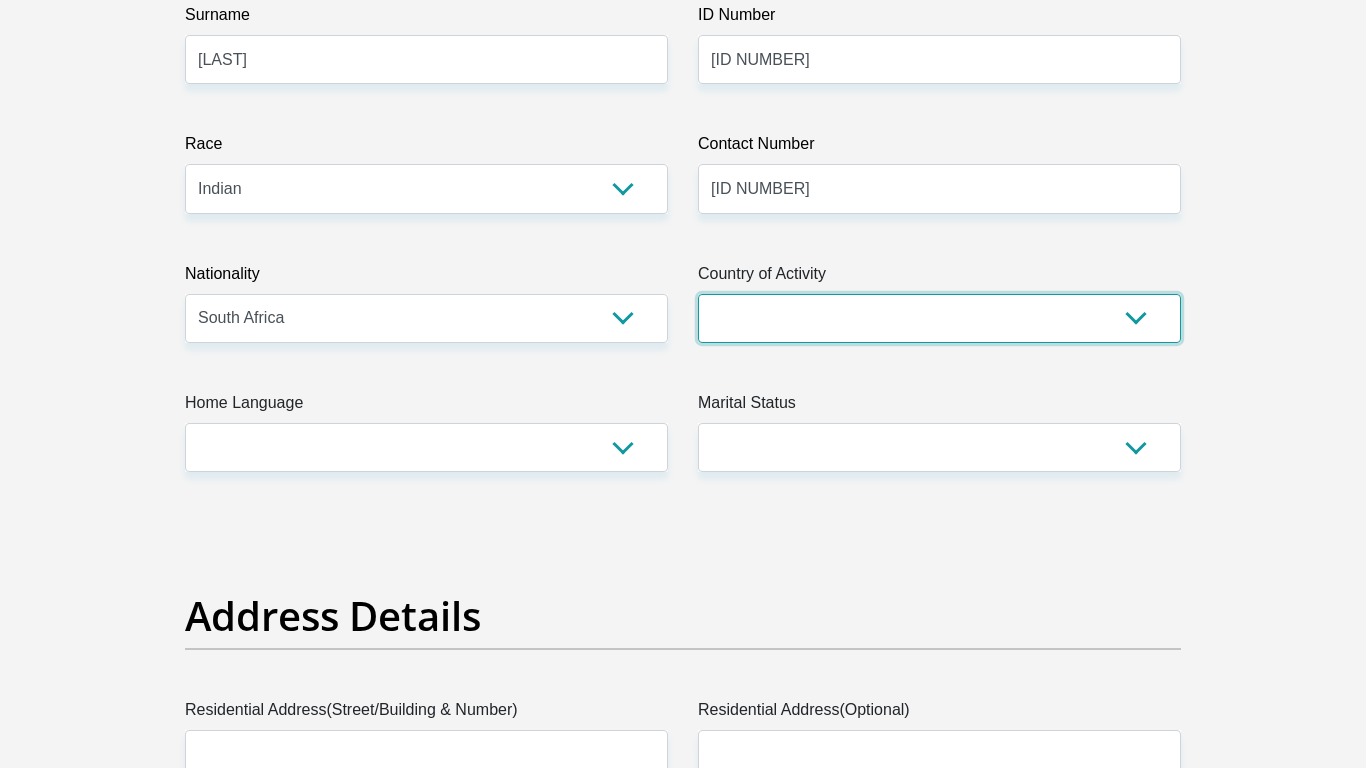 select on "ZAF" 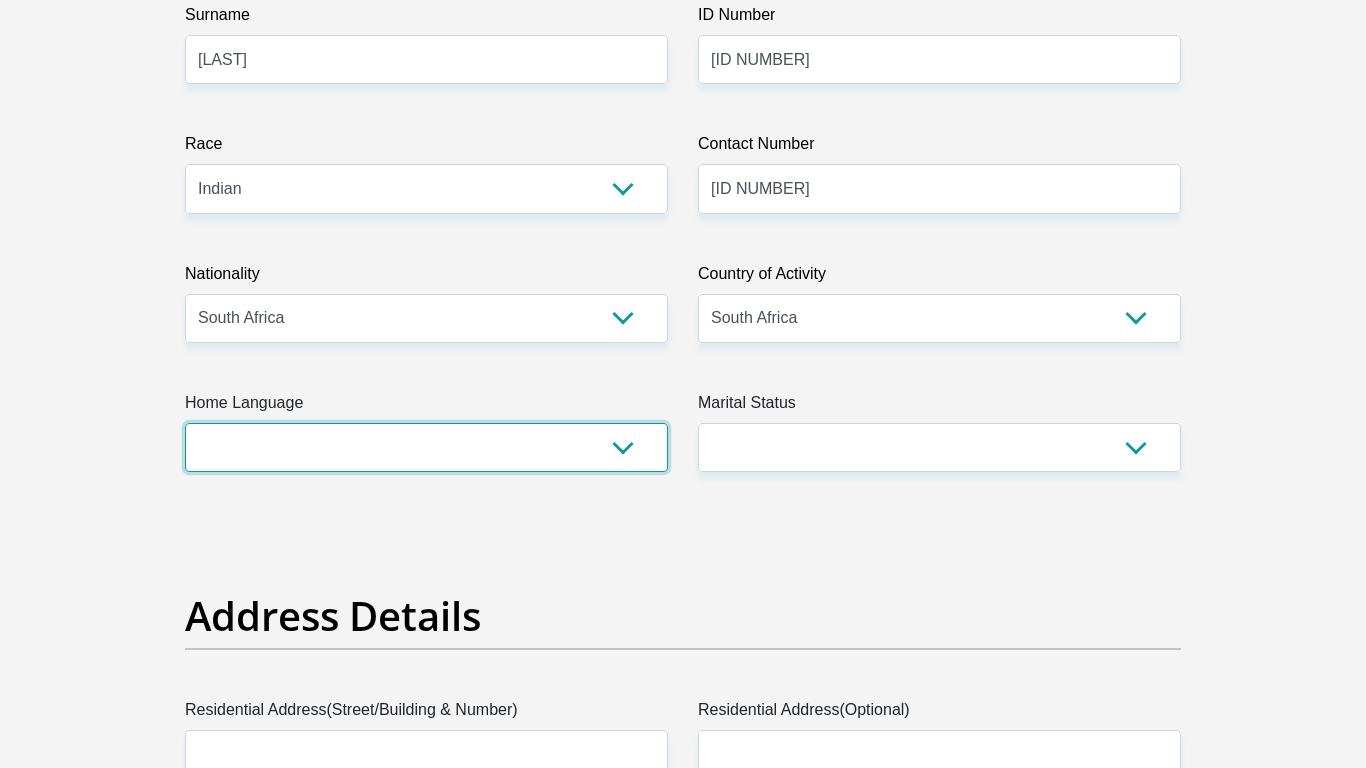 select on "eng" 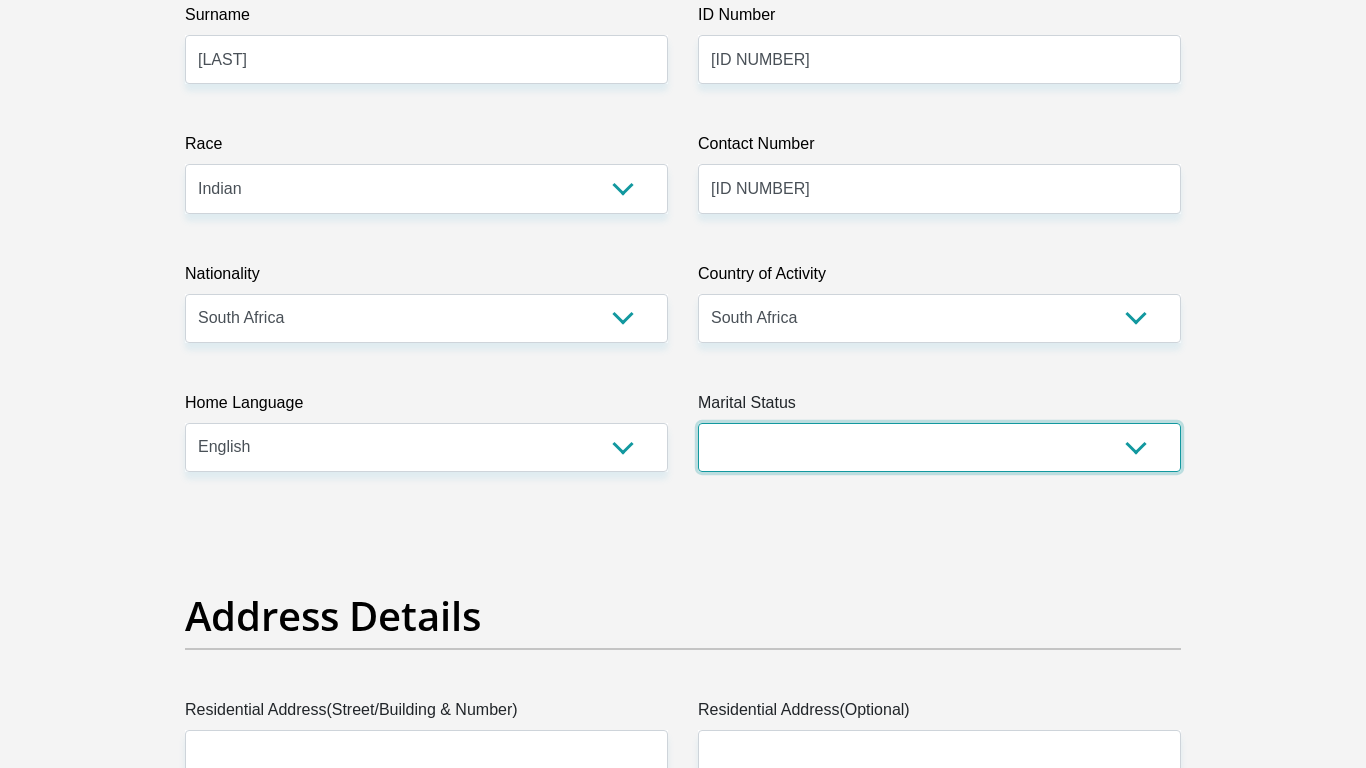 select on "2" 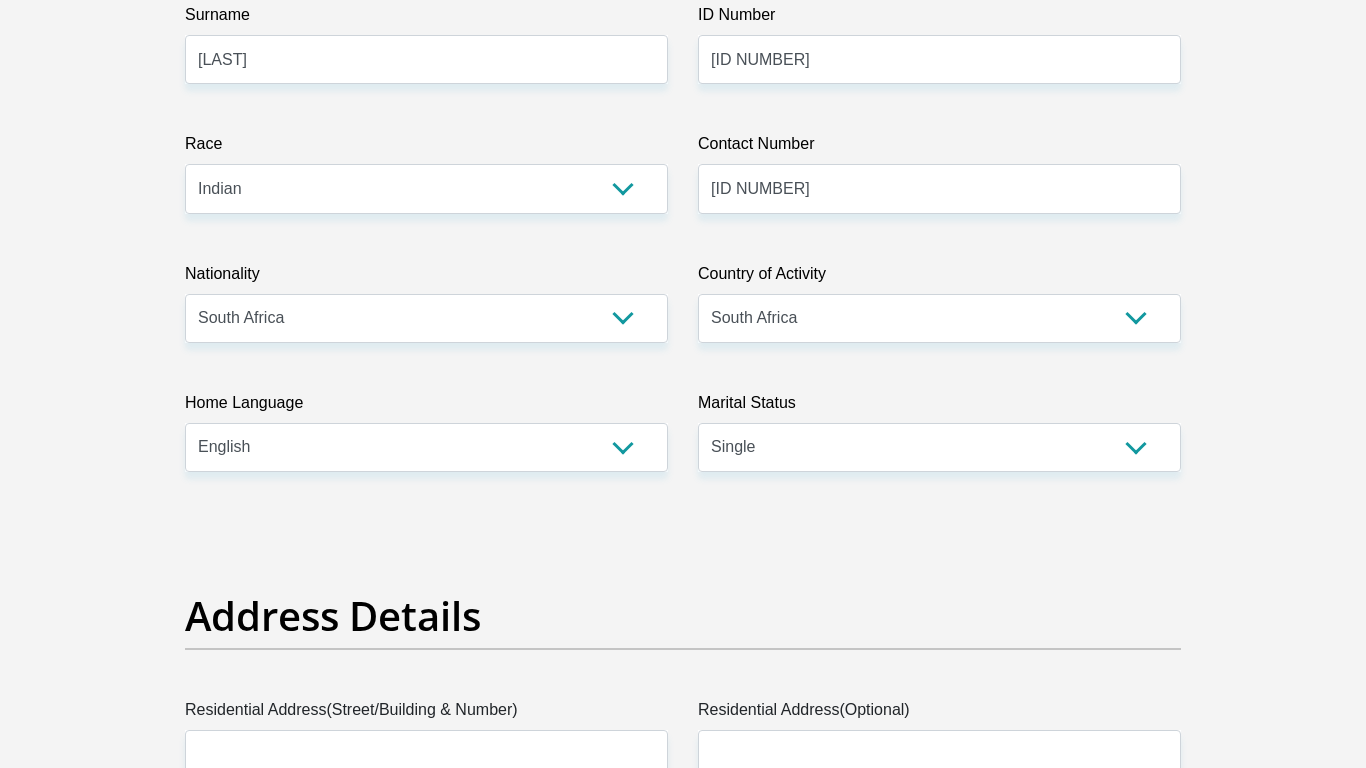 click on "Address Details" at bounding box center [683, 616] 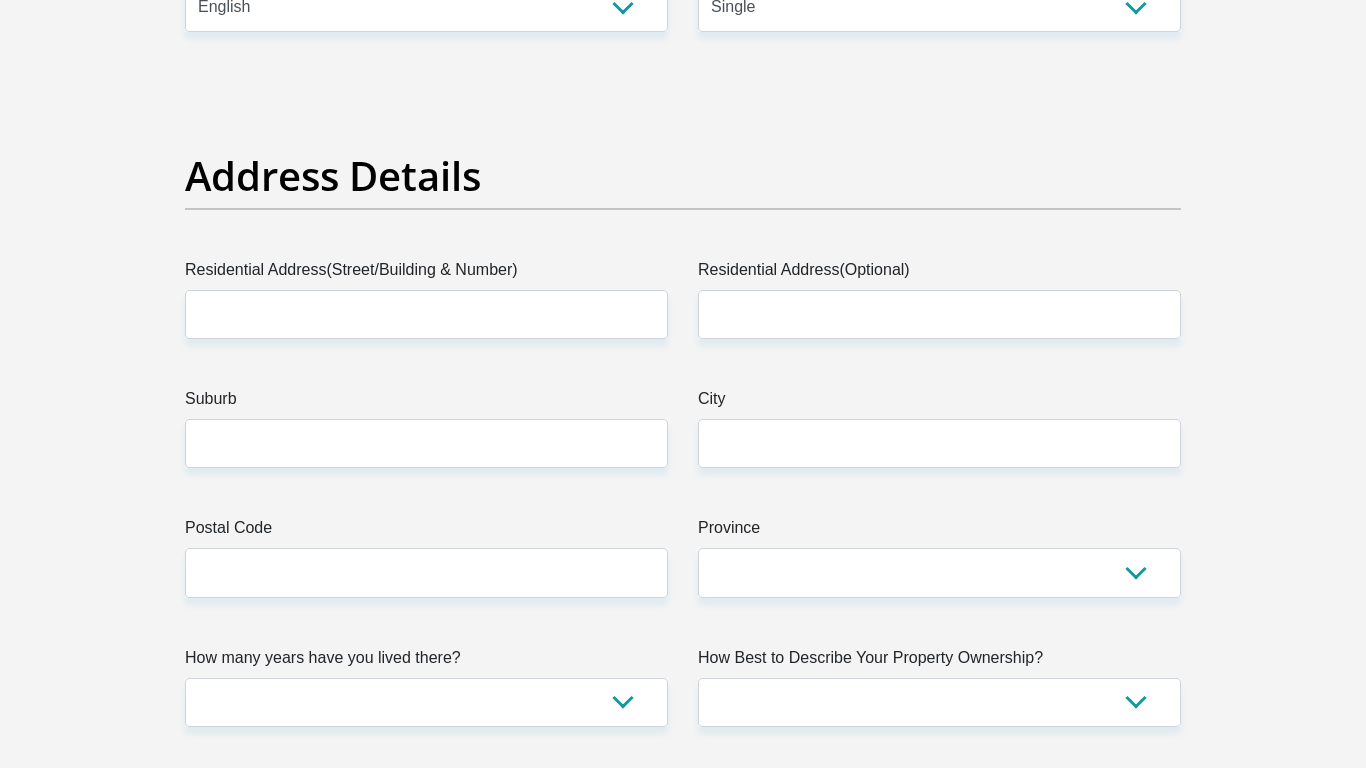 scroll, scrollTop: 920, scrollLeft: 0, axis: vertical 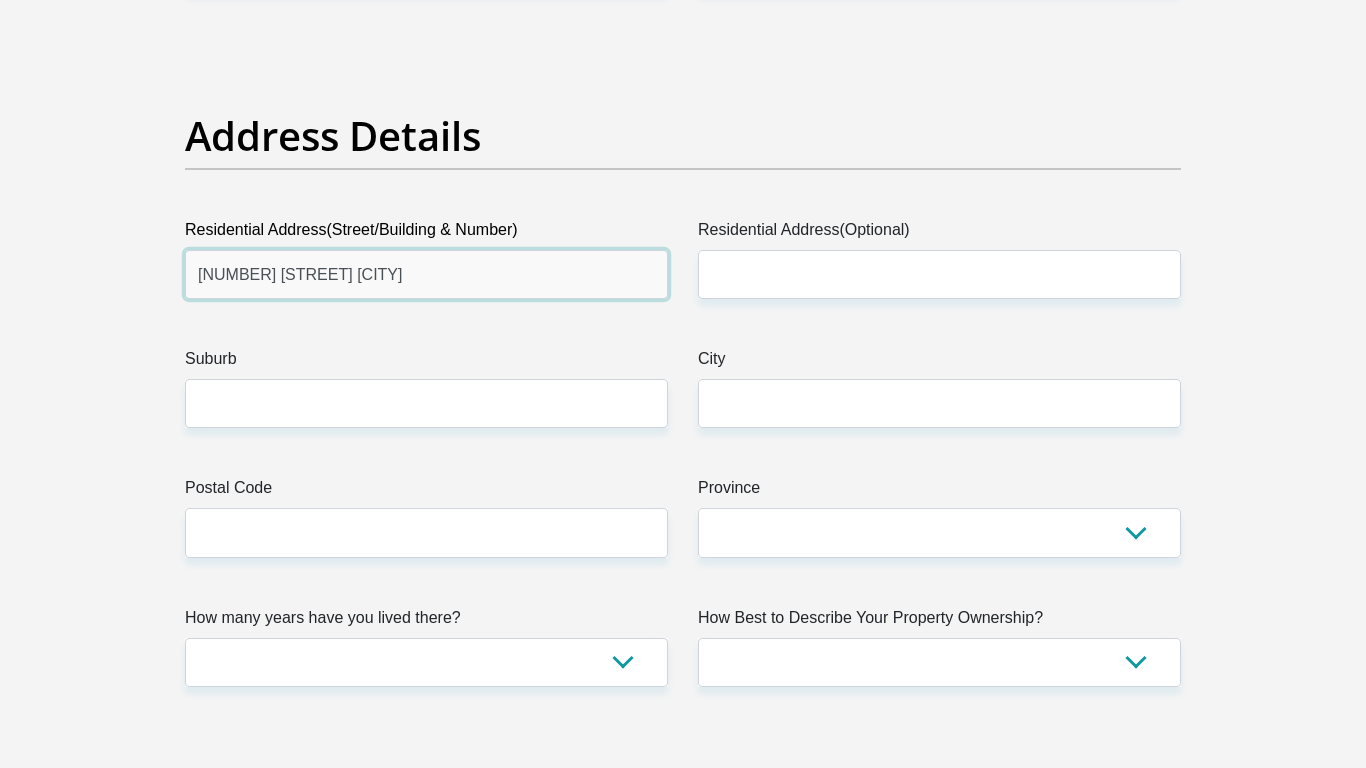 type on "[NUMBER] [STREET] [CITY]" 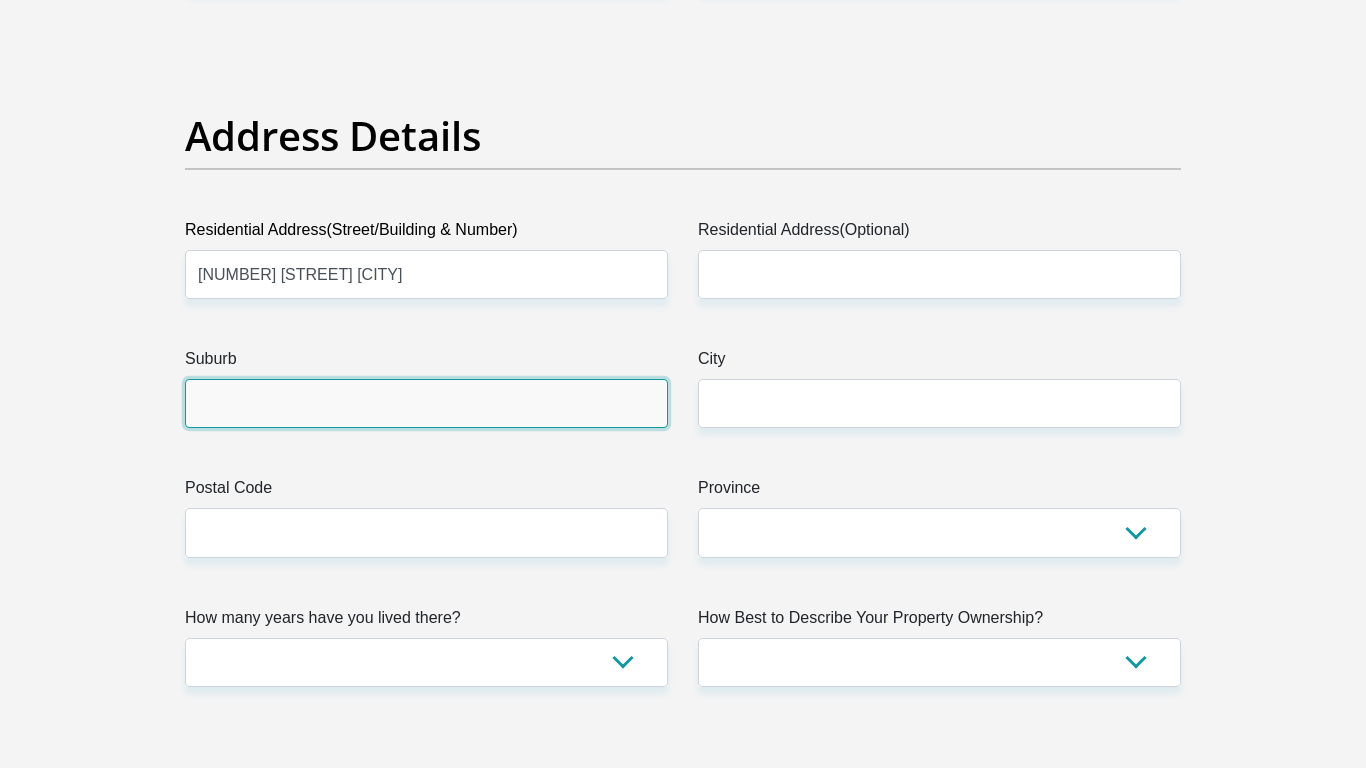 click on "Suburb" at bounding box center (426, 403) 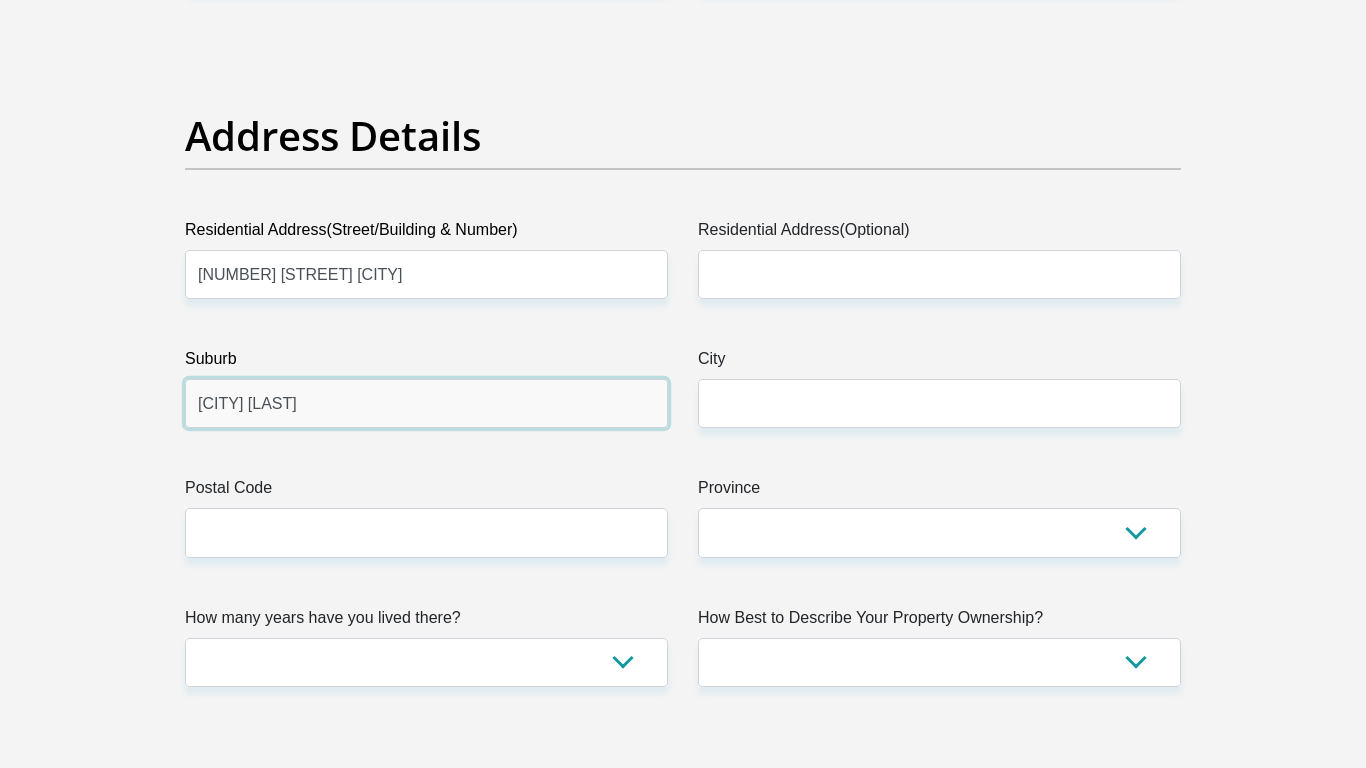 type on "[CITY] [LAST]" 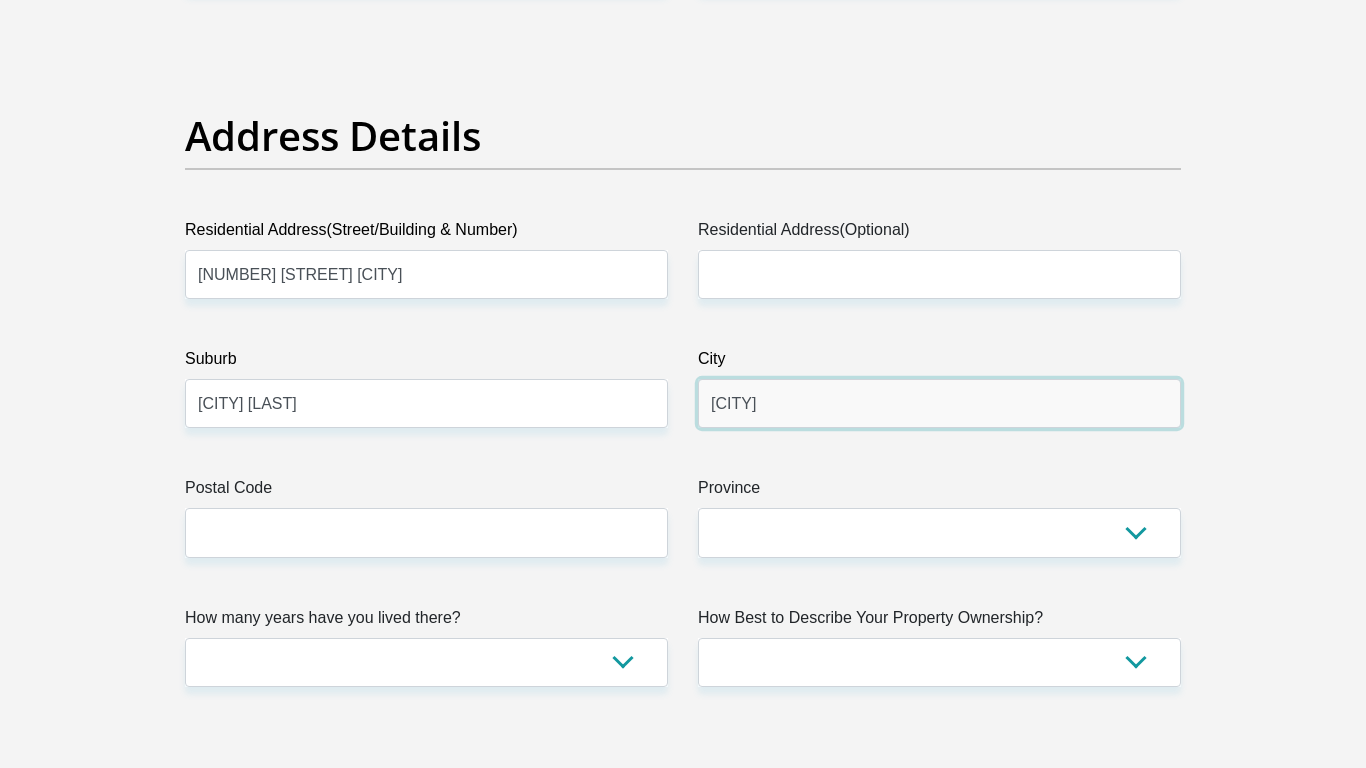 type on "[CITY]" 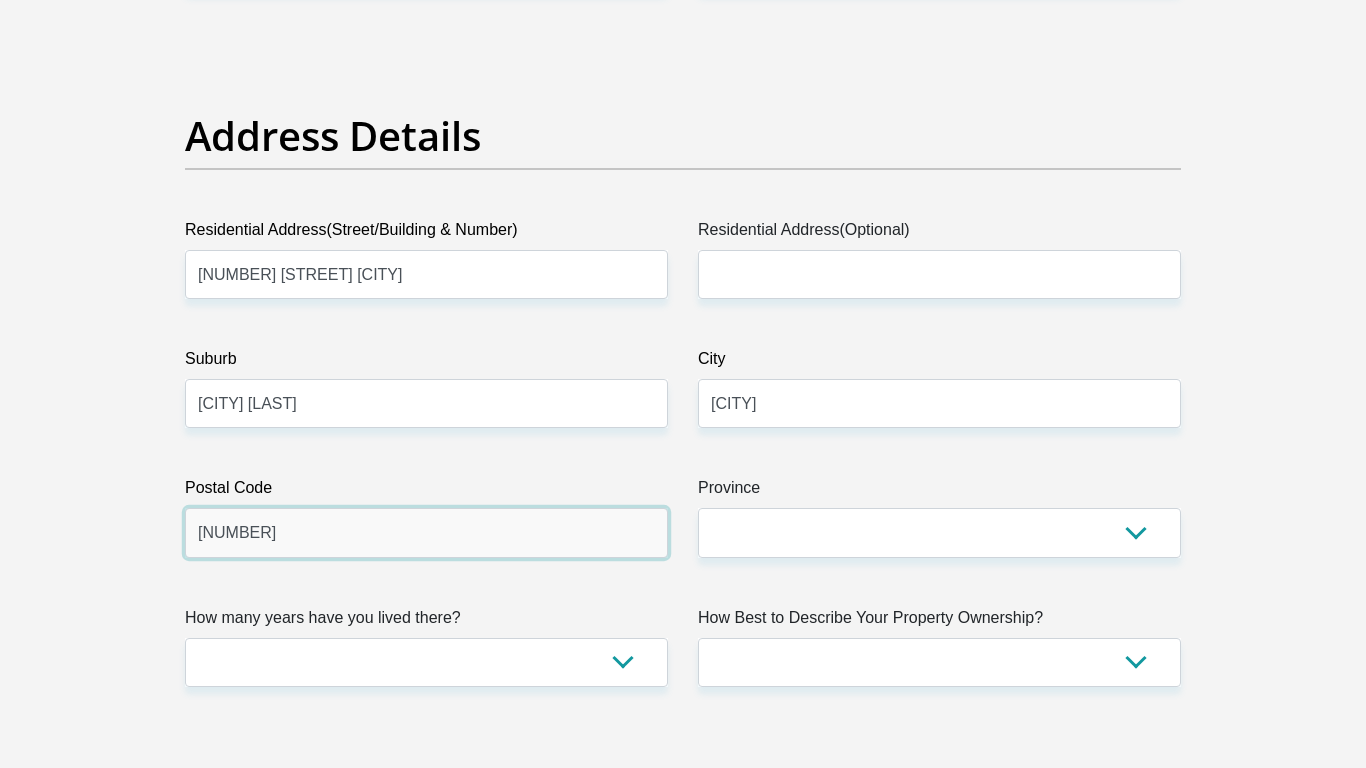 type on "[NUMBER]" 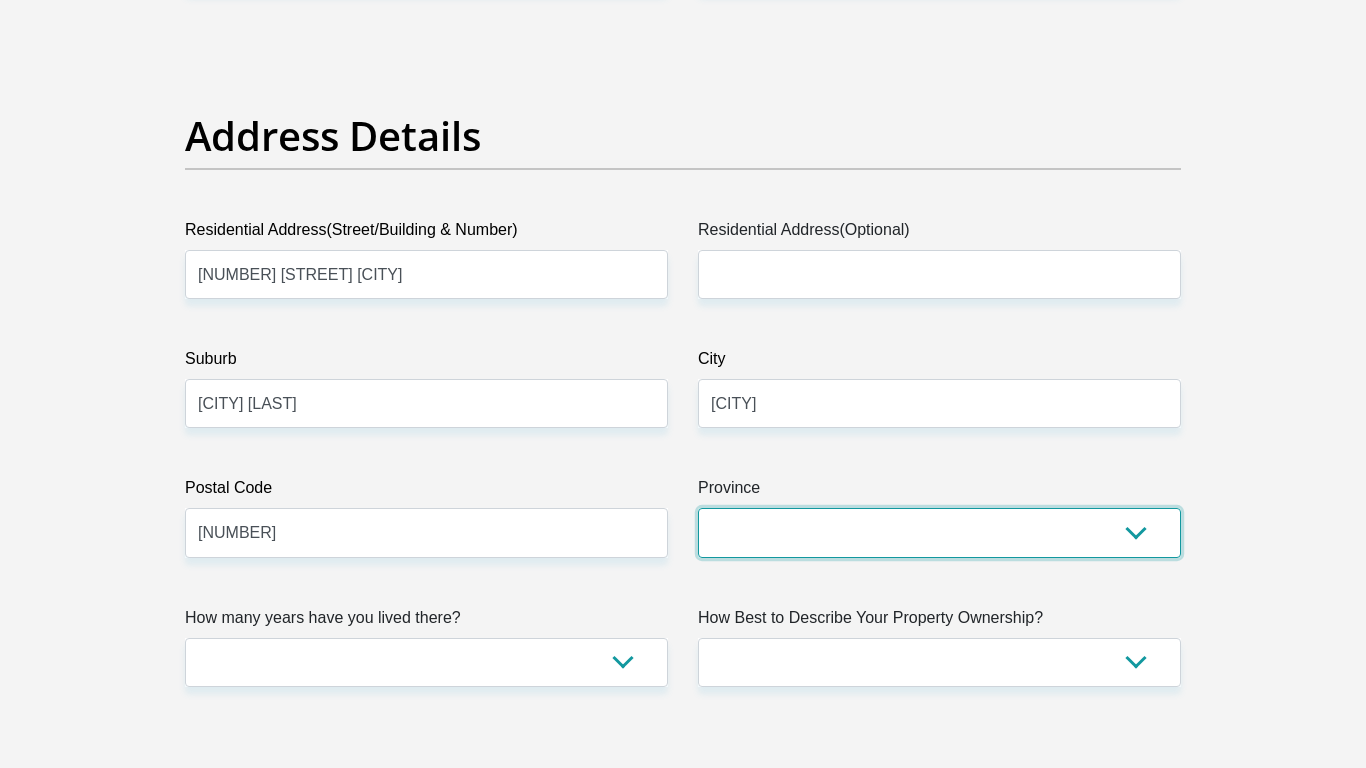 select on "KwaZulu-Natal" 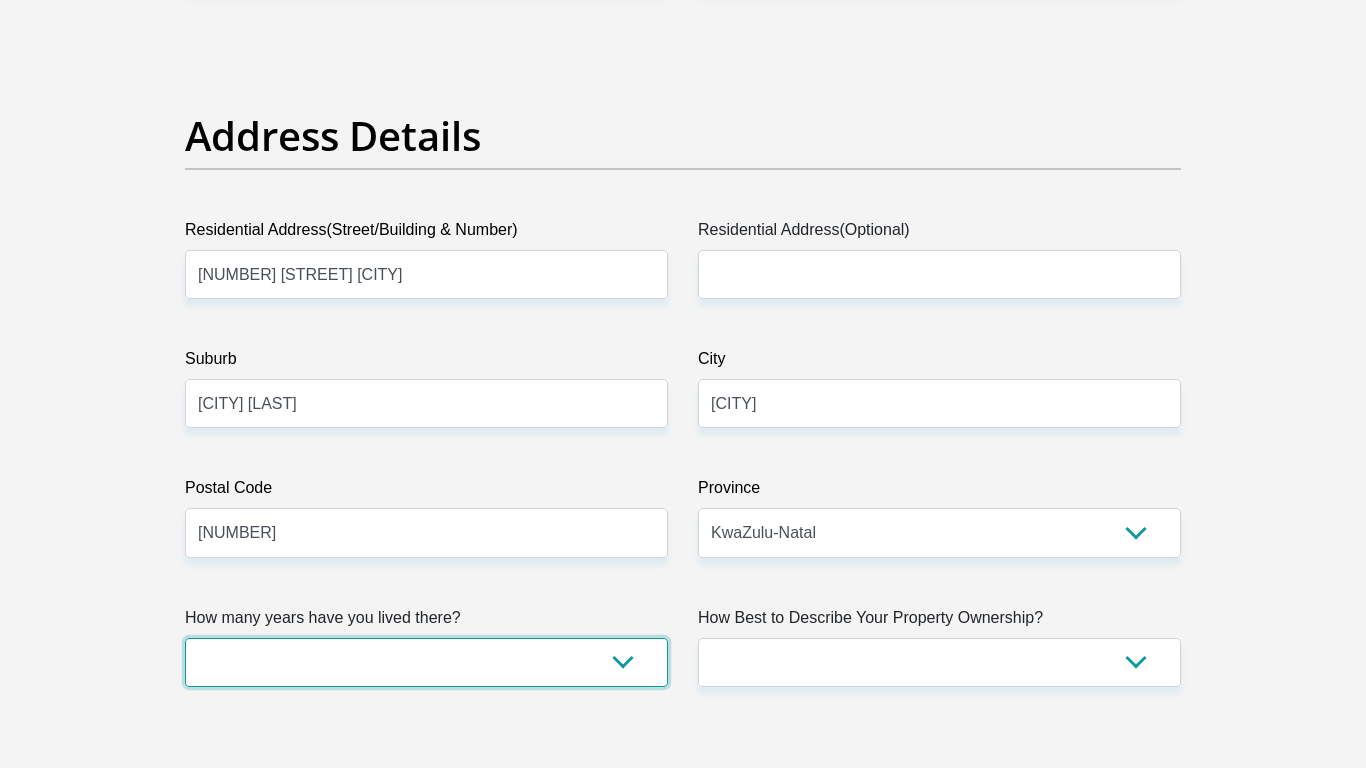 select on "5" 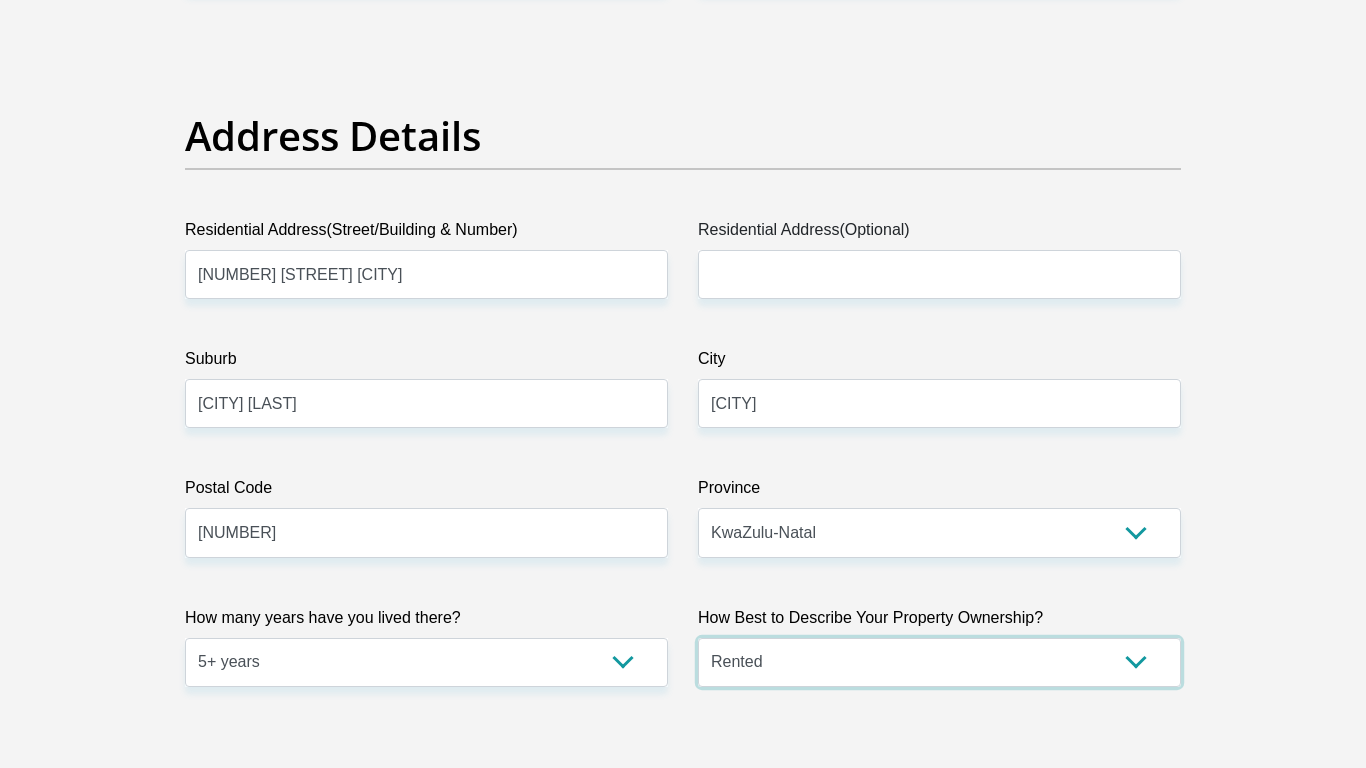 select on "parents" 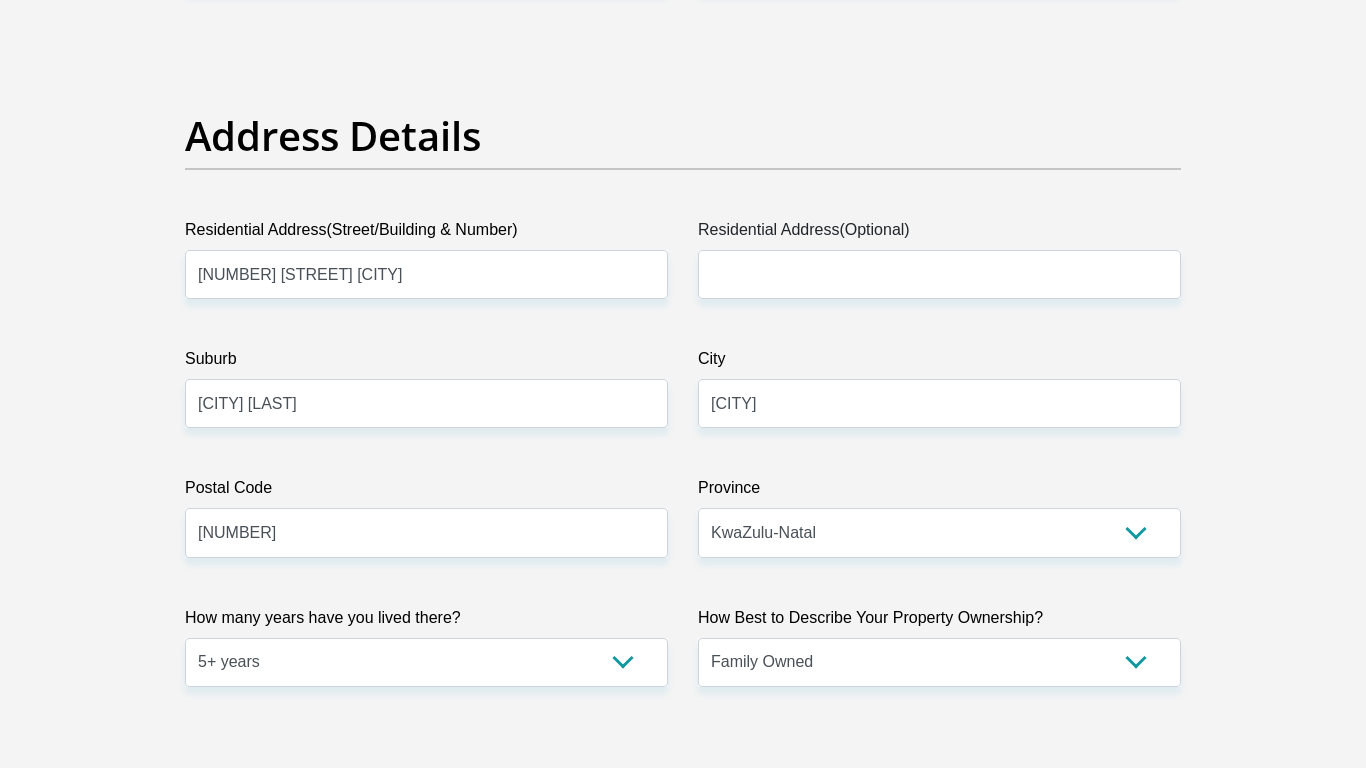 click on "Title
Mr
Ms
Mrs
Dr
Other
First Name
[FIRST]
Surname
[LAST]
ID Number
[ID NUMBER]
Please input valid ID number
Race
Black
Coloured
Indian
White
Other
Contact Number
[PHONE]
Please input valid contact number
Nationality" at bounding box center (683, 2647) 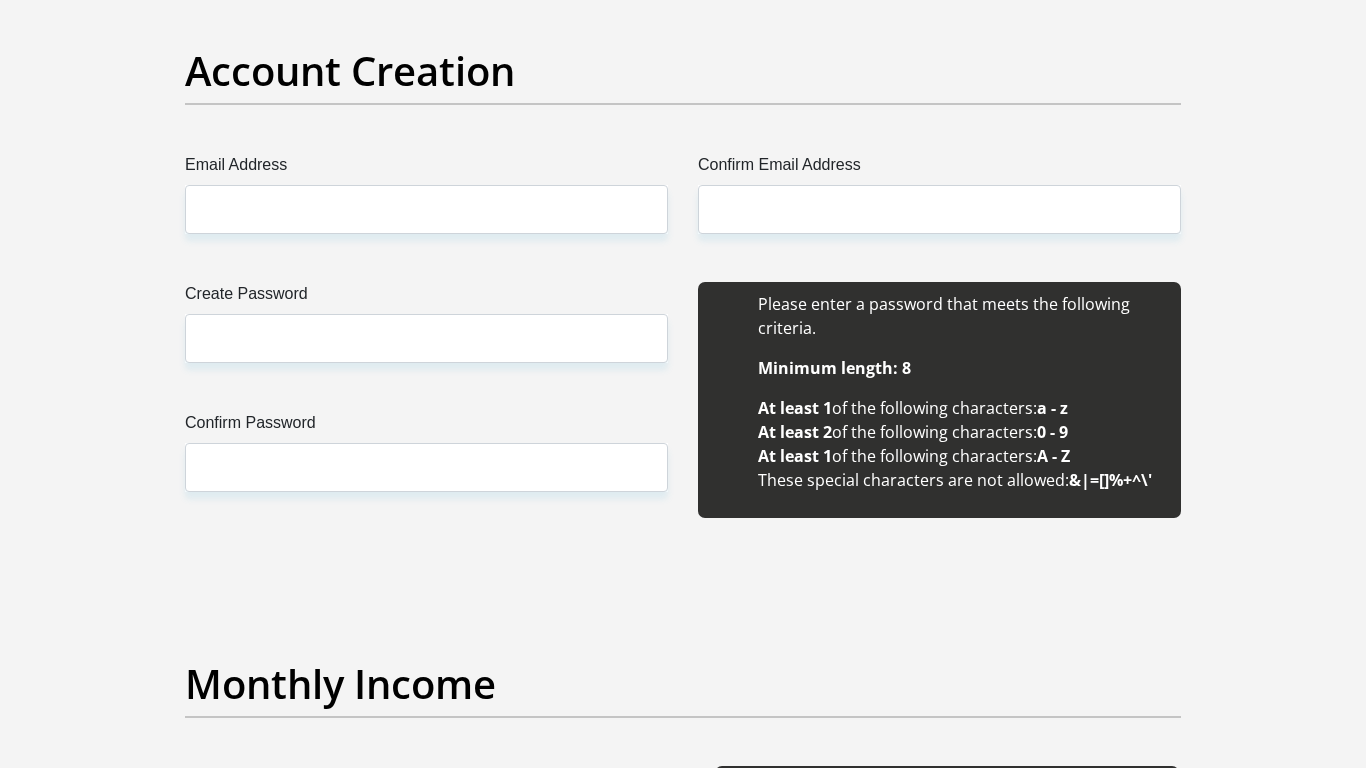 scroll, scrollTop: 1720, scrollLeft: 0, axis: vertical 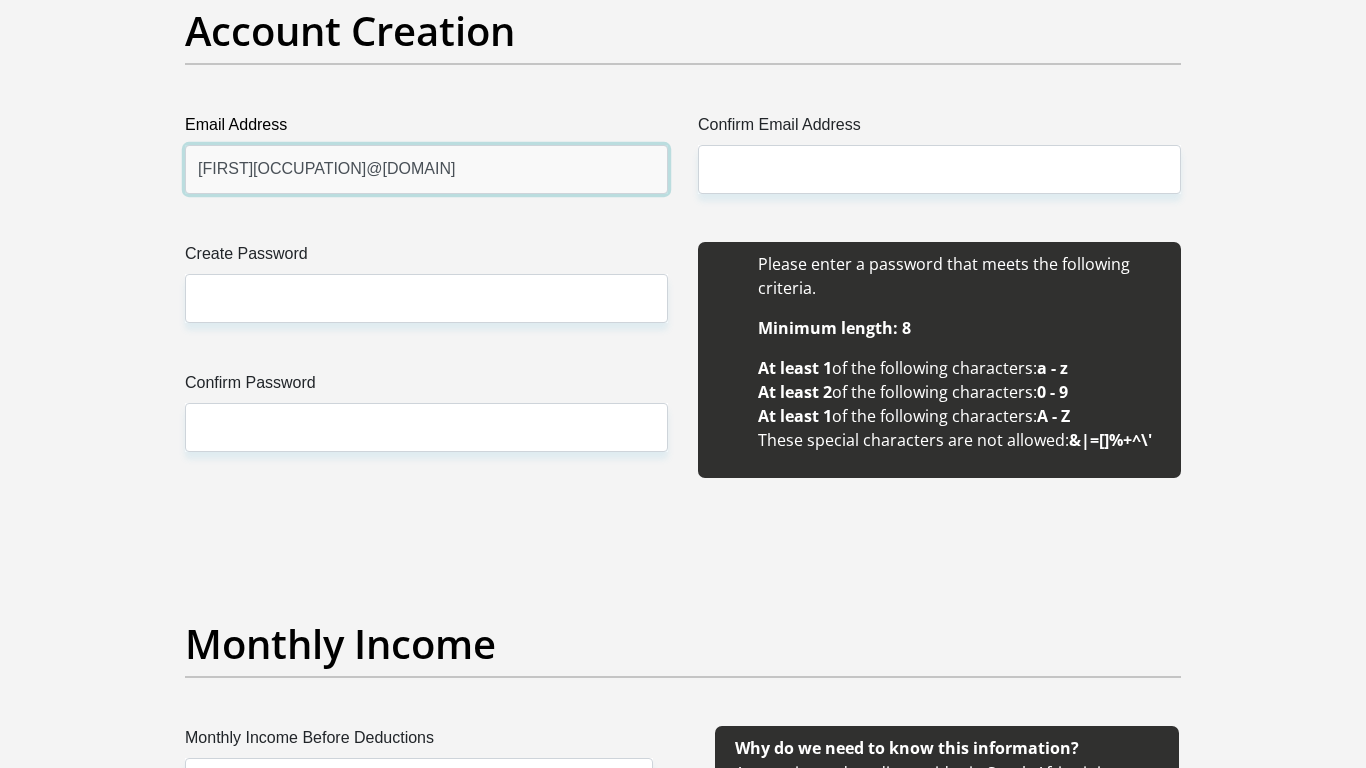 type on "[FIRST][OCCUPATION]@[DOMAIN]" 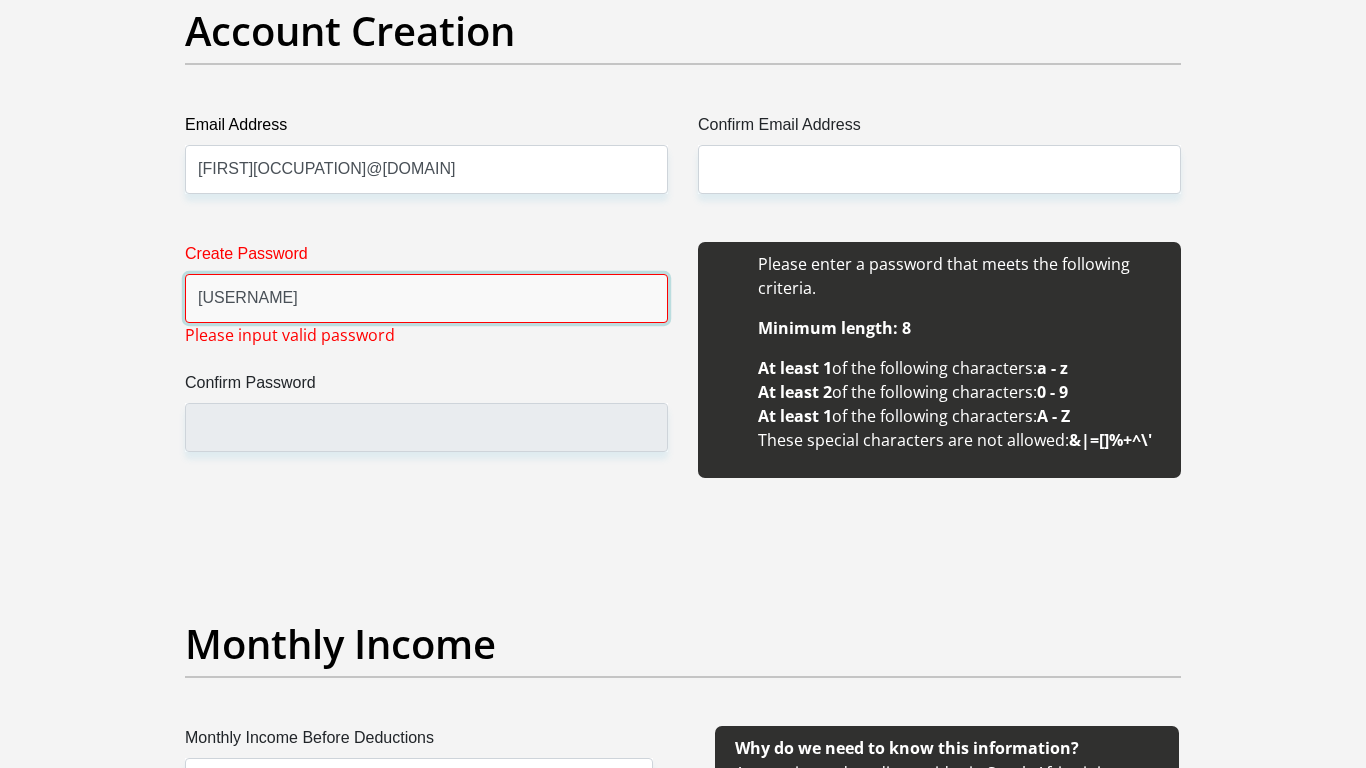 type on "[USERNAME]" 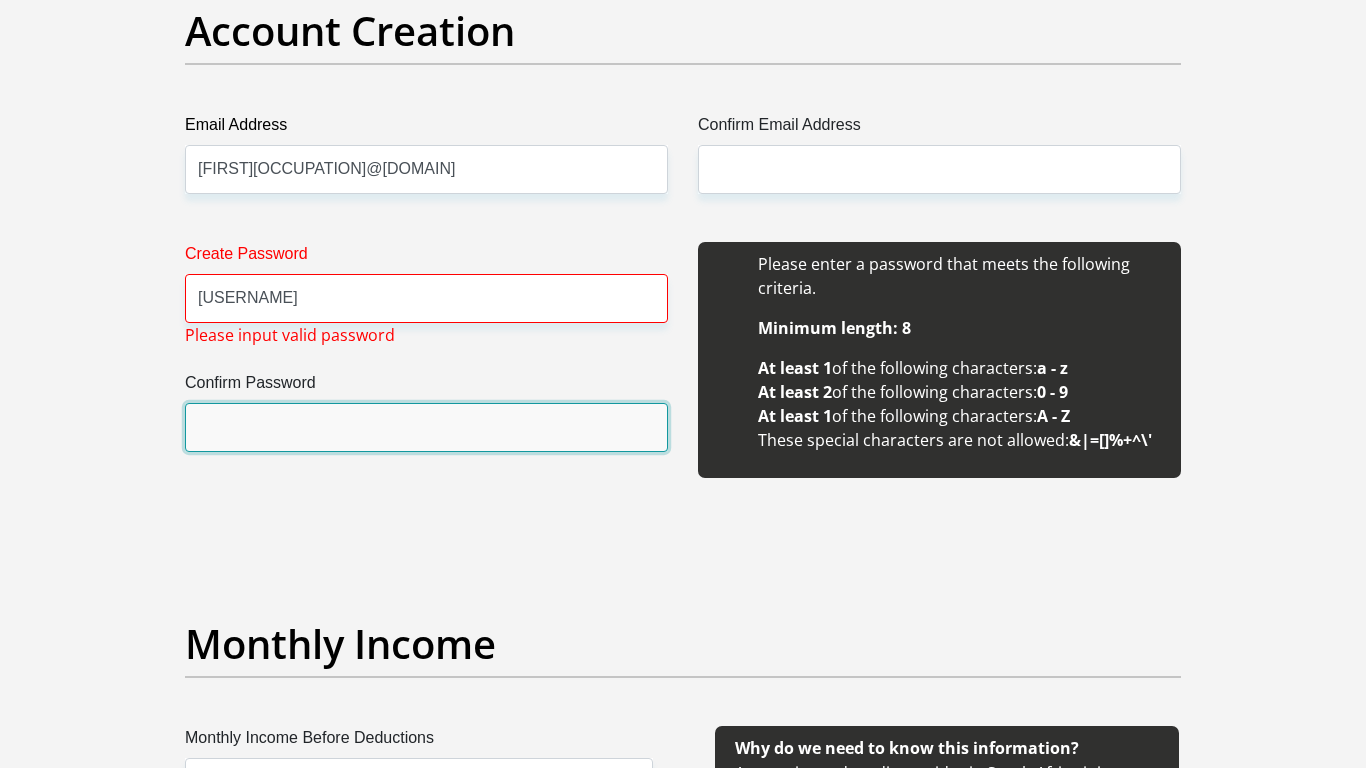 click on "Confirm Password" at bounding box center (426, 427) 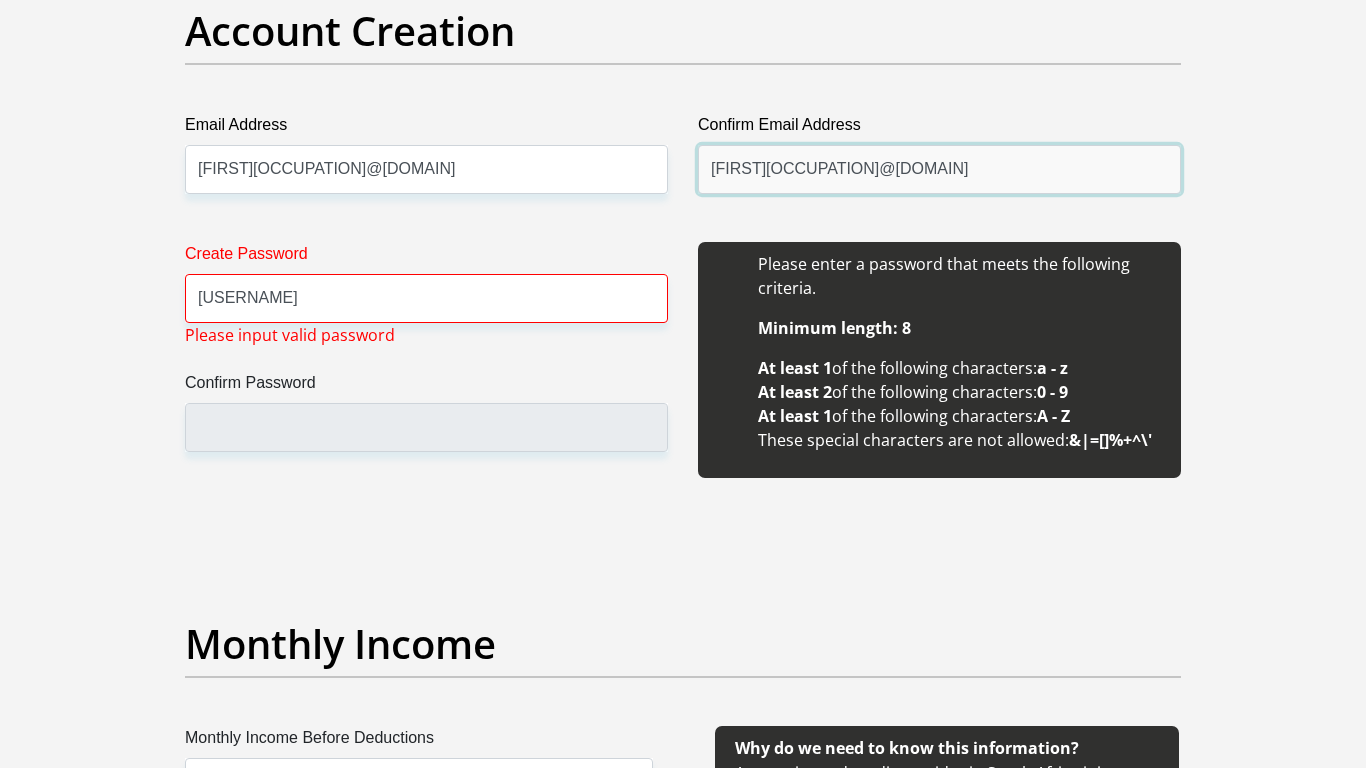 type on "[FIRST][OCCUPATION]@[DOMAIN]" 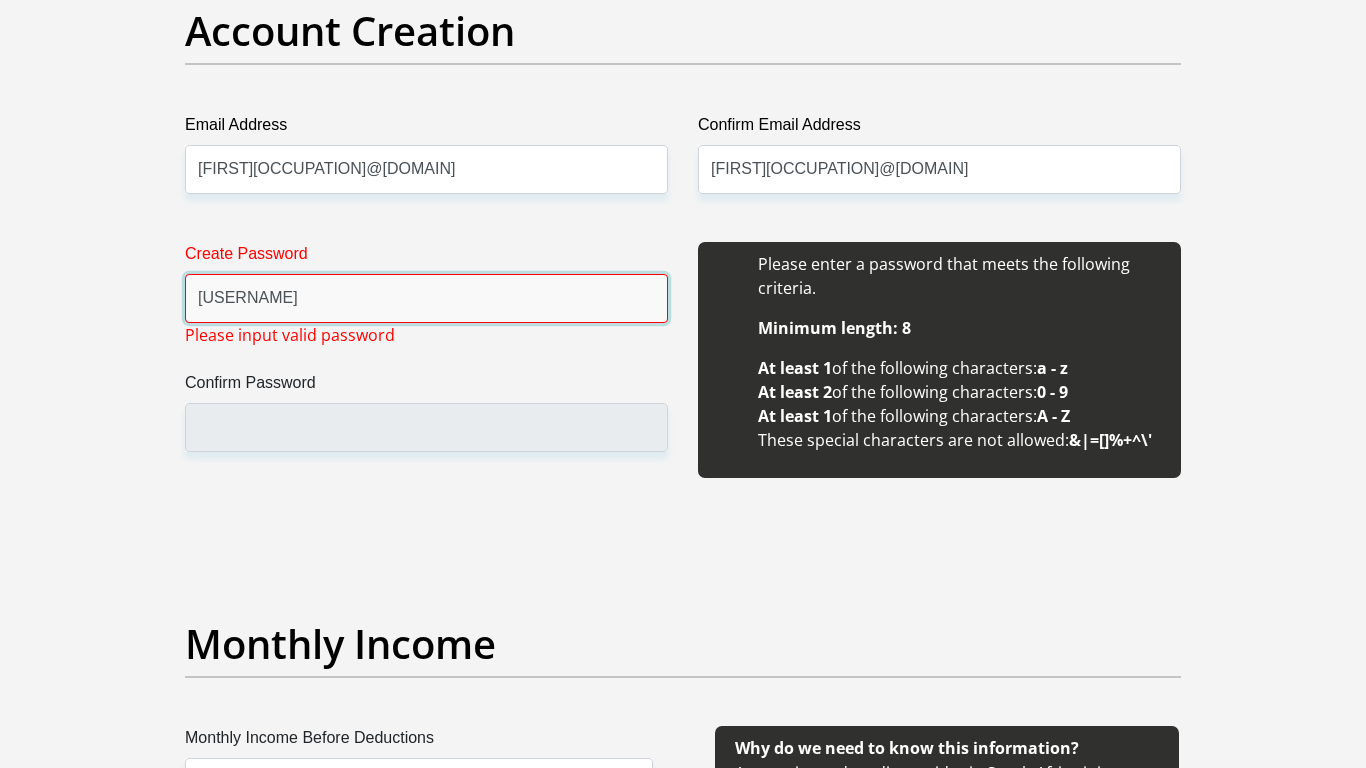 click on "[USERNAME]" at bounding box center (426, 298) 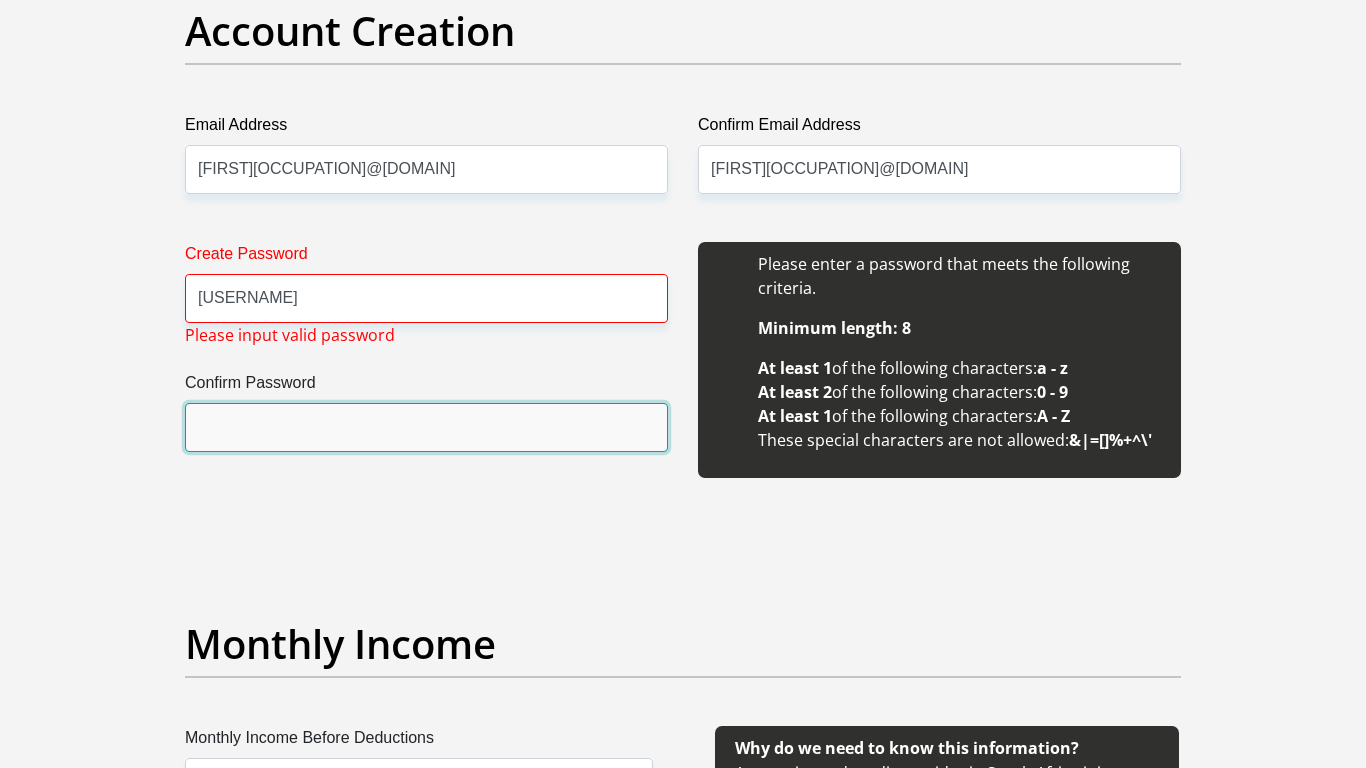 click on "Confirm Password" at bounding box center (426, 427) 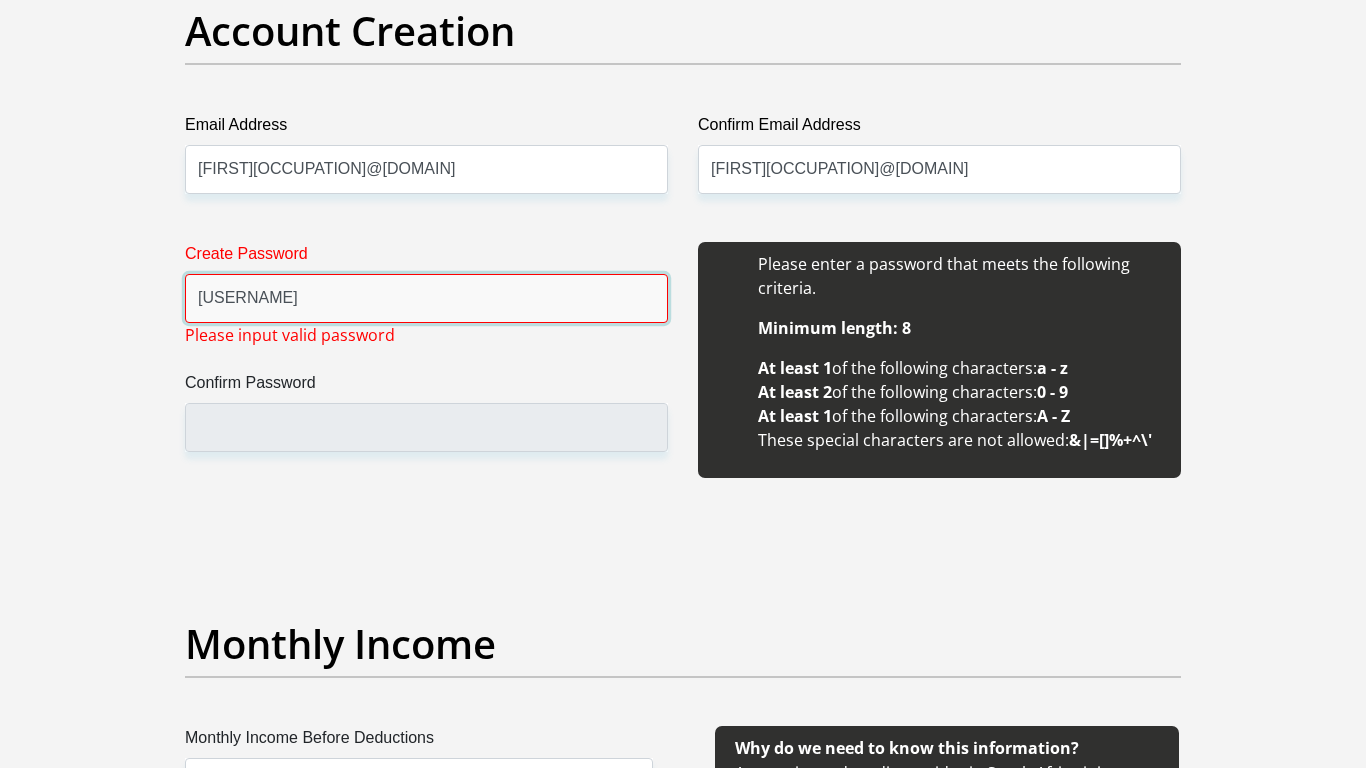 click on "[USERNAME]" at bounding box center (426, 298) 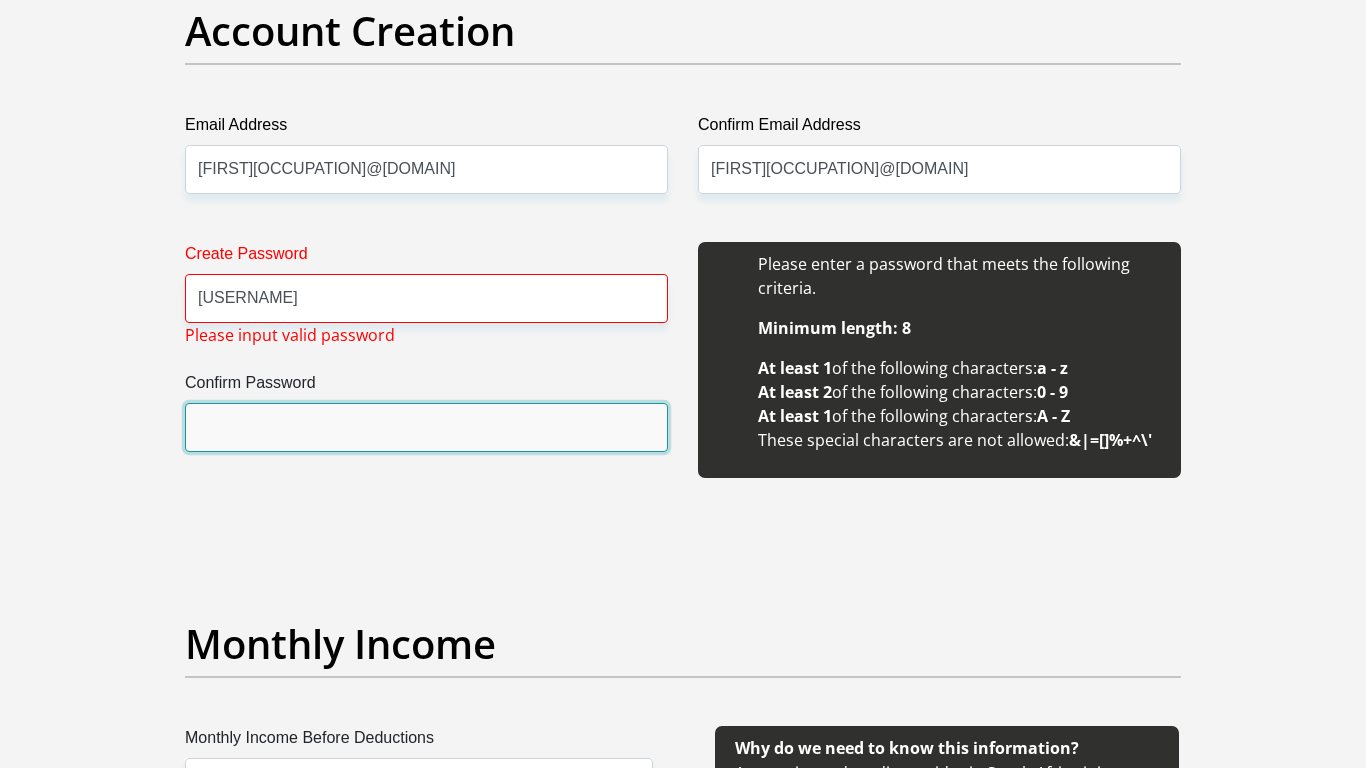 click on "Confirm Password" at bounding box center (426, 427) 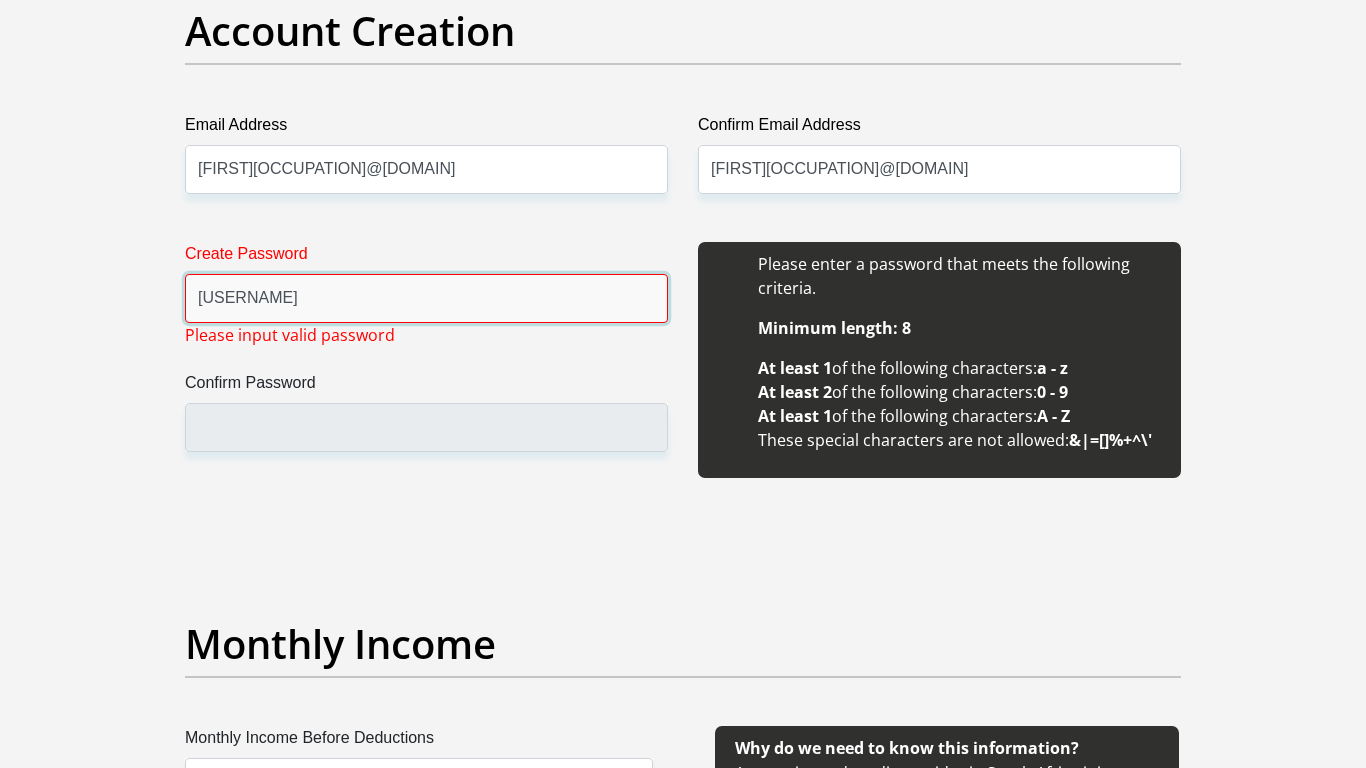 click on "[USERNAME]" at bounding box center (426, 298) 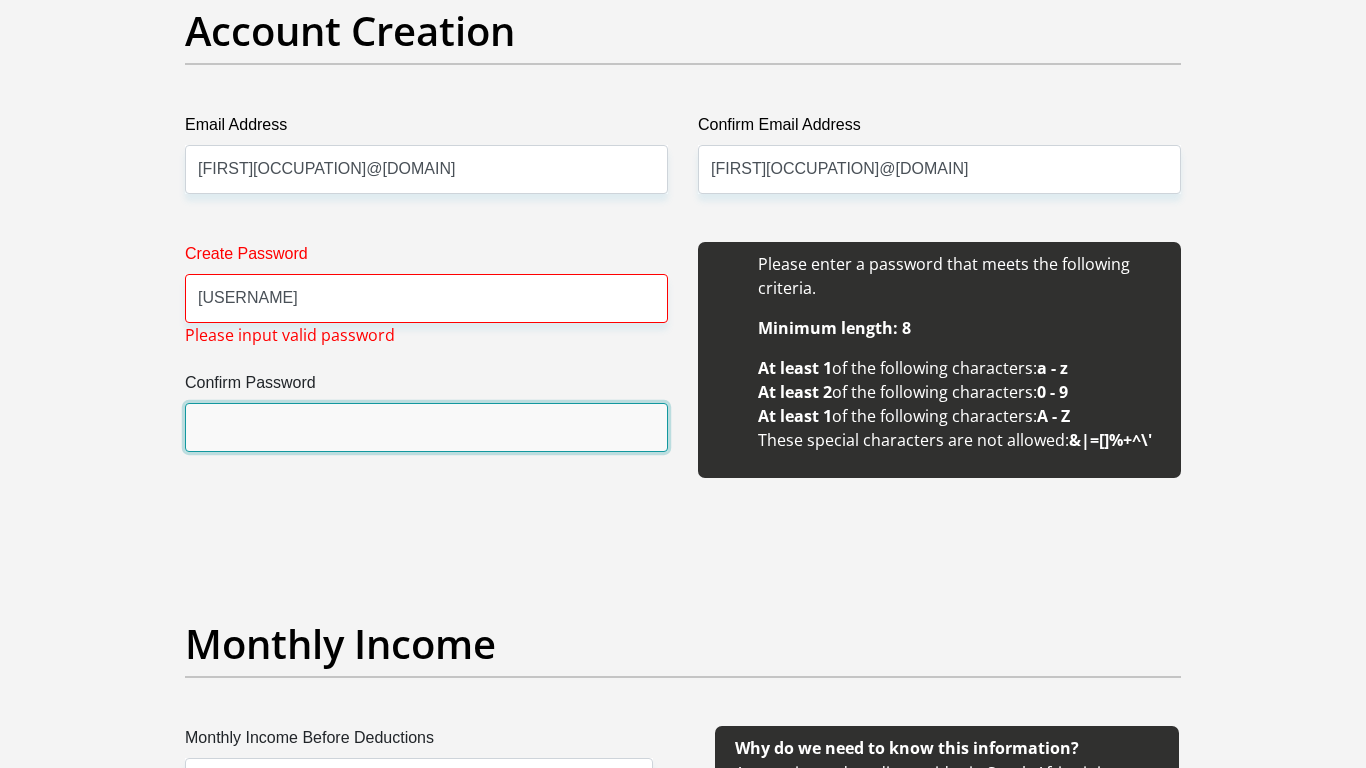 click on "Confirm Password" at bounding box center (426, 427) 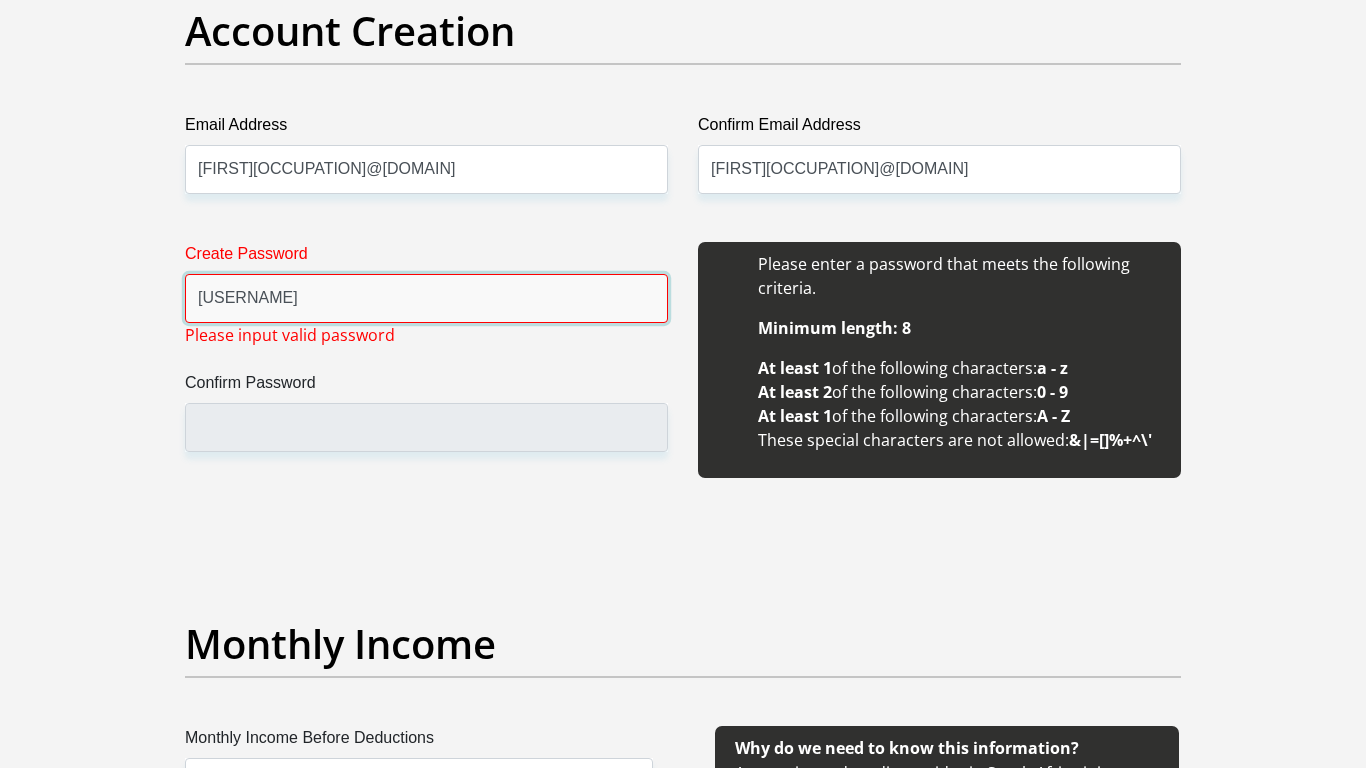 drag, startPoint x: 217, startPoint y: 299, endPoint x: 273, endPoint y: 304, distance: 56.22277 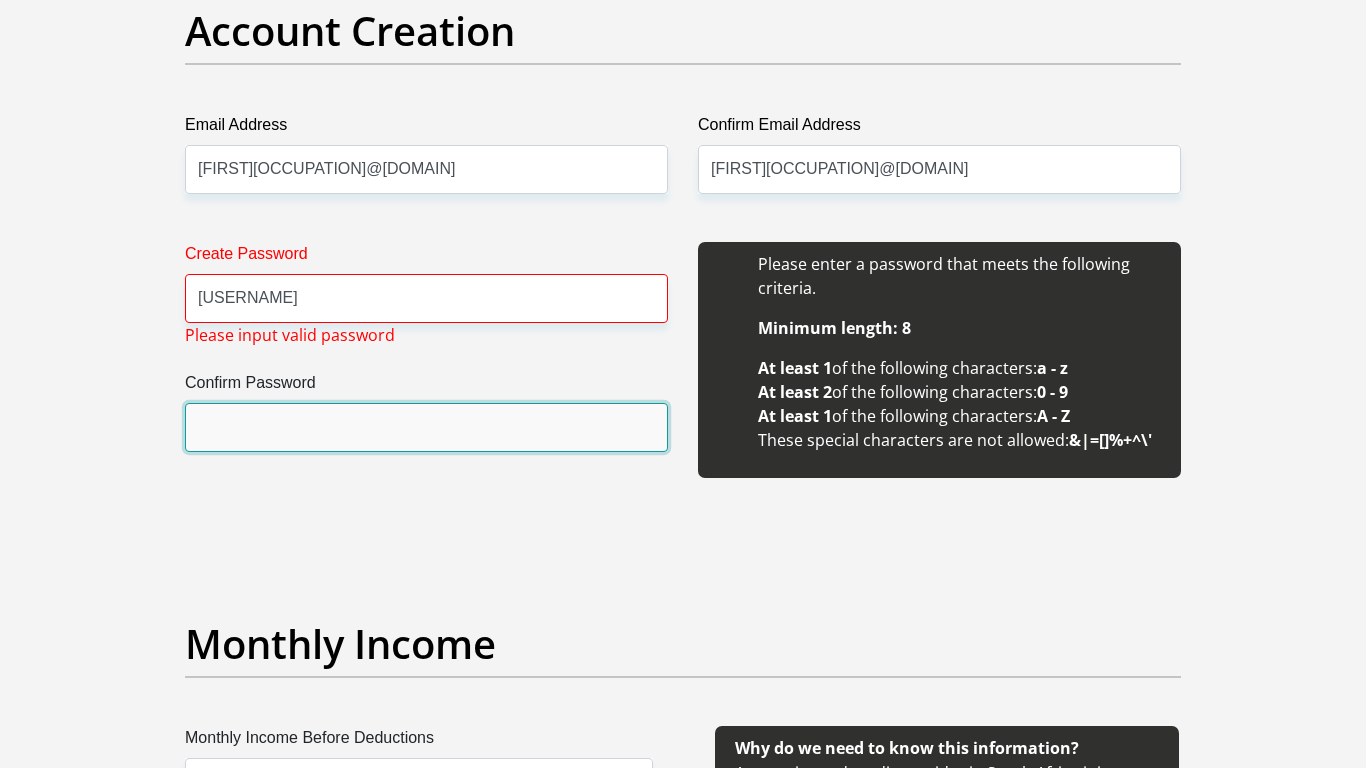 click on "Confirm Password" at bounding box center (426, 427) 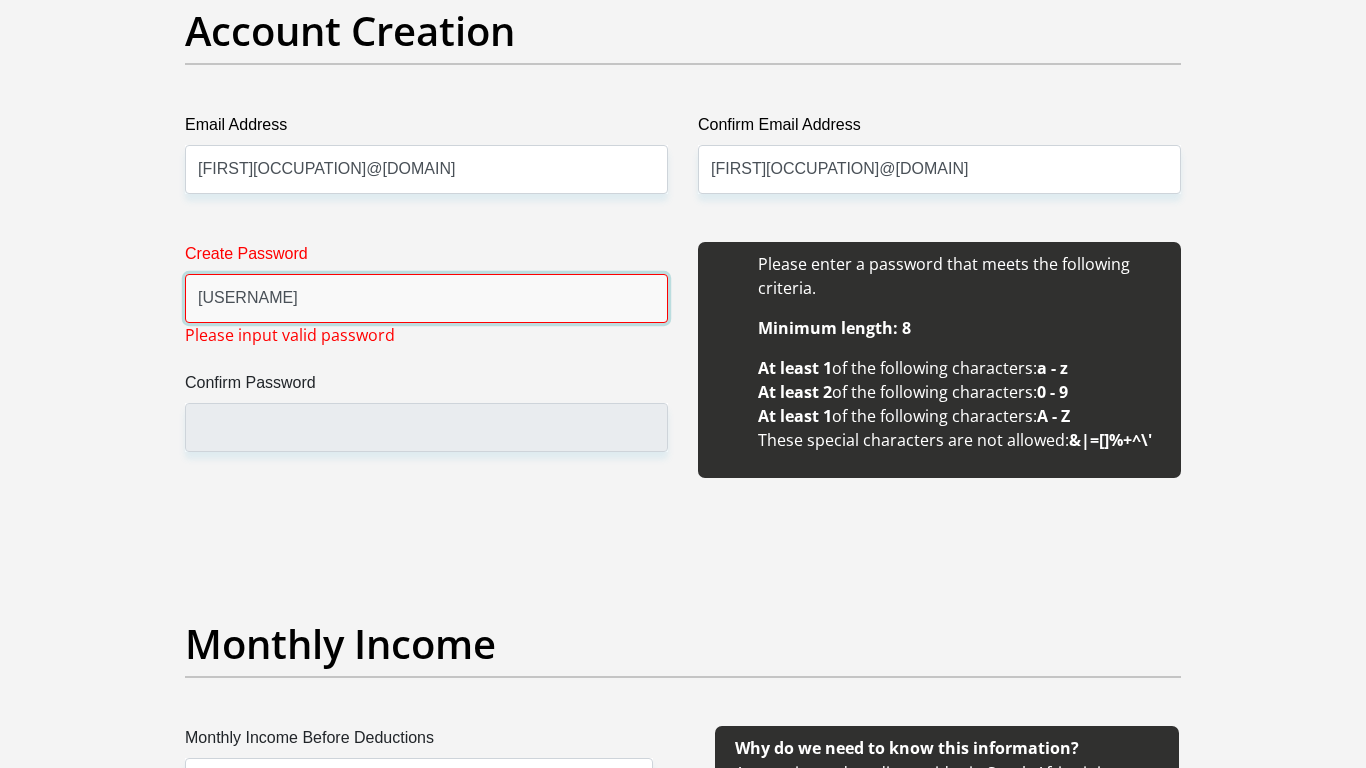 click on "[USERNAME]" at bounding box center (426, 298) 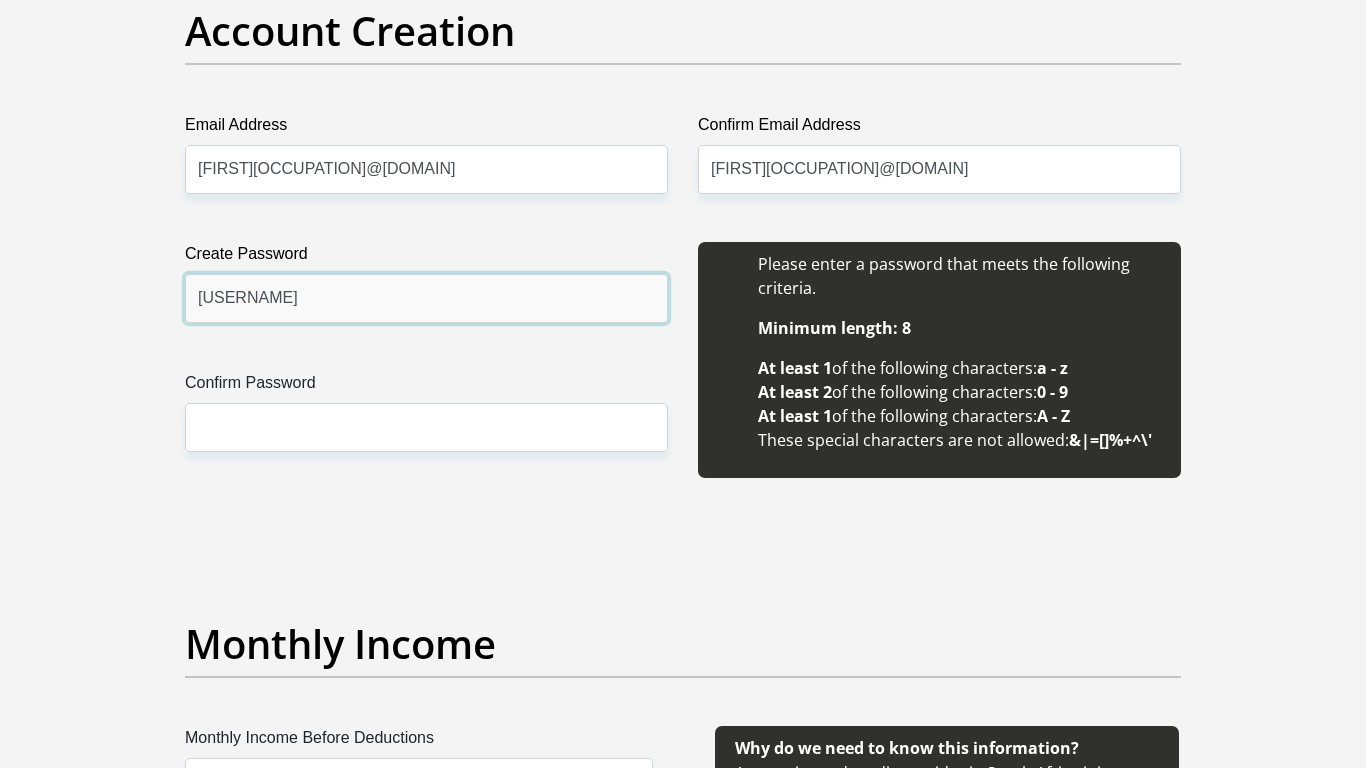 type on "[USERNAME]" 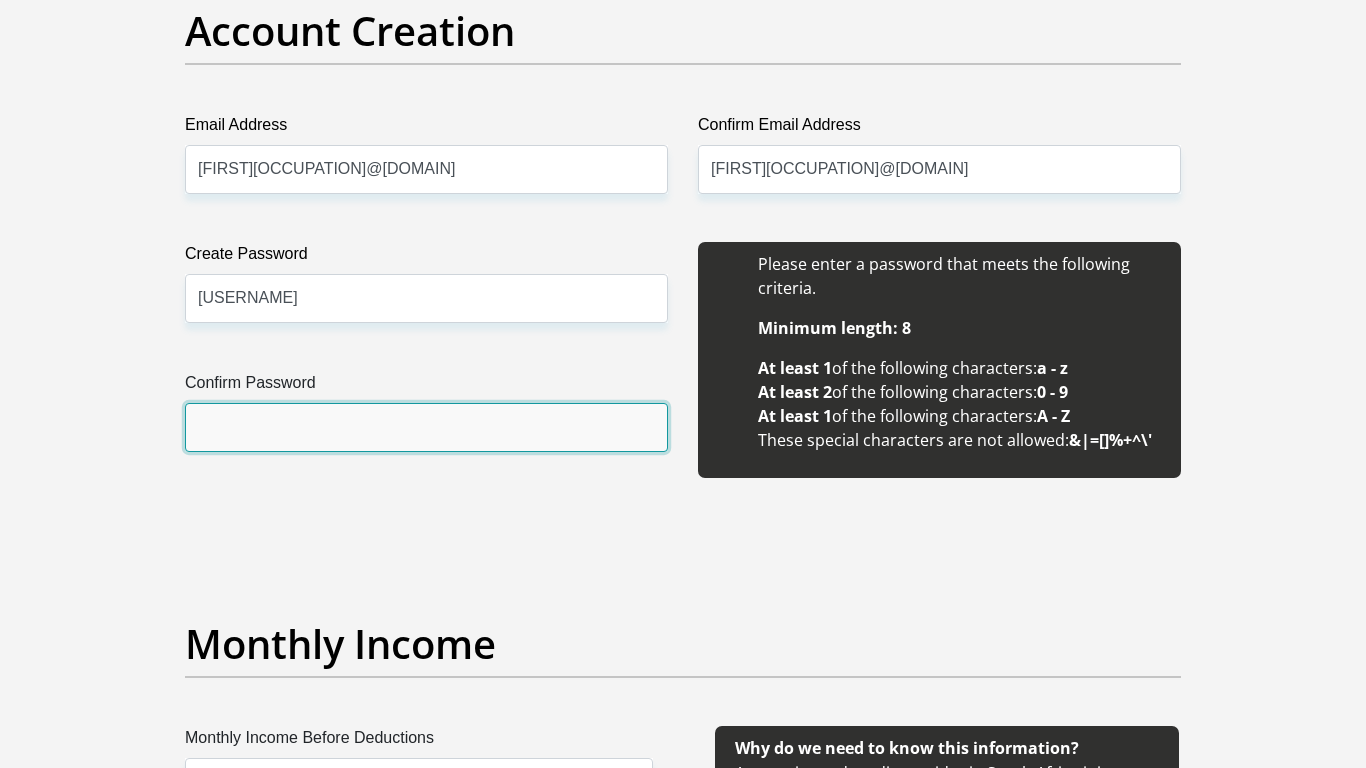 click on "Confirm Password" at bounding box center (426, 427) 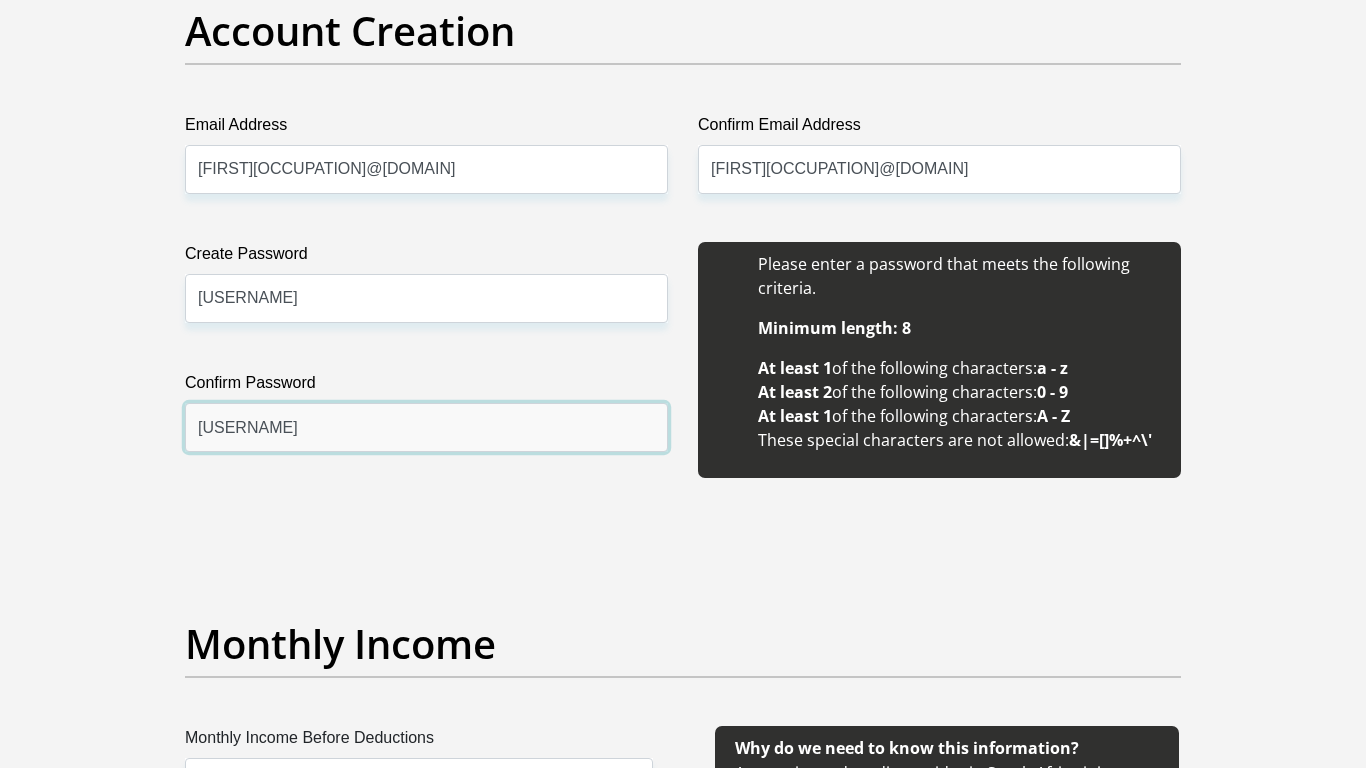 type on "[USERNAME]" 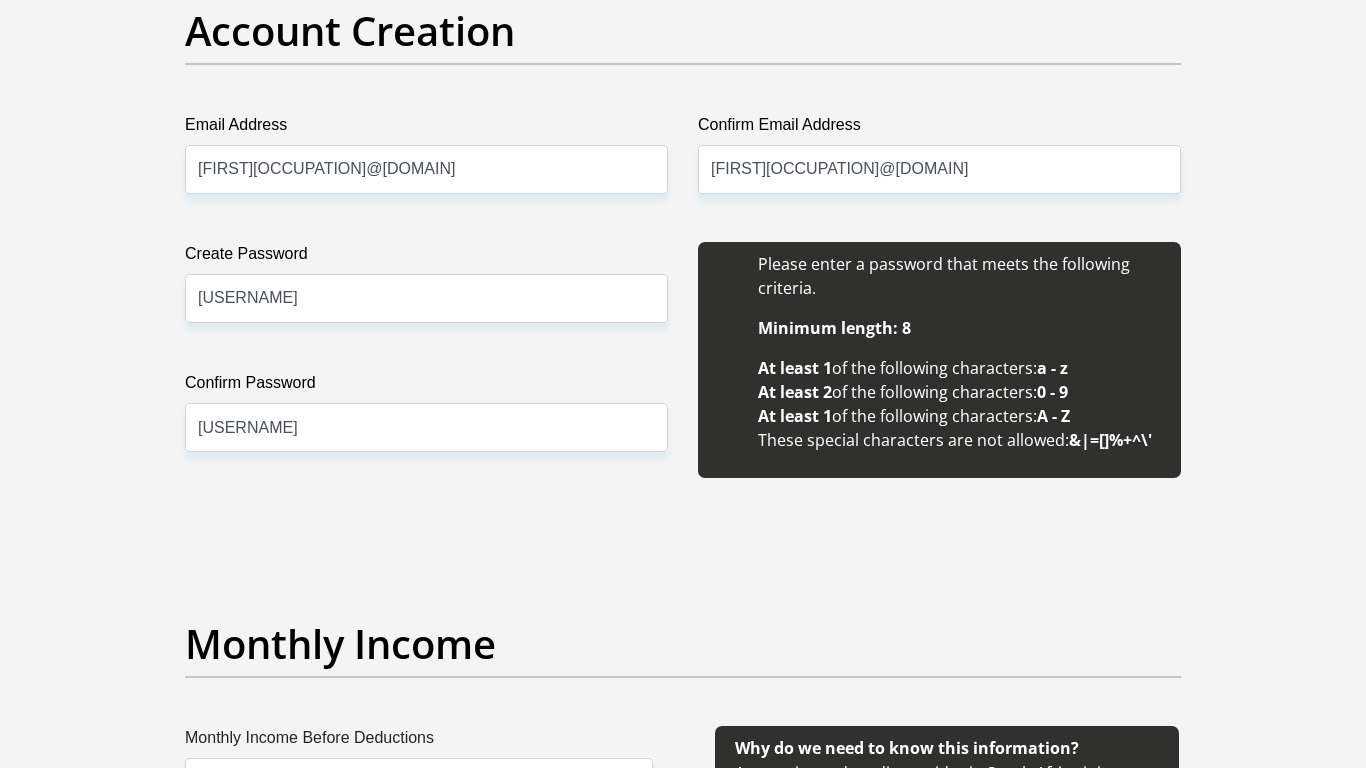 click on "Title
Mr
Ms
Mrs
Dr
Other
First Name
[FIRST]
Surname
[LAST]
ID Number
[ID NUMBER]
Please input valid ID number
Race
Black
Coloured
Indian
White
Other
Contact Number
[PHONE]
Please input valid contact number
Nationality" at bounding box center (683, 1847) 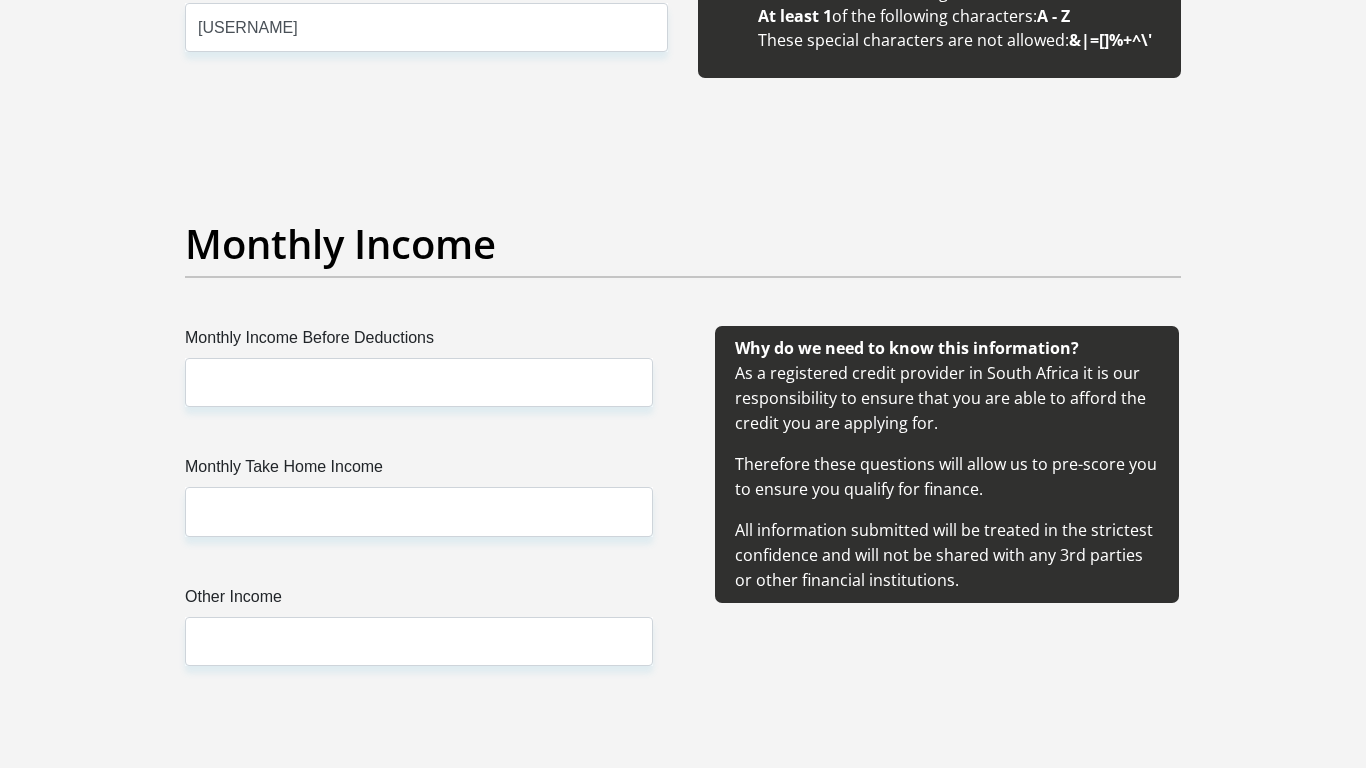 scroll, scrollTop: 2240, scrollLeft: 0, axis: vertical 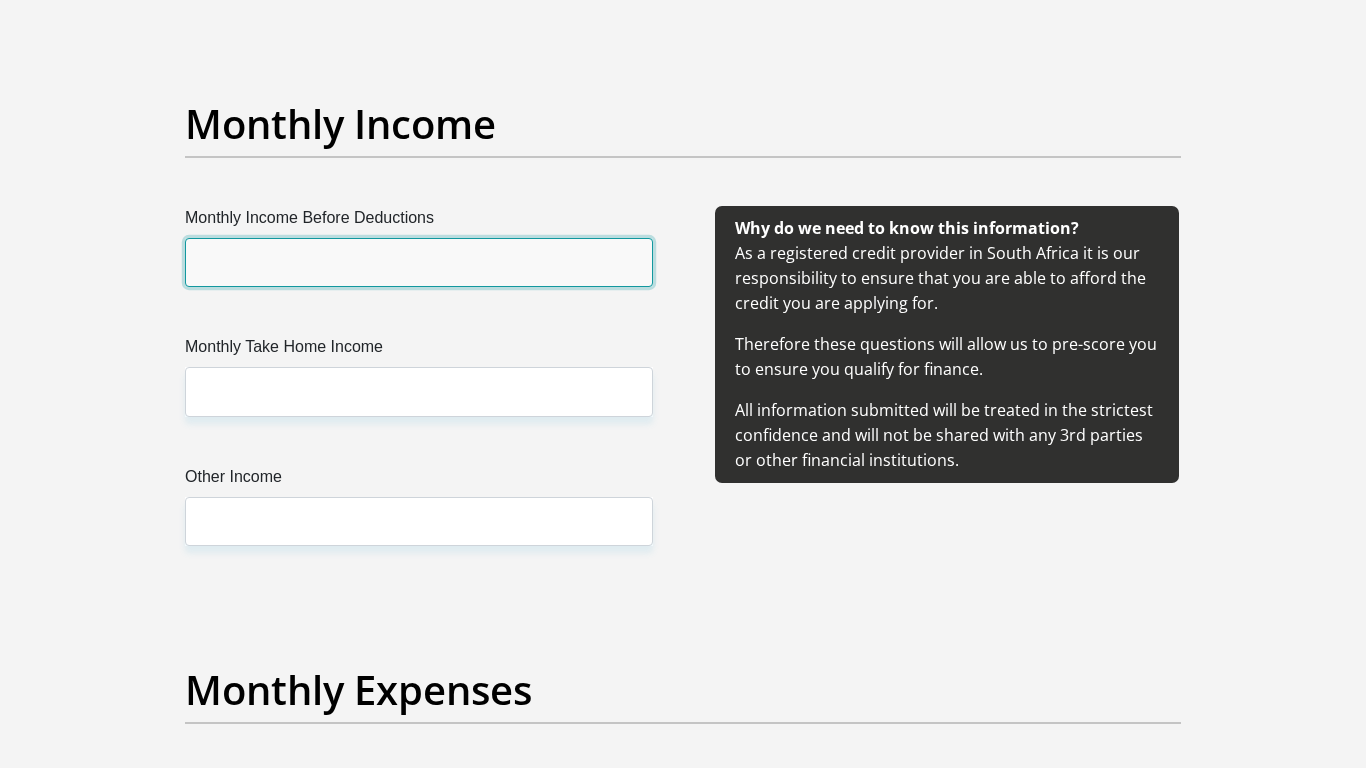 click on "Monthly Income Before Deductions" at bounding box center (419, 262) 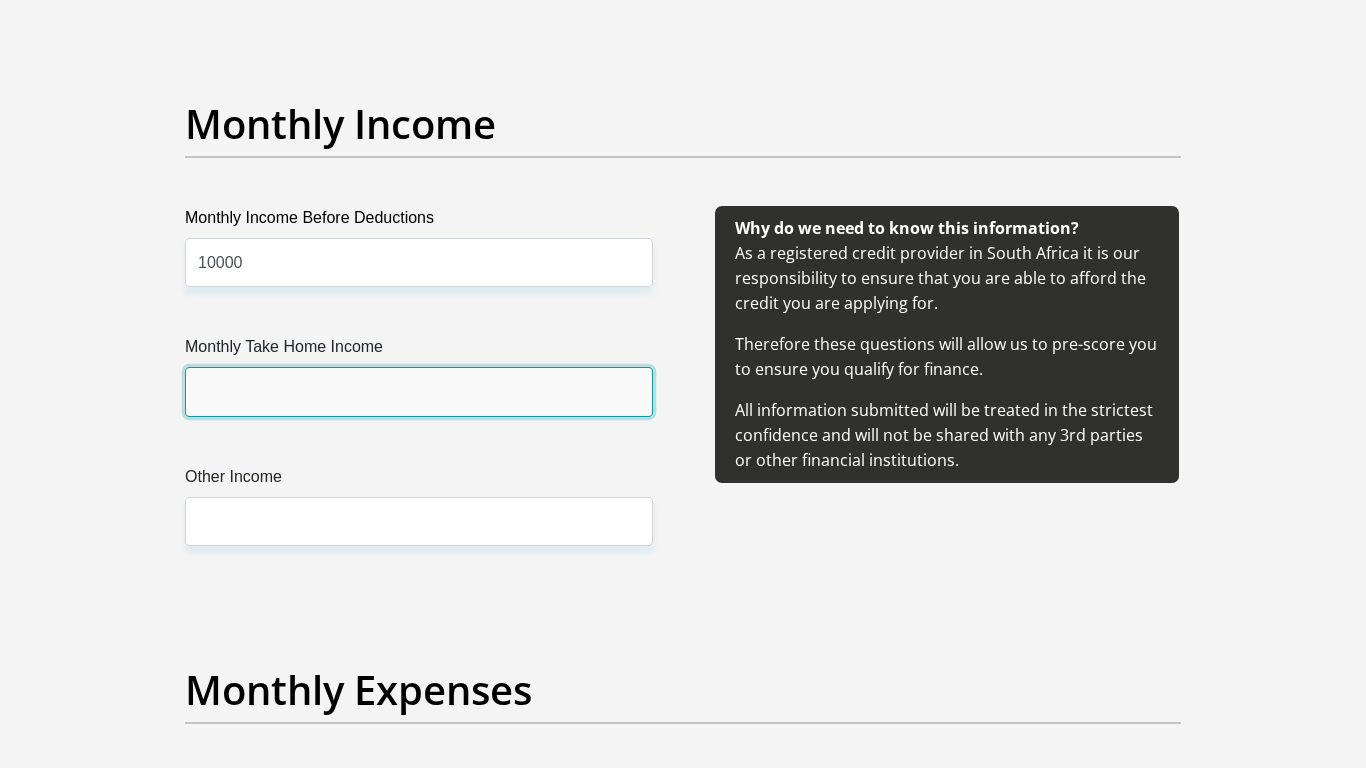 click on "Monthly Take Home Income" at bounding box center (419, 391) 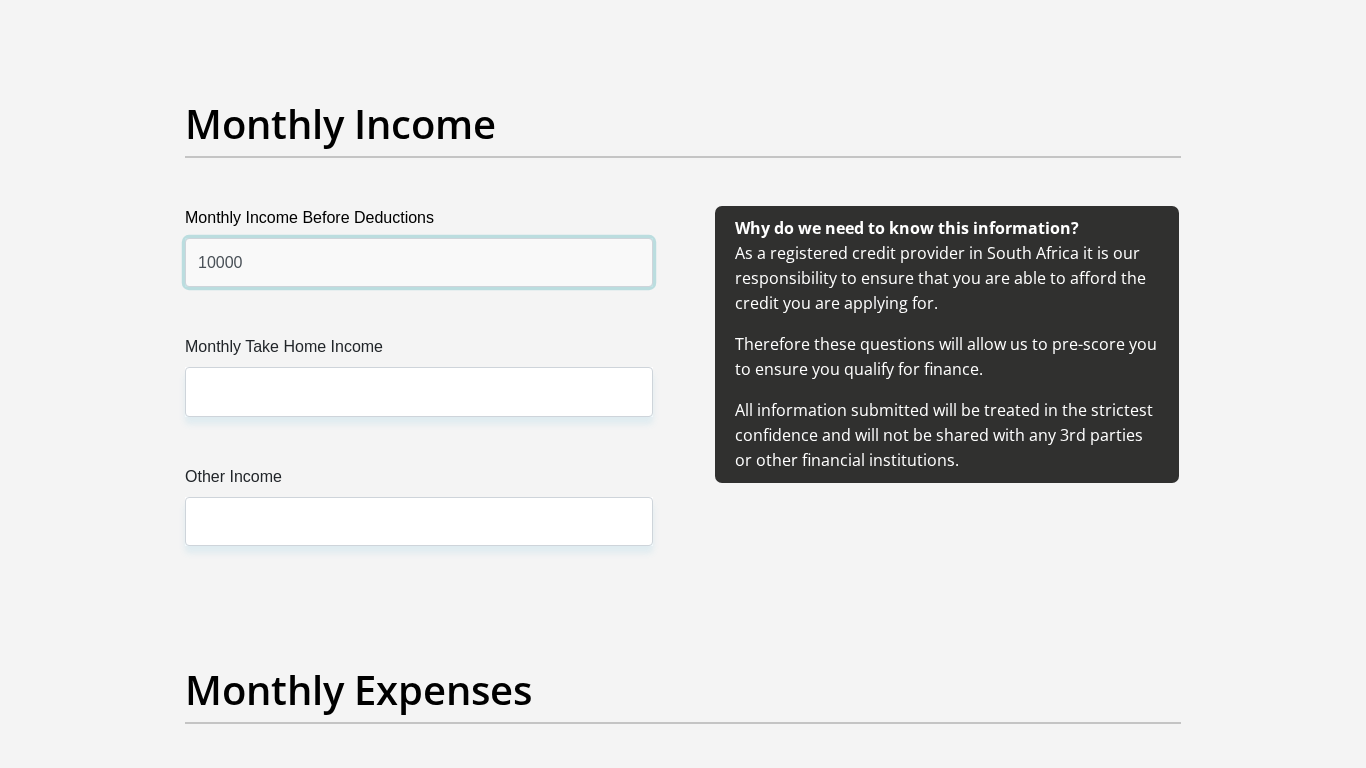 click on "10000" at bounding box center (419, 262) 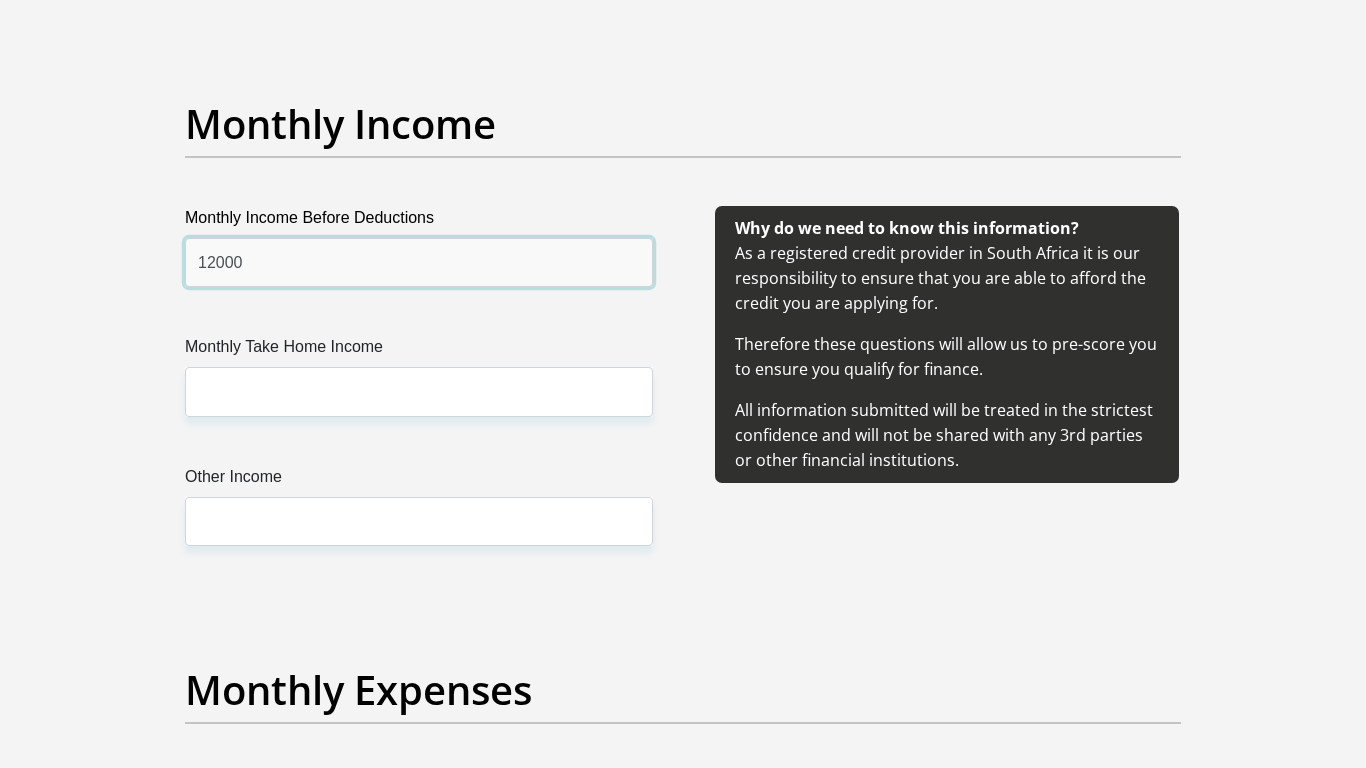 type on "12000" 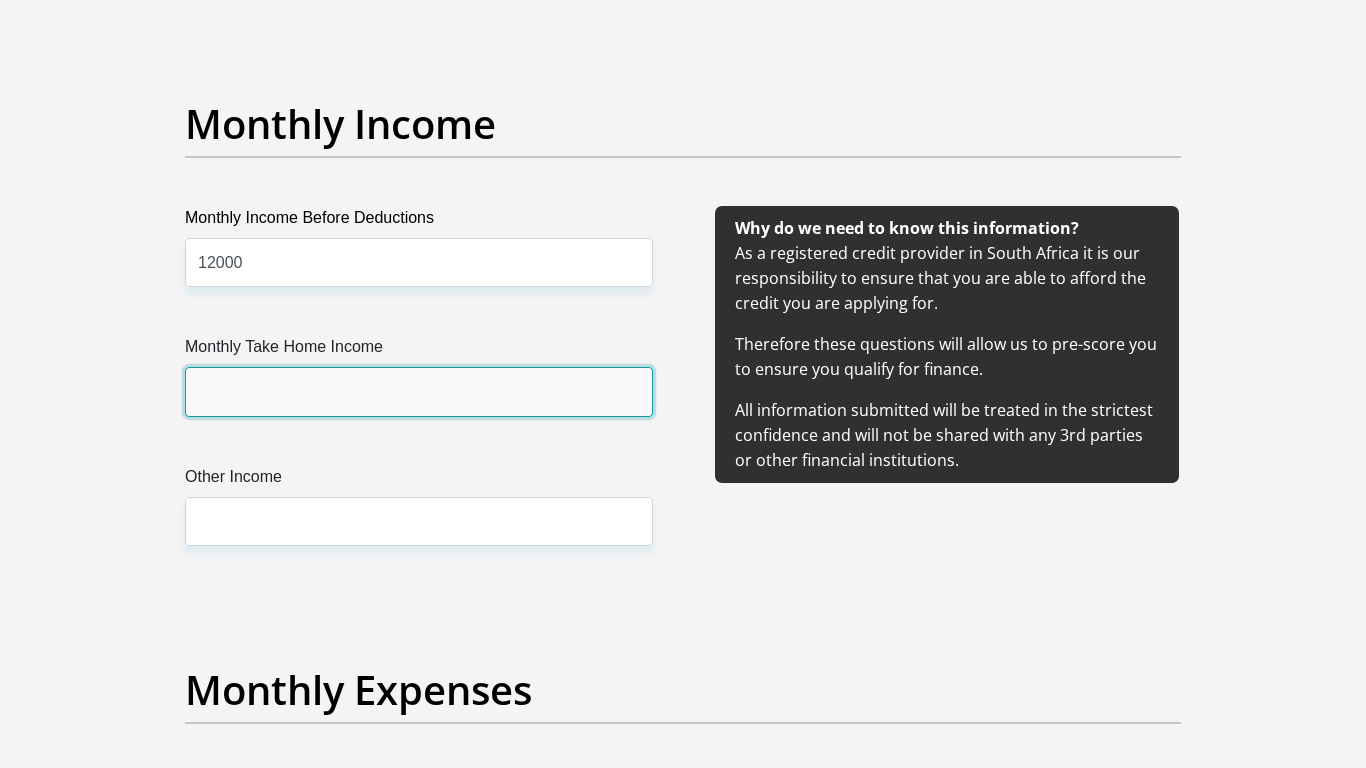 click on "Monthly Take Home Income" at bounding box center (419, 391) 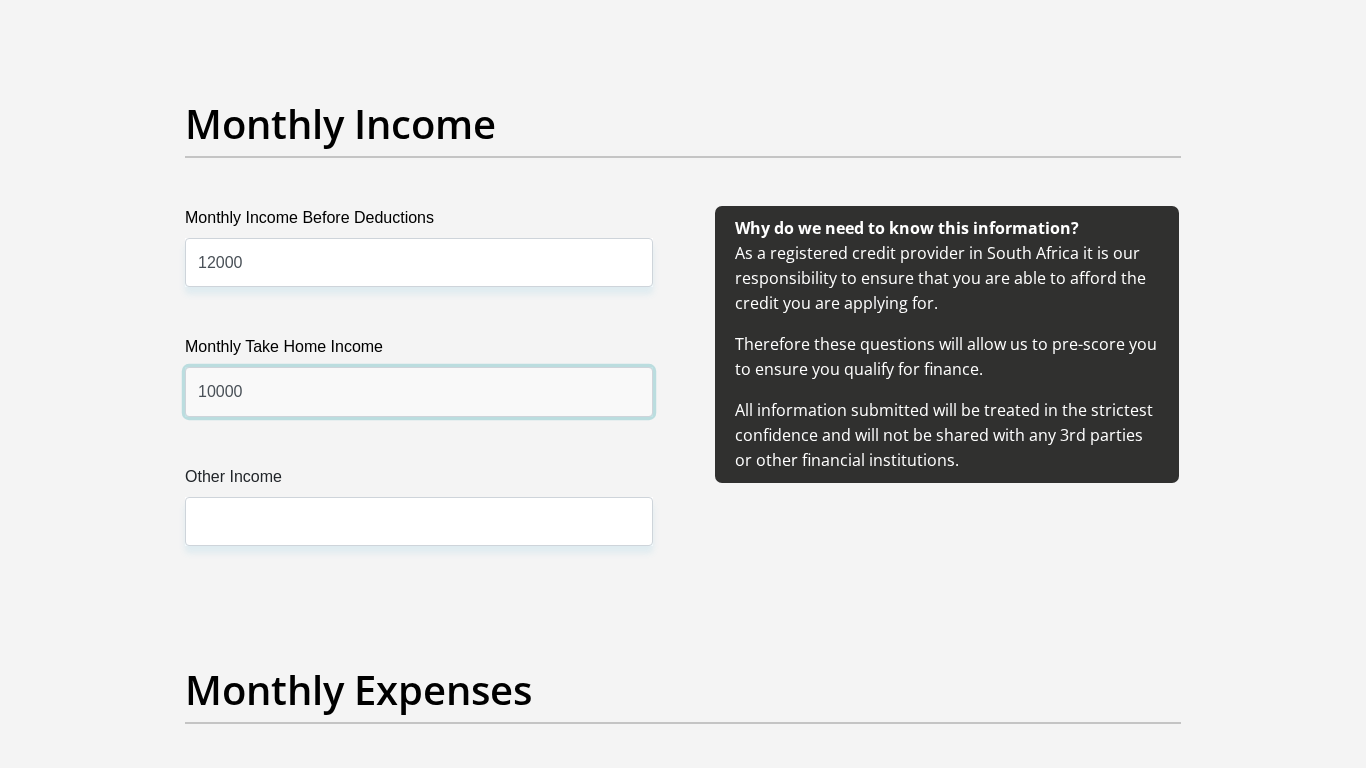 type on "10000" 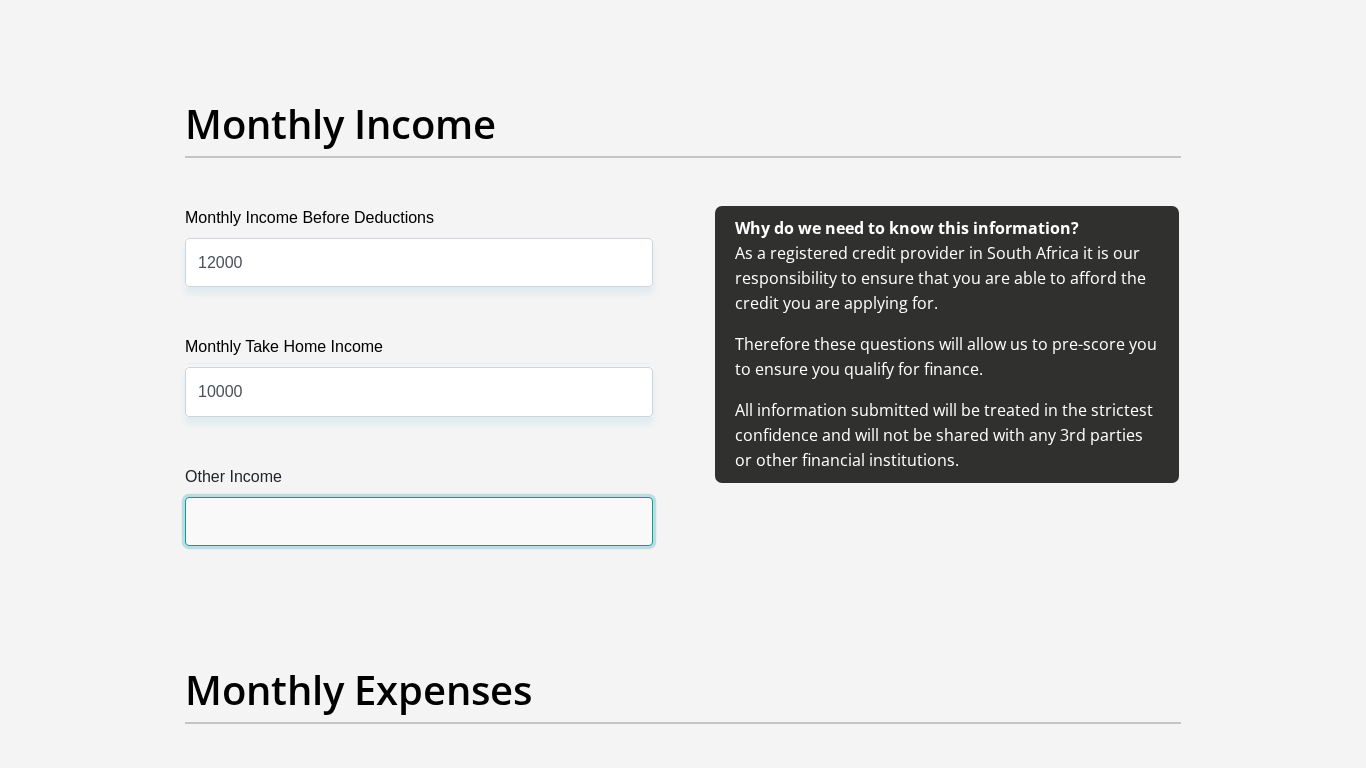 click on "Other Income" at bounding box center (419, 521) 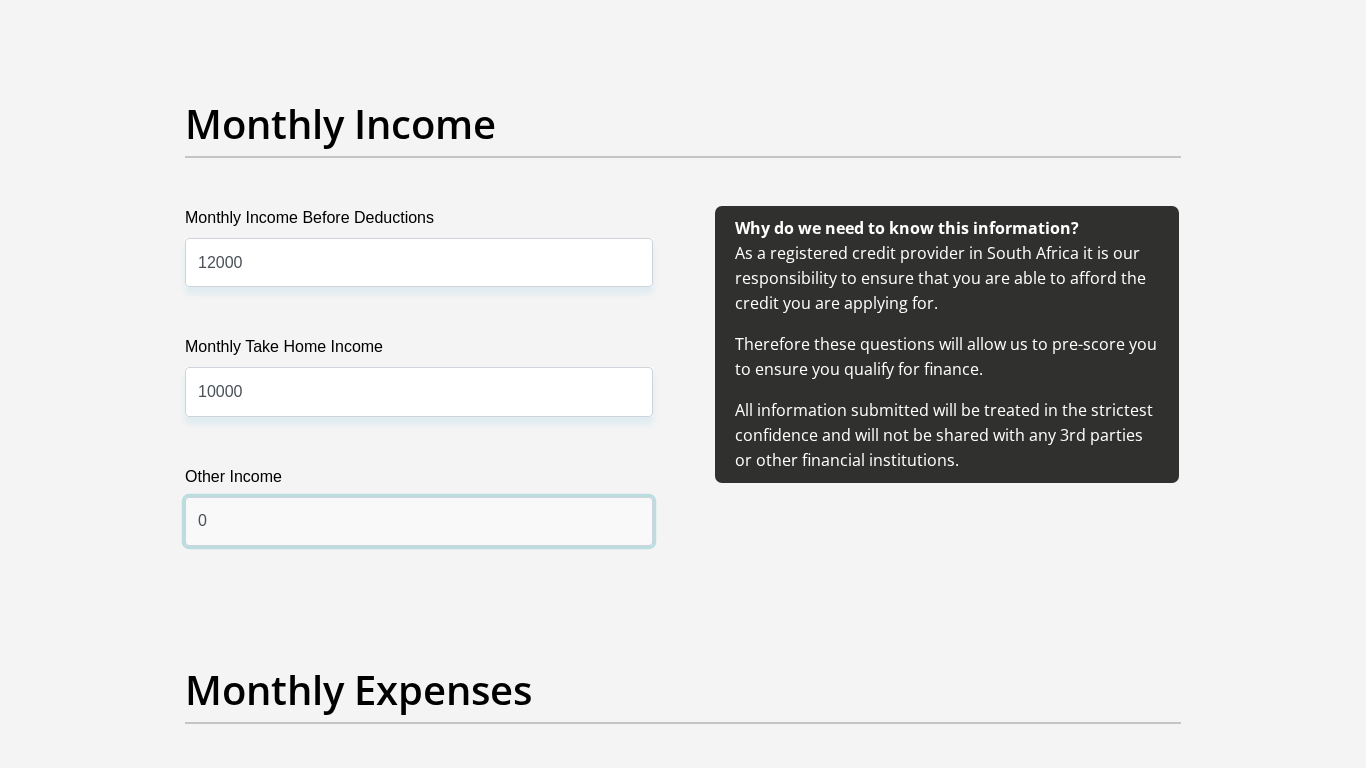 type on "0" 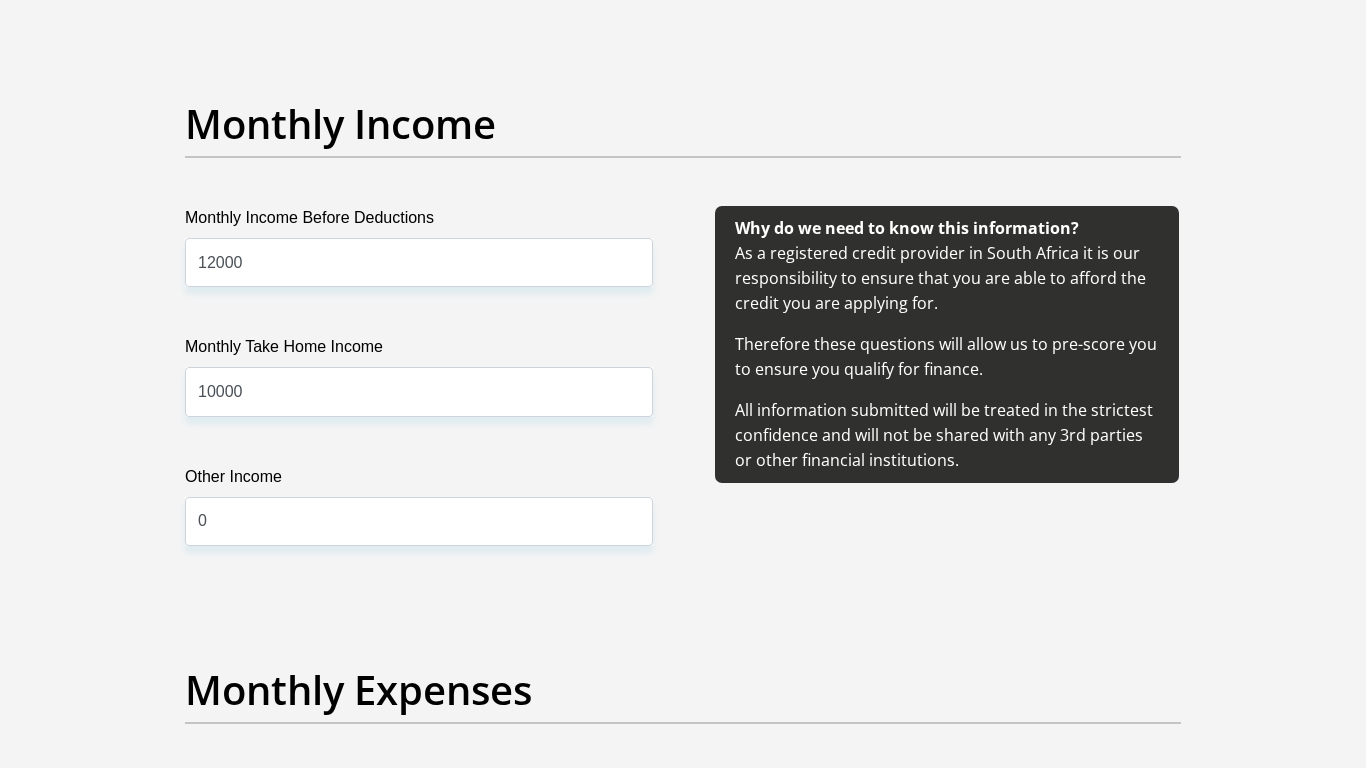 click on "Why do we need to know this information?
As a registered credit provider in South Africa it is our responsibility
to ensure that you are able to afford the credit you are applying for.
Therefore these questions will allow us to pre-score you to ensure you qualify for finance.
All information submitted will be treated in the strictest confidence
and will not be shared with any 3rd parties or other financial institutions." at bounding box center (947, 400) 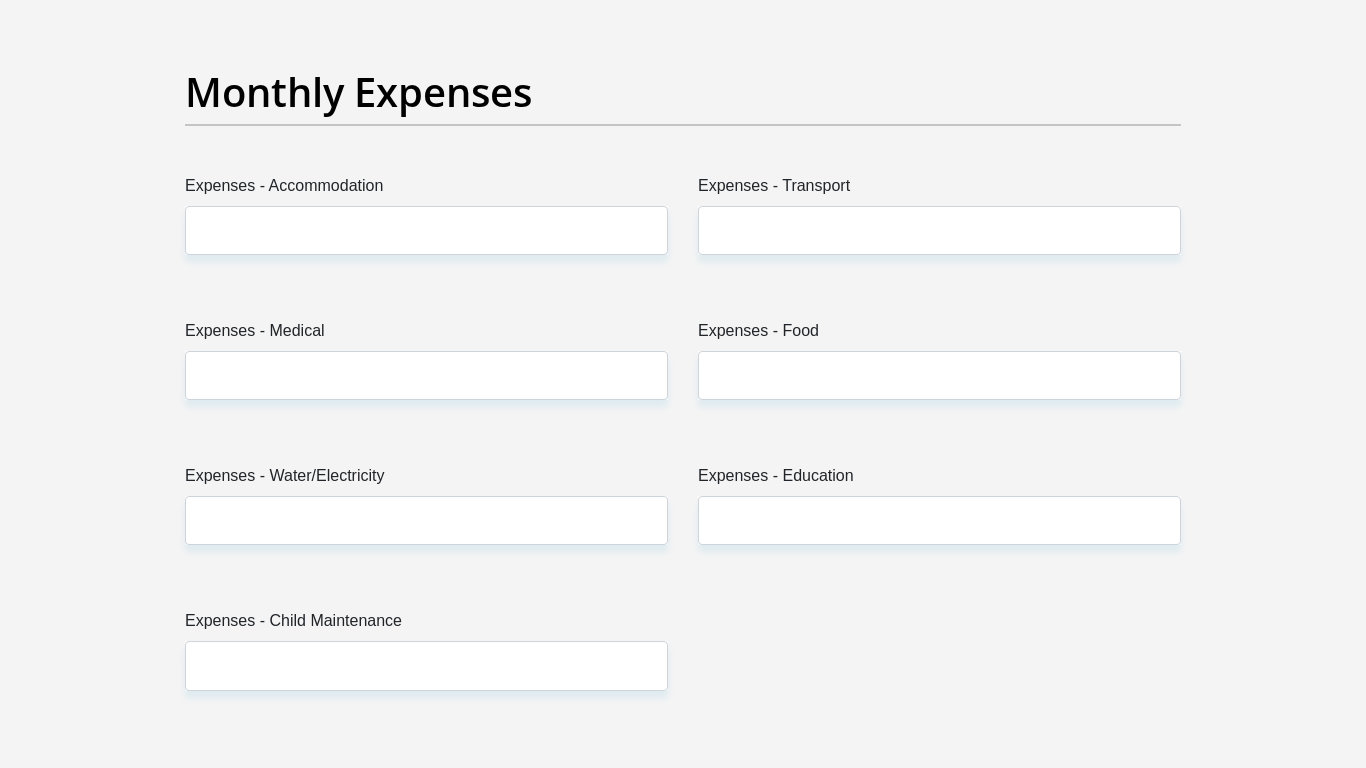 scroll, scrollTop: 2840, scrollLeft: 0, axis: vertical 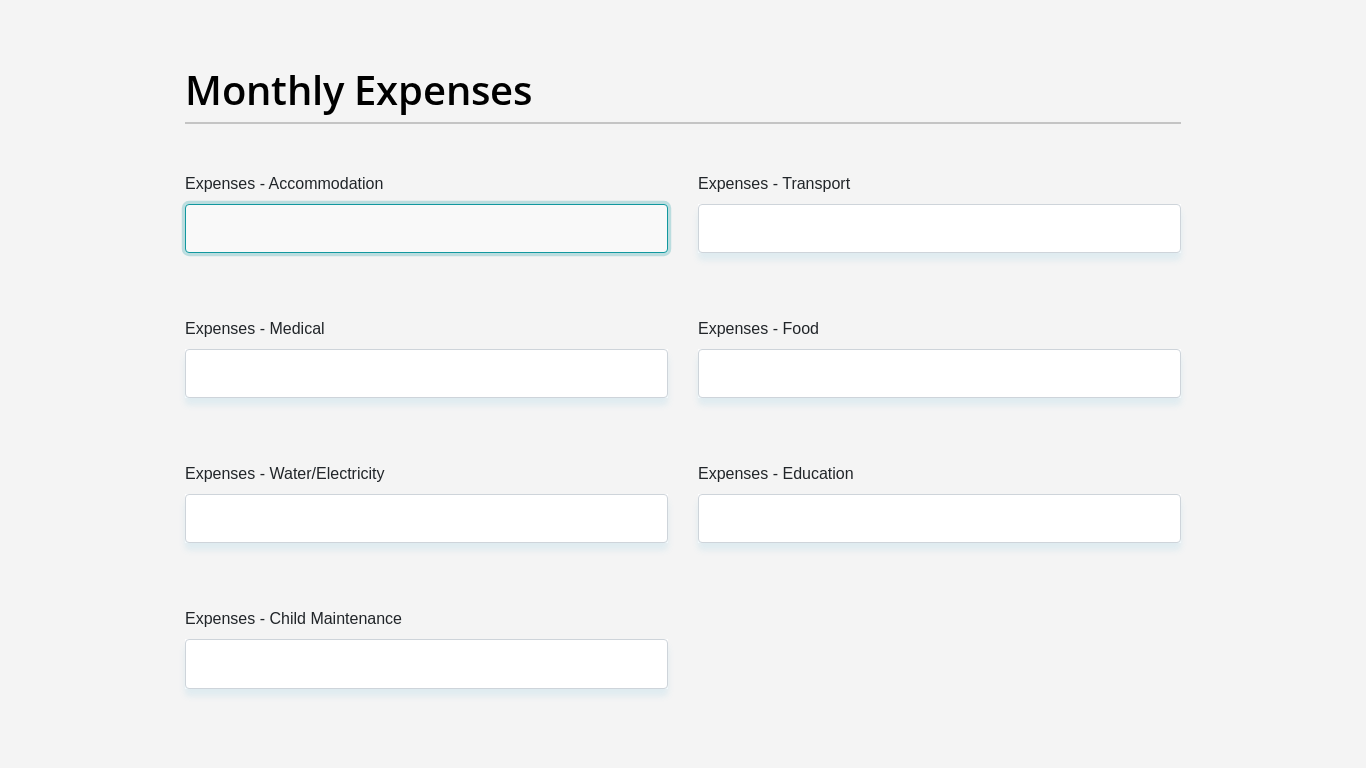click on "Expenses - Accommodation" at bounding box center (426, 228) 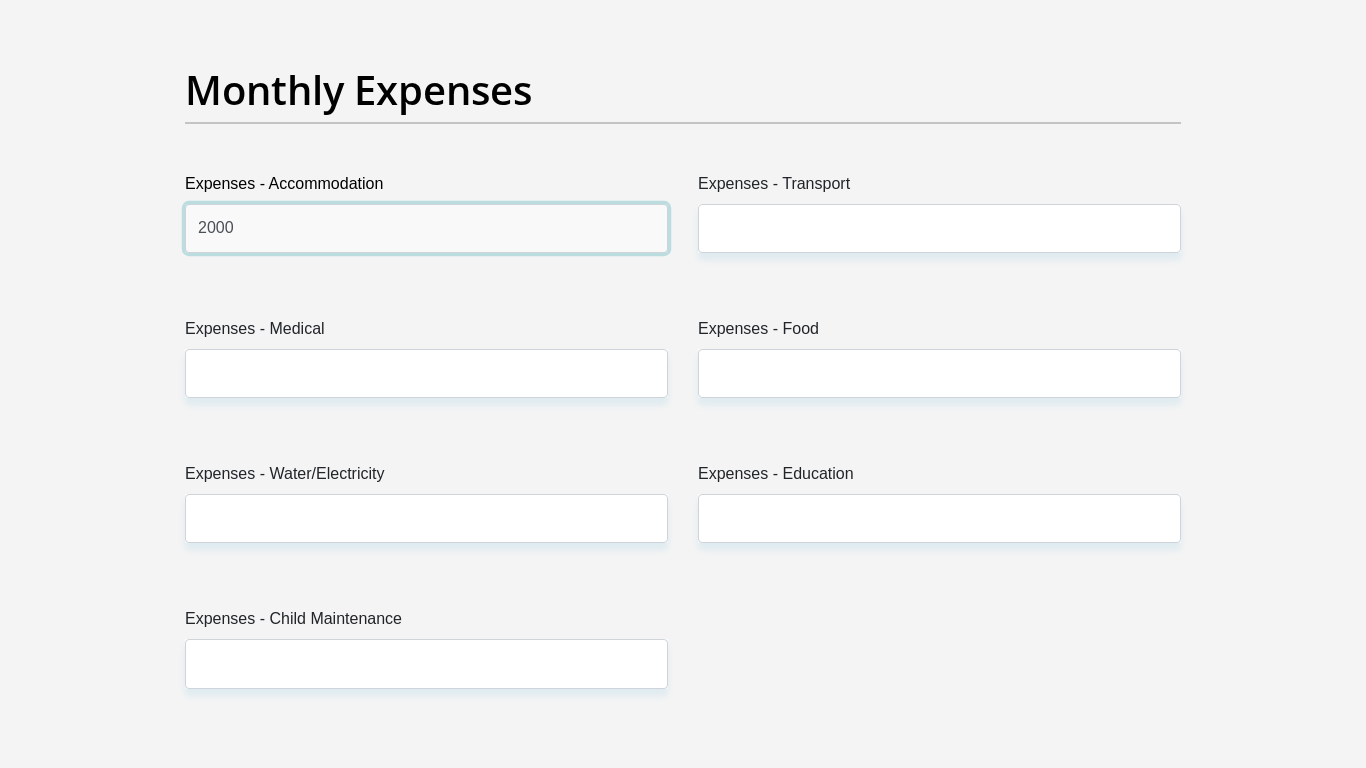 type on "2000" 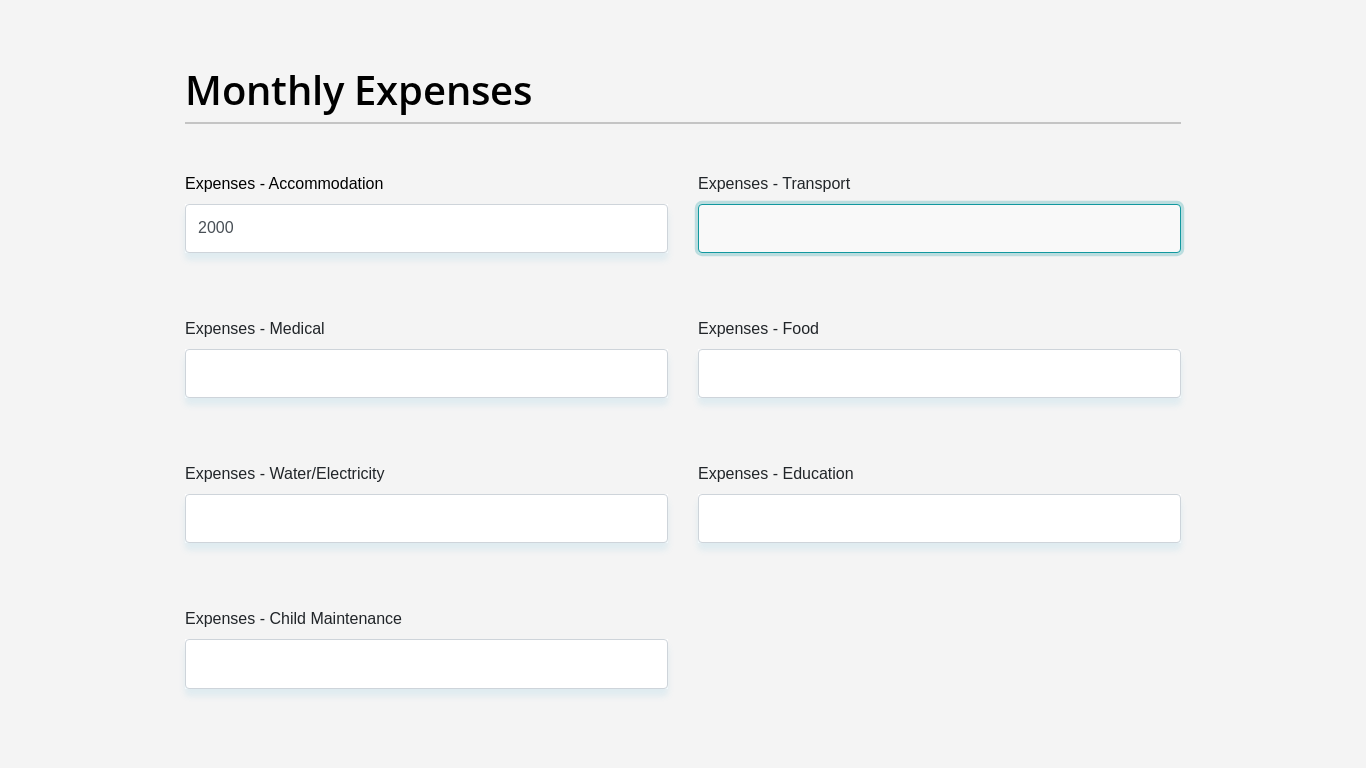 click on "Expenses - Transport" at bounding box center (939, 228) 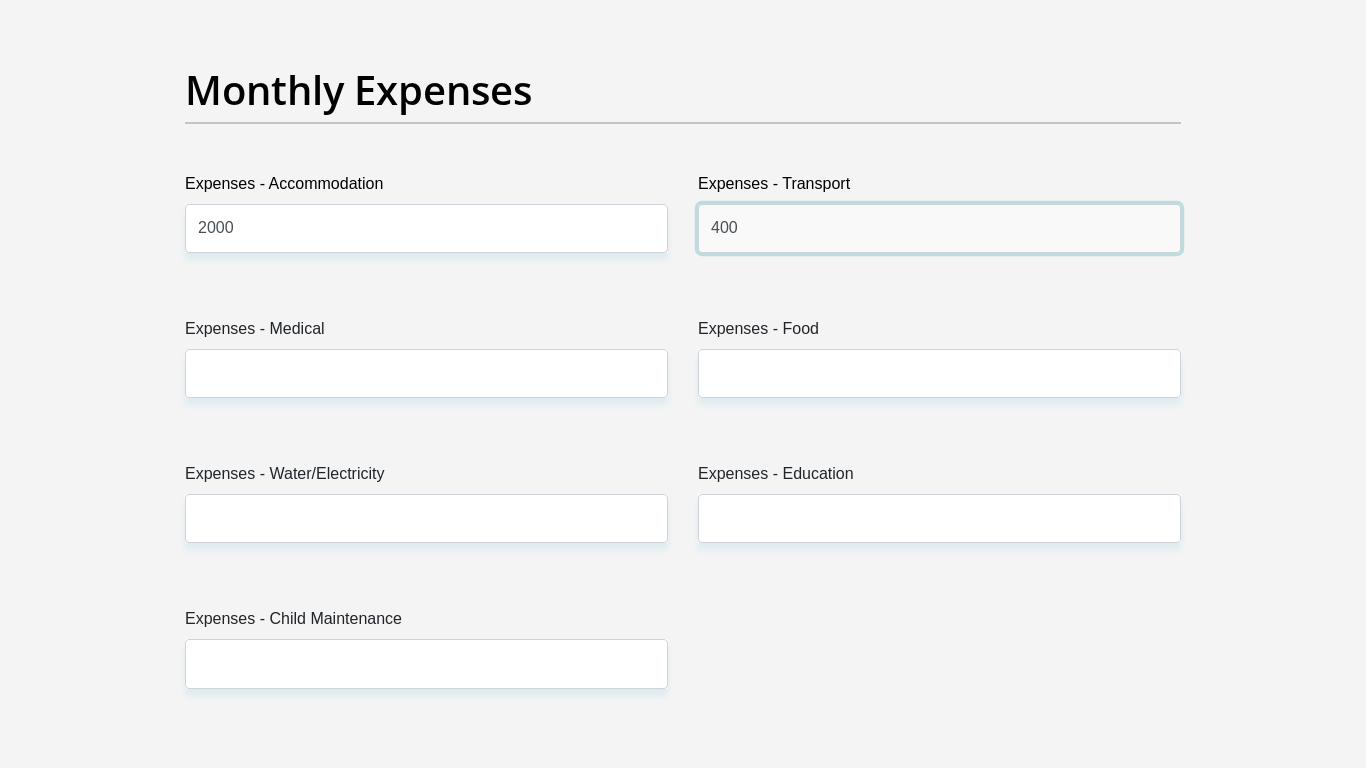type on "400" 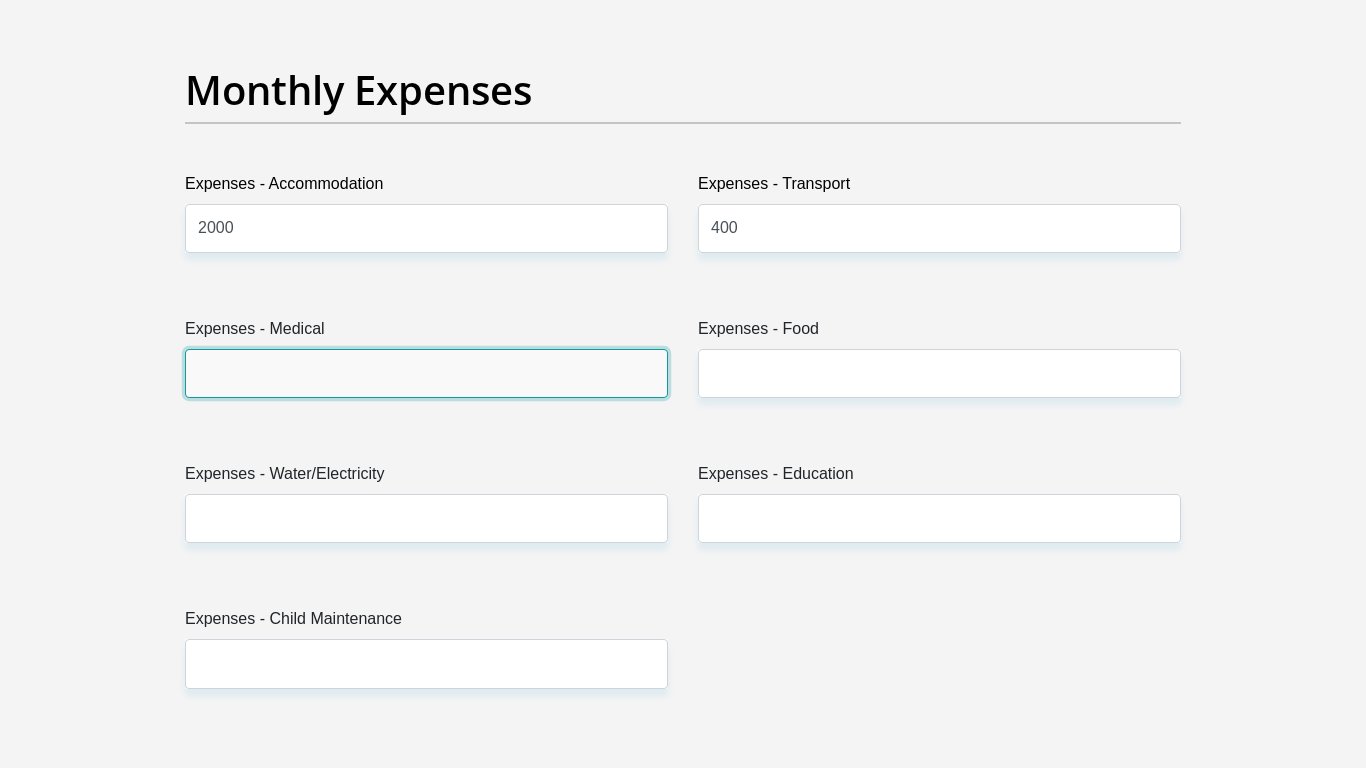 click on "Expenses - Medical" at bounding box center (426, 373) 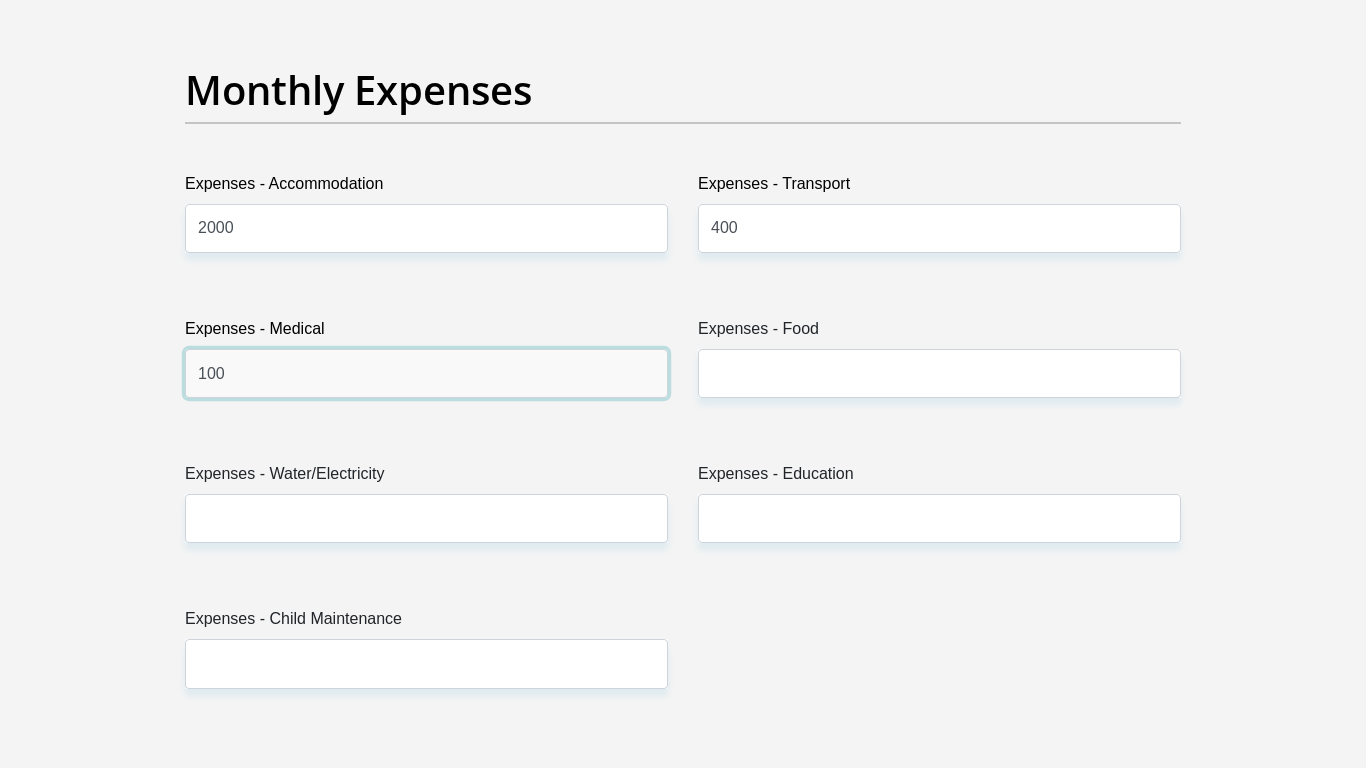 type on "100" 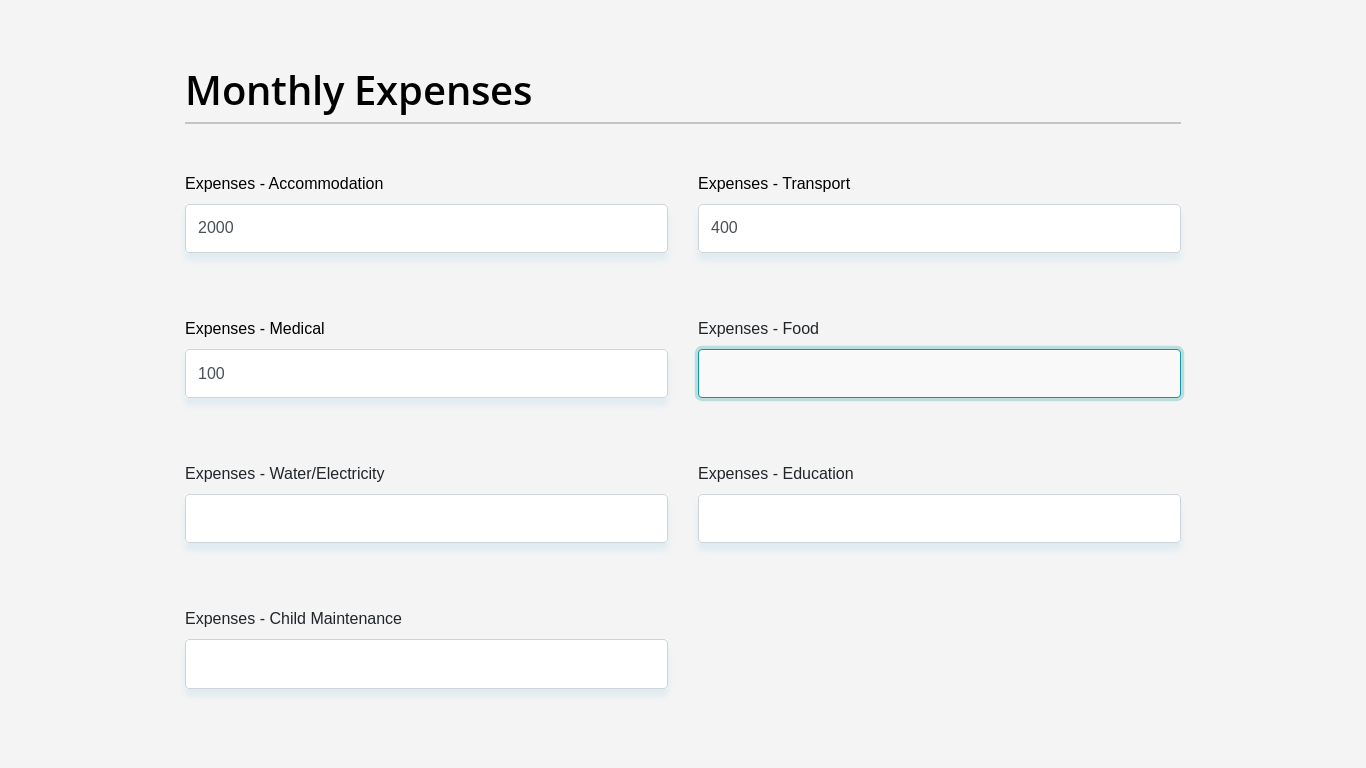 click on "Expenses - Food" at bounding box center (939, 373) 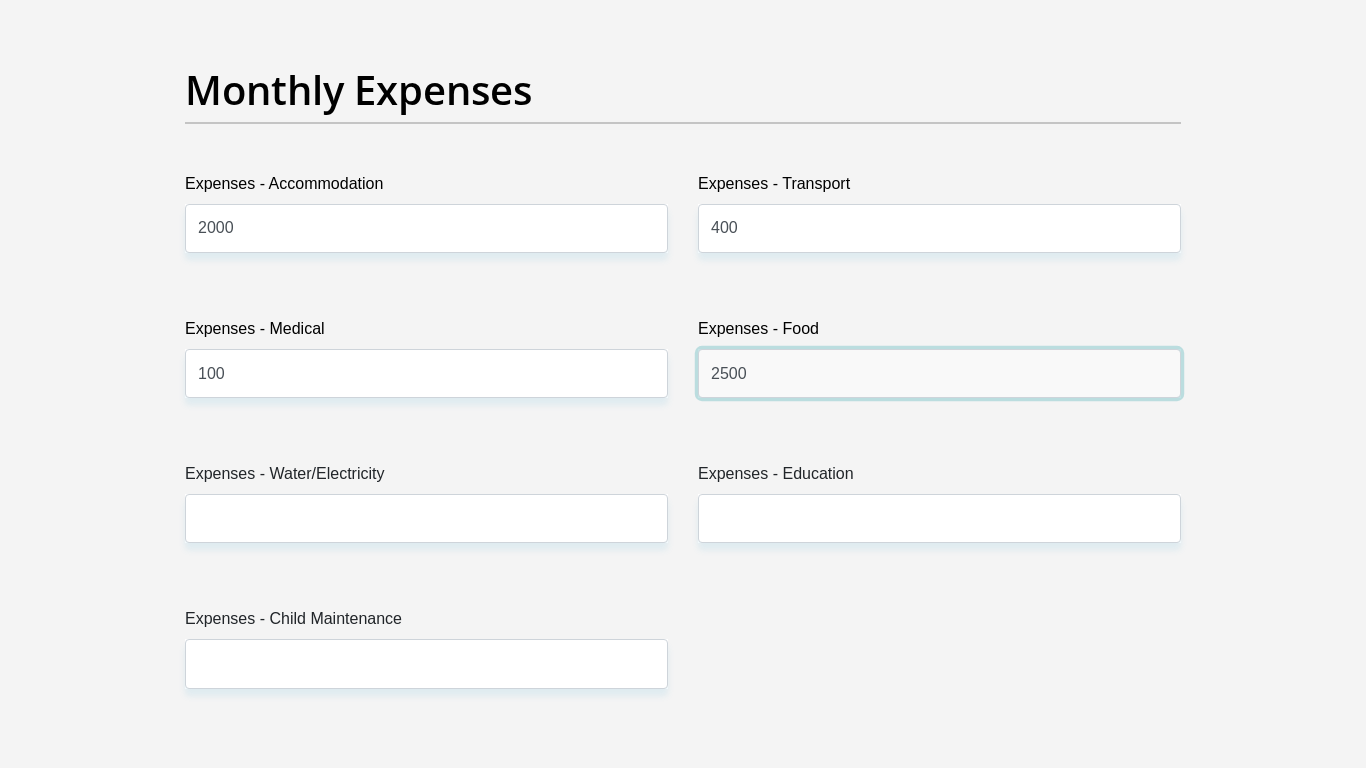 type on "2500" 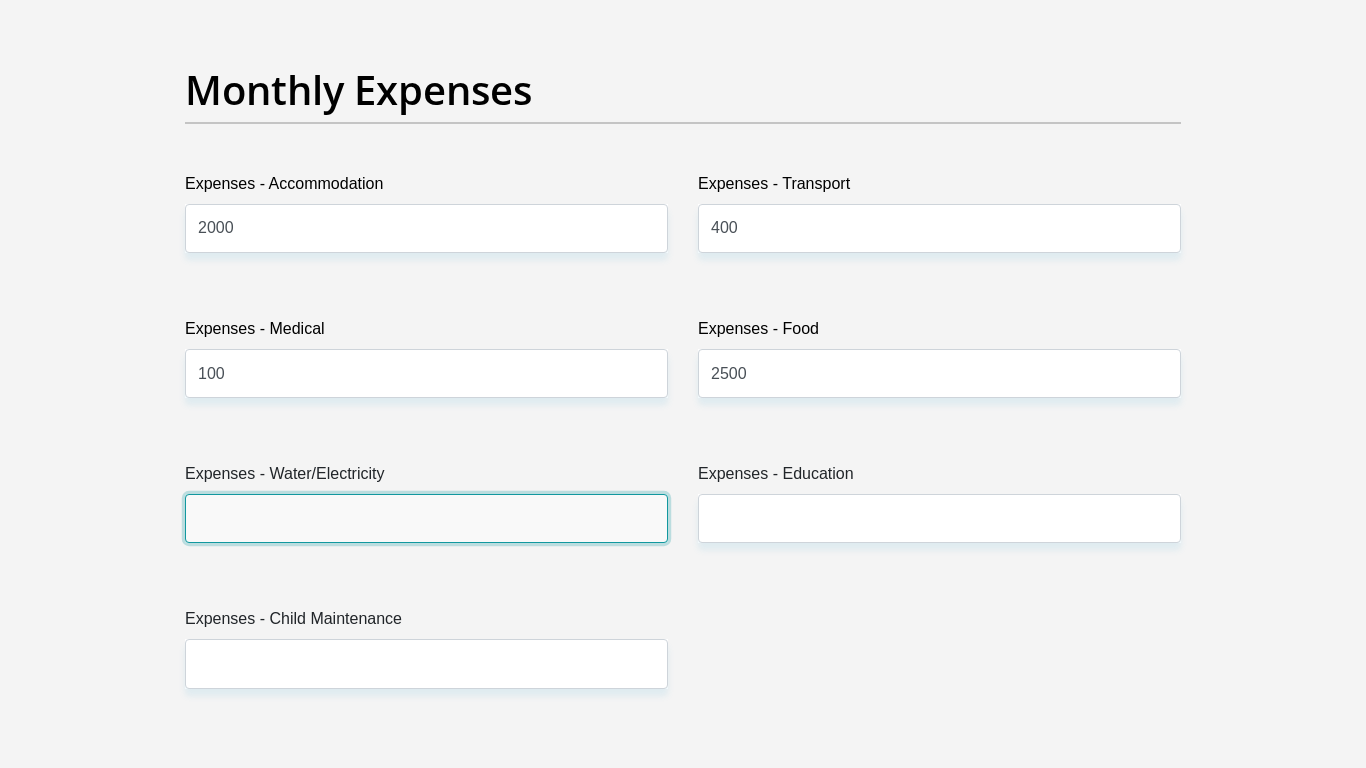 click on "Expenses - Water/Electricity" at bounding box center (426, 518) 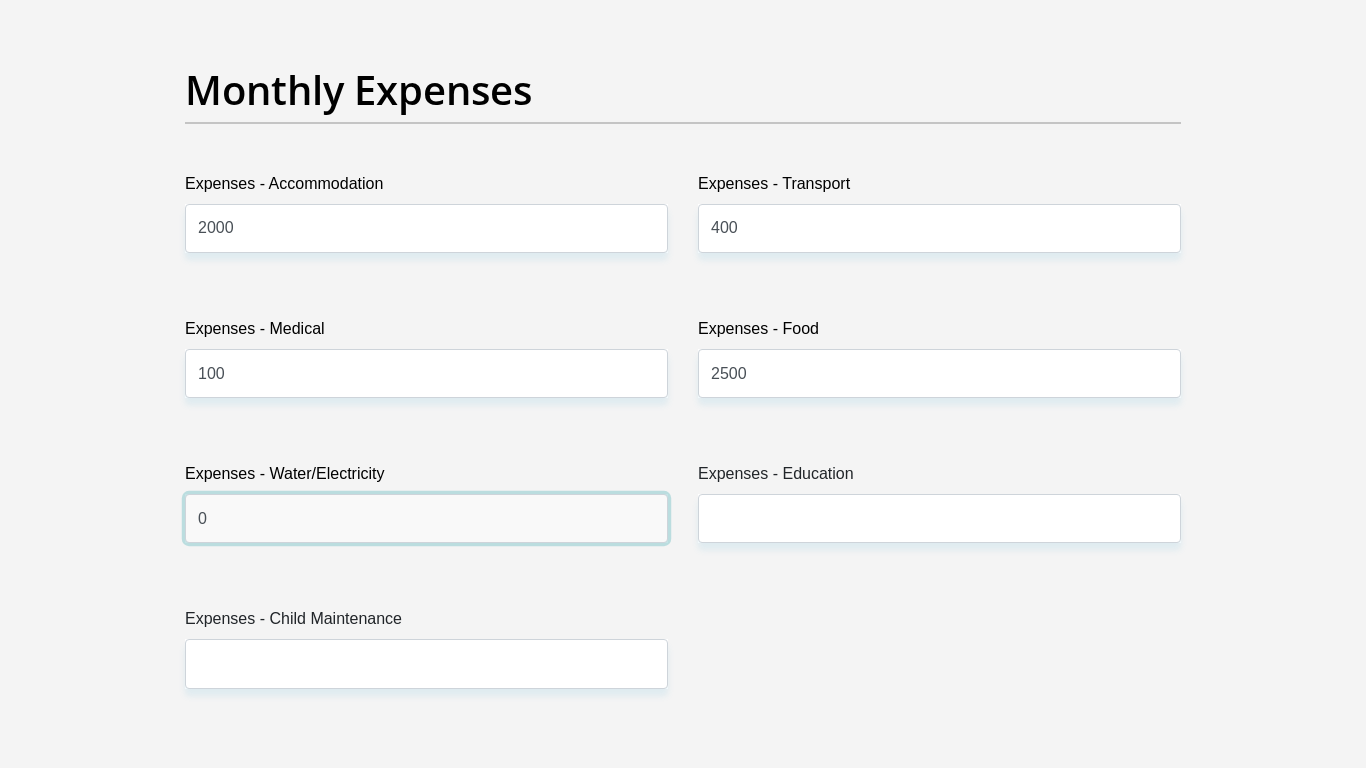 type on "0" 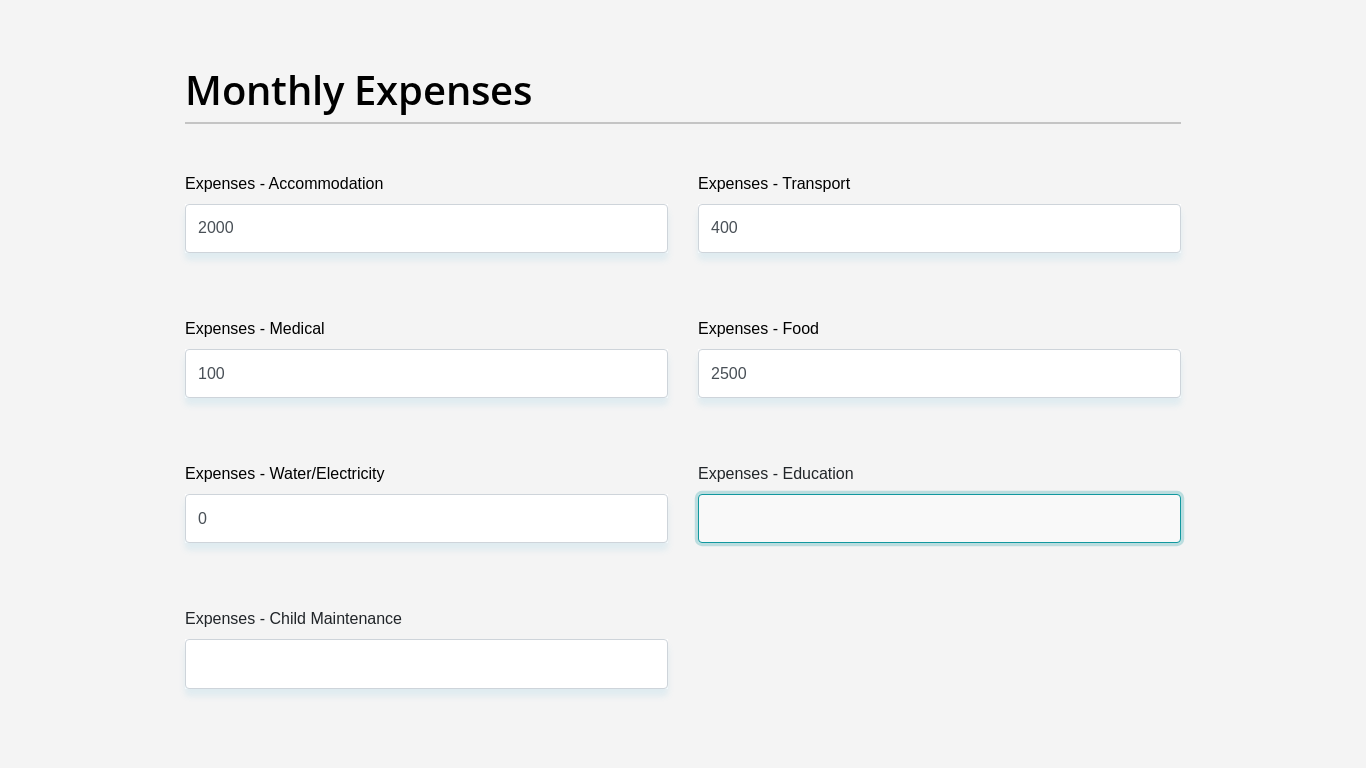 click on "Expenses - Education" at bounding box center (939, 518) 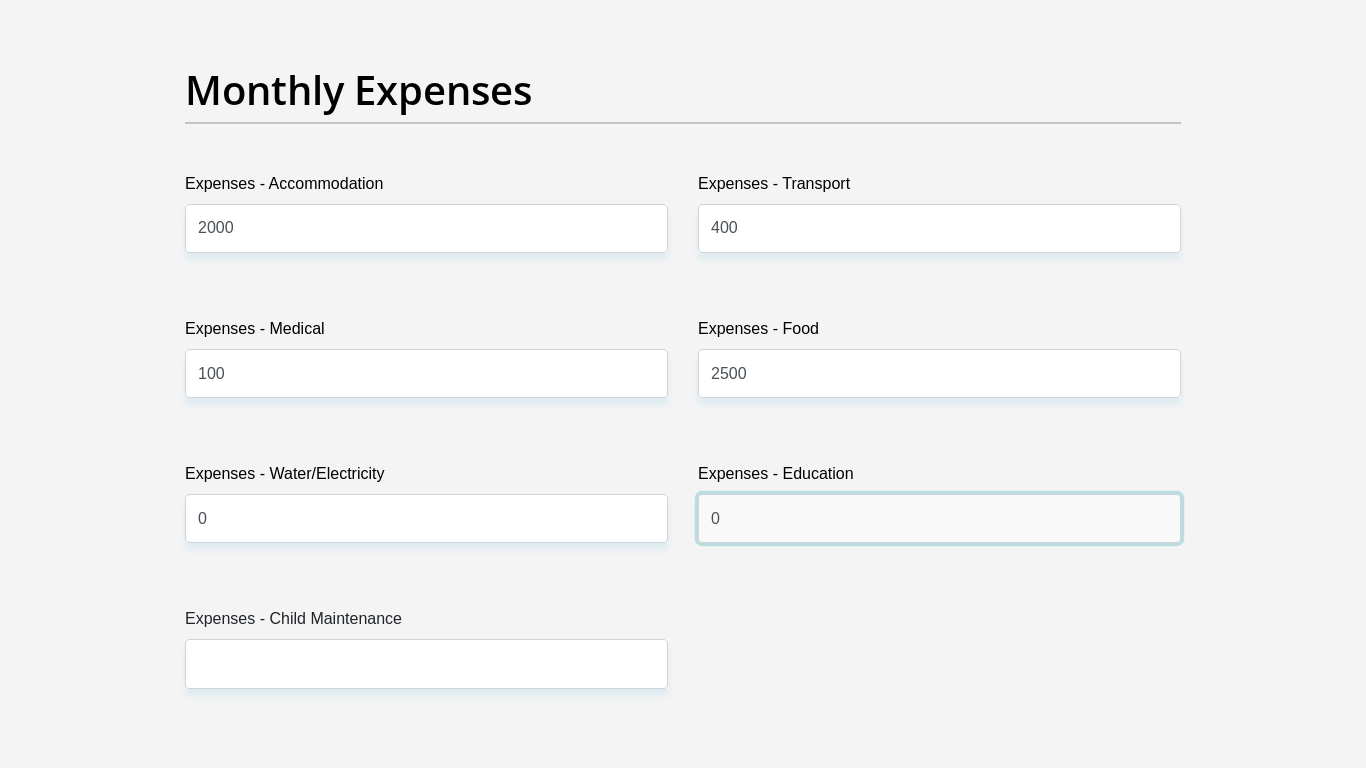 type on "0" 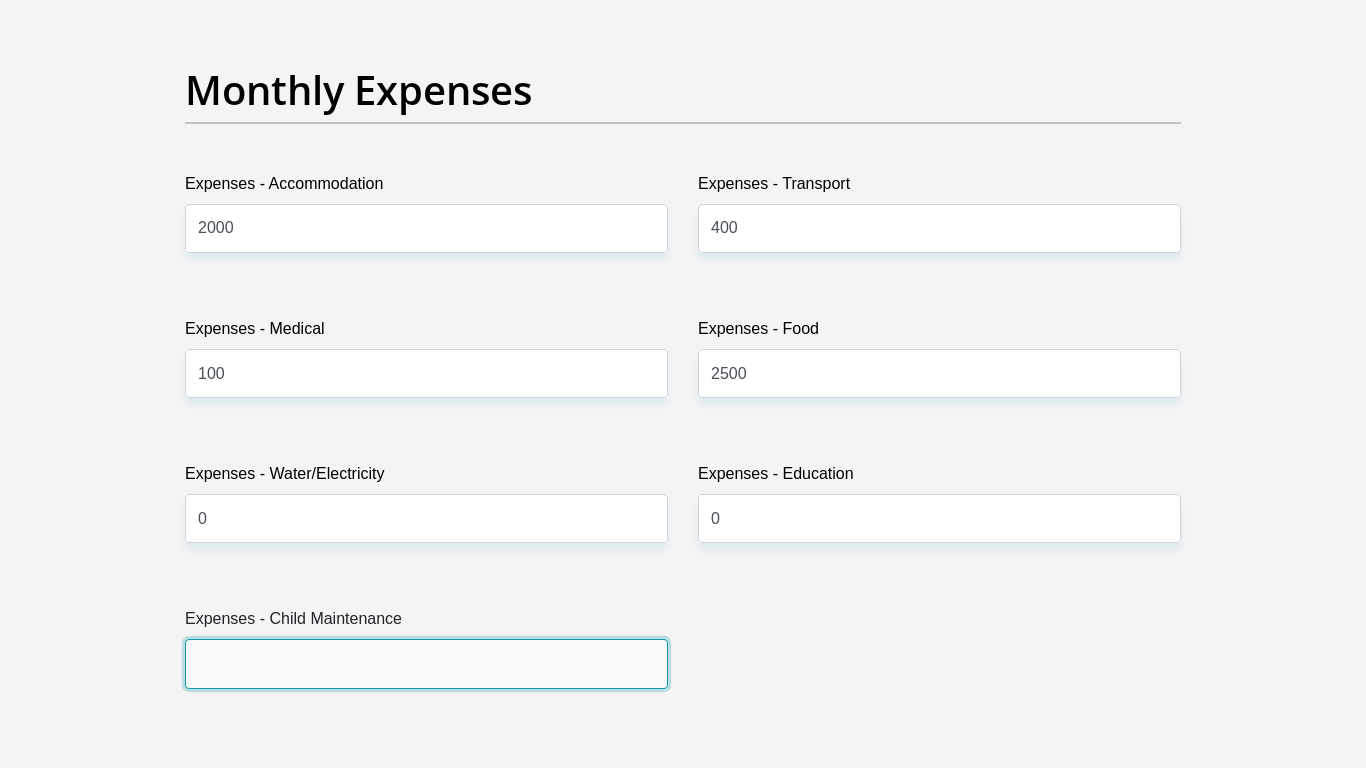 click on "Expenses - Child Maintenance" at bounding box center (426, 663) 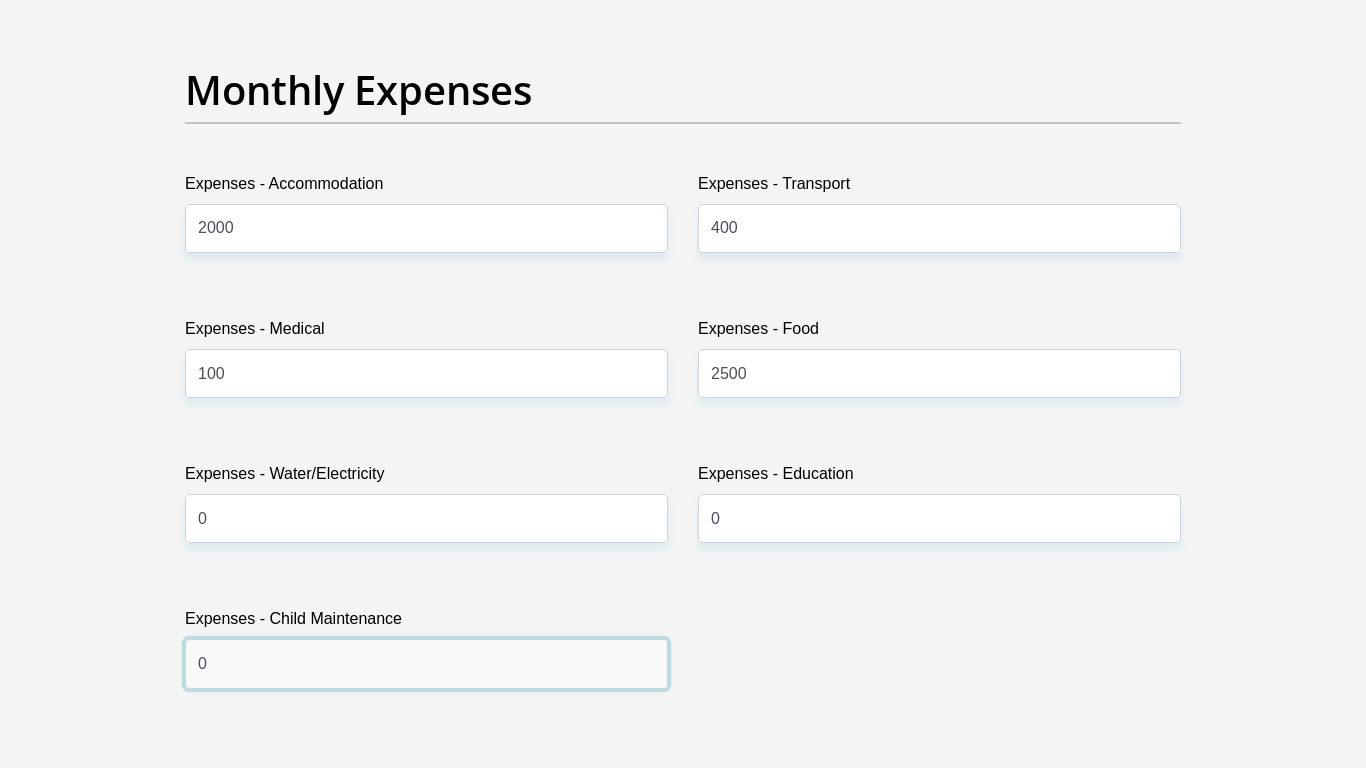 type on "0" 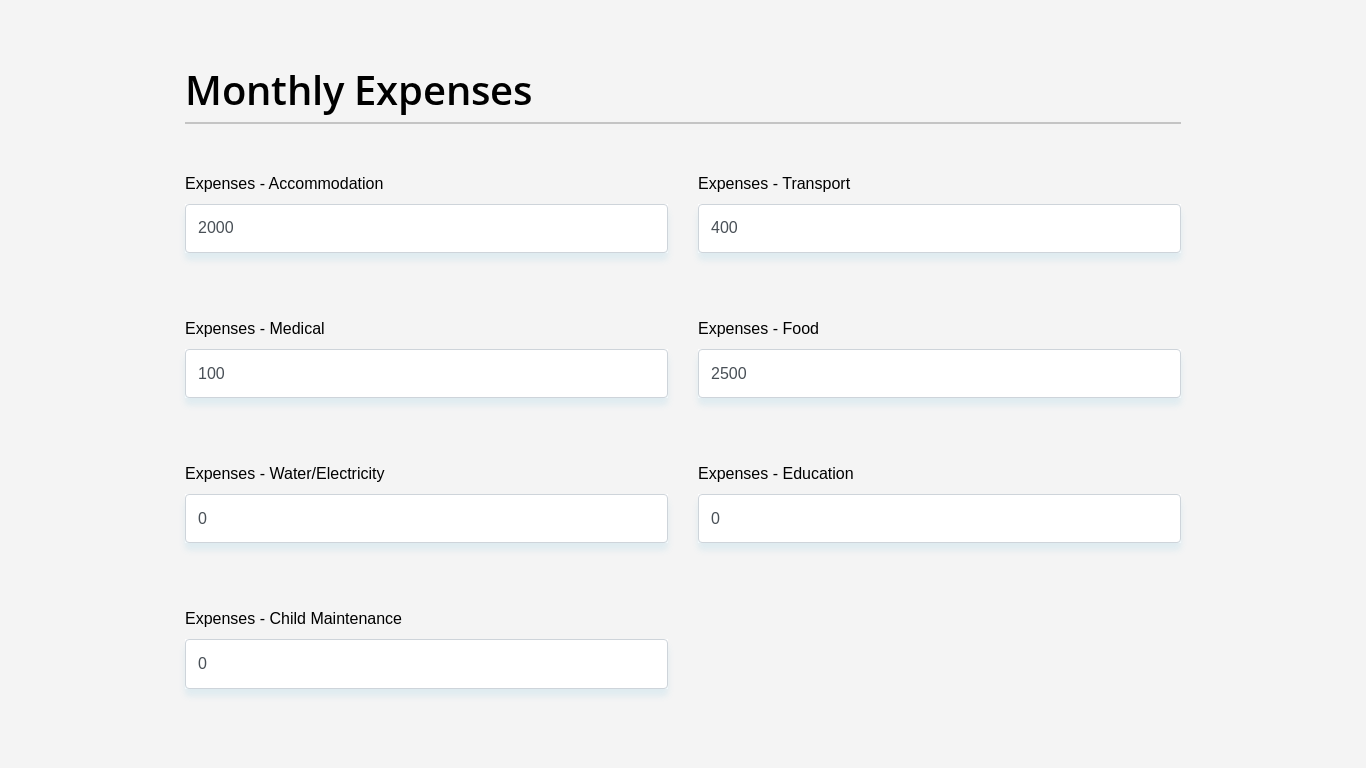 click on "Title
Mr
Ms
Mrs
Dr
Other
First Name
[FIRST]
Surname
[LAST]
ID Number
[ID NUMBER]
Please input valid ID number
Race
Black
Coloured
Indian
White
Other
Contact Number
[PHONE]
Please input valid contact number
Nationality" at bounding box center [683, 727] 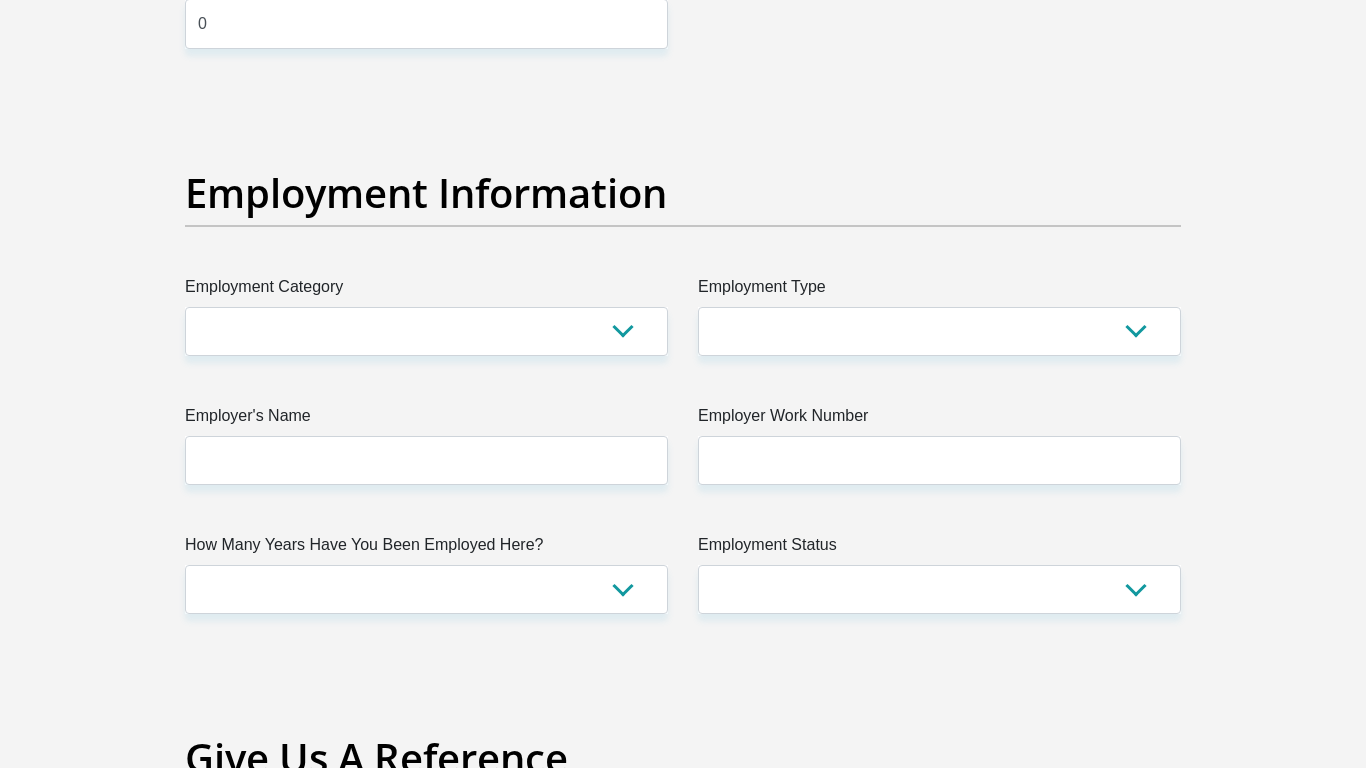 scroll, scrollTop: 3520, scrollLeft: 0, axis: vertical 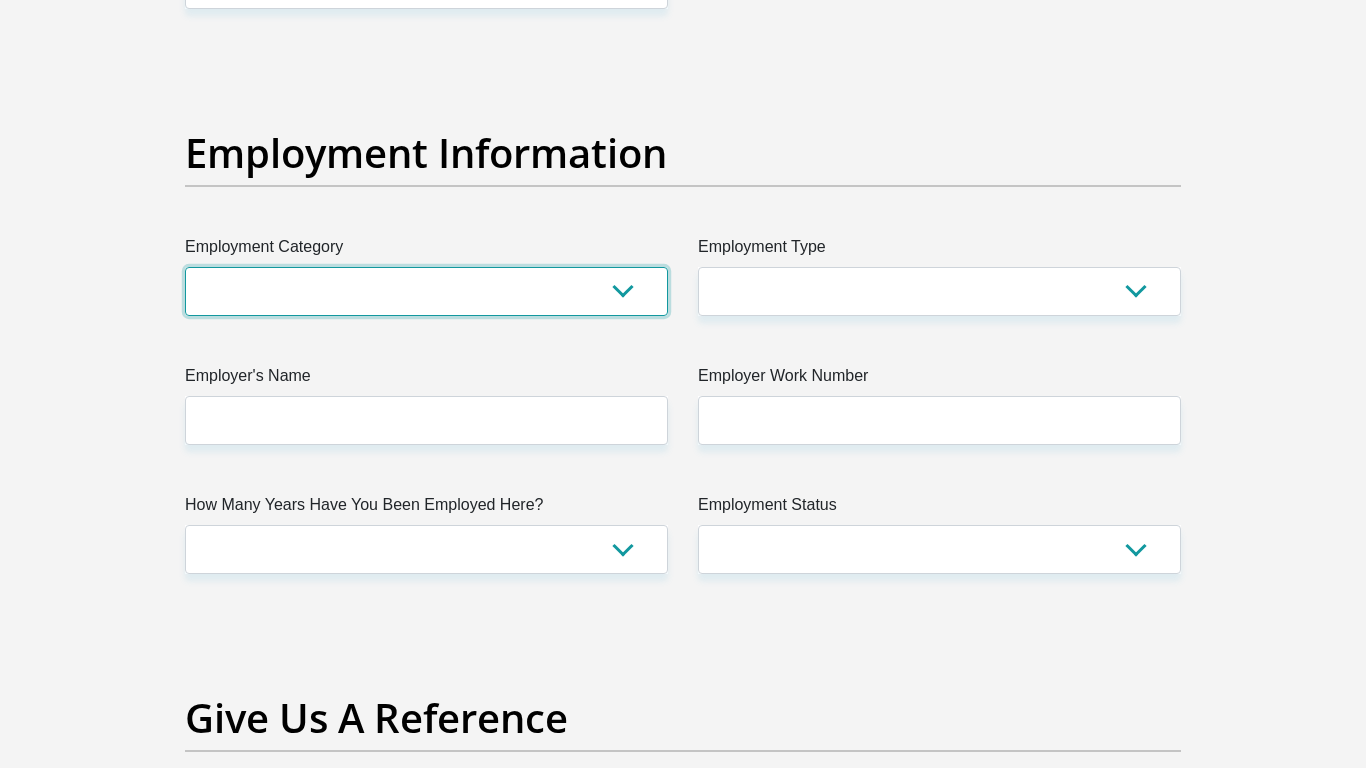 select on "67" 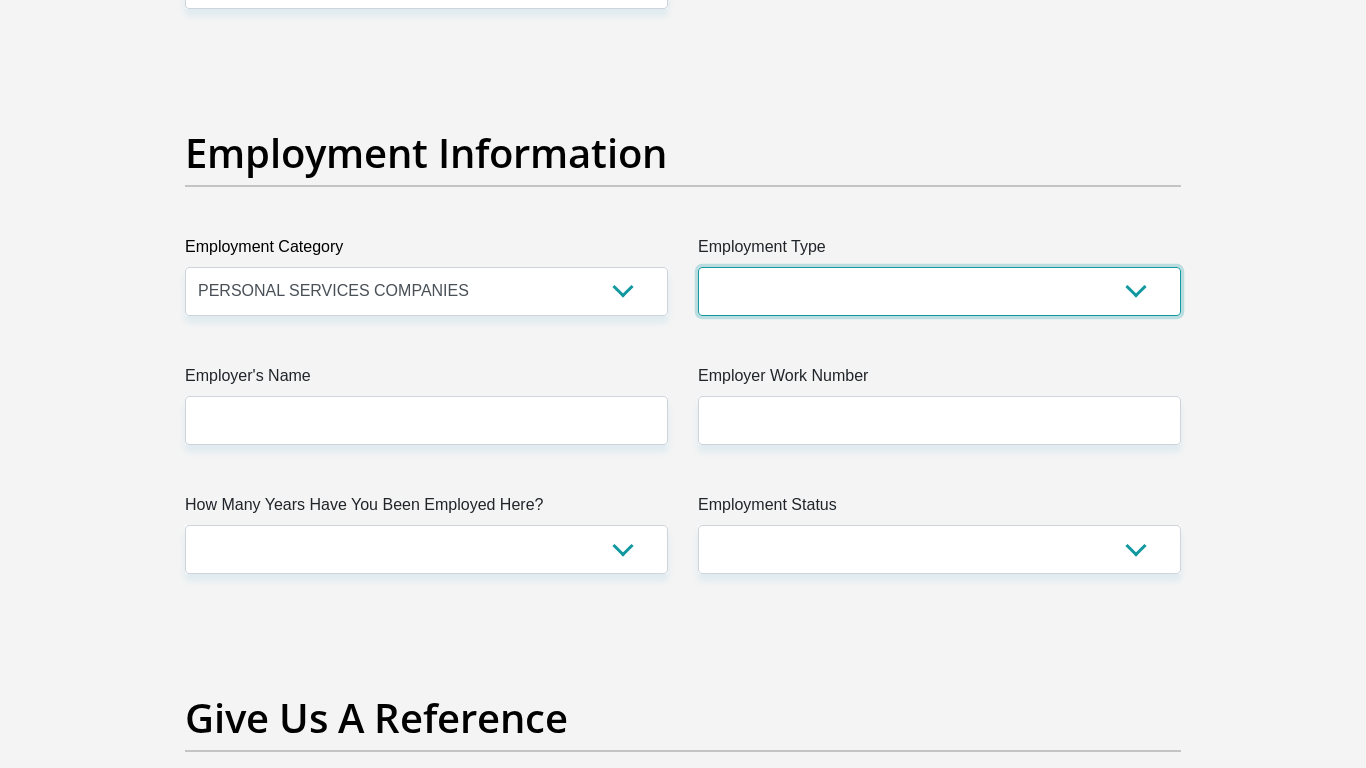 select on "Licenced Professional" 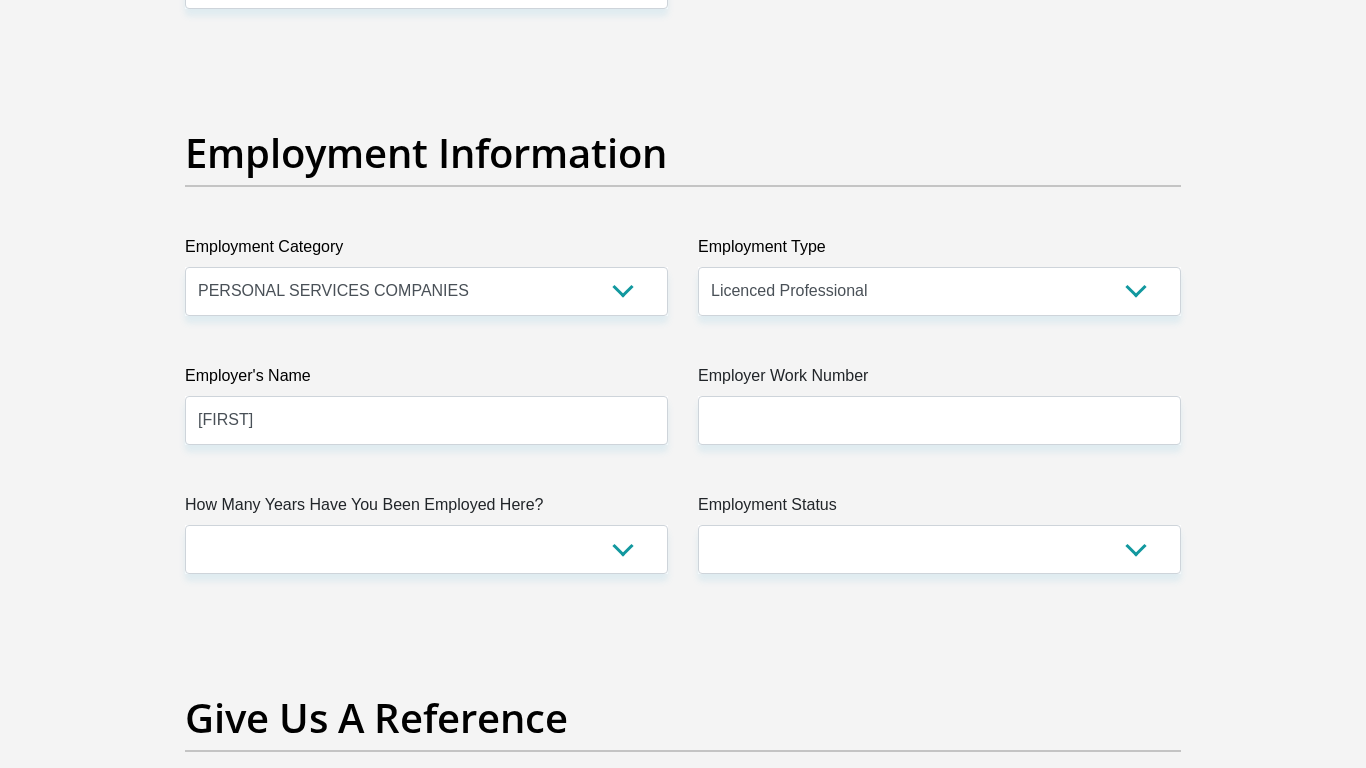 drag, startPoint x: 265, startPoint y: 433, endPoint x: 291, endPoint y: 433, distance: 26 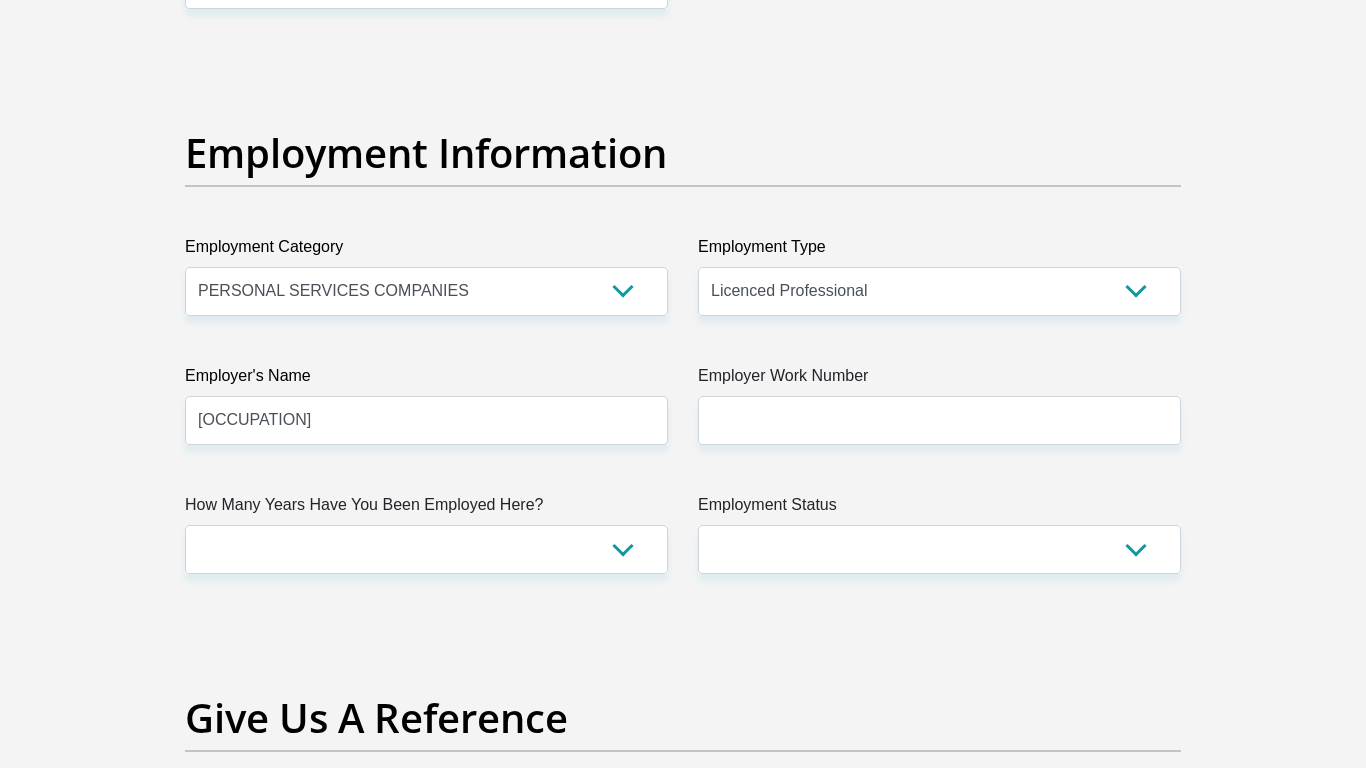 type on "[OCCUPATION]" 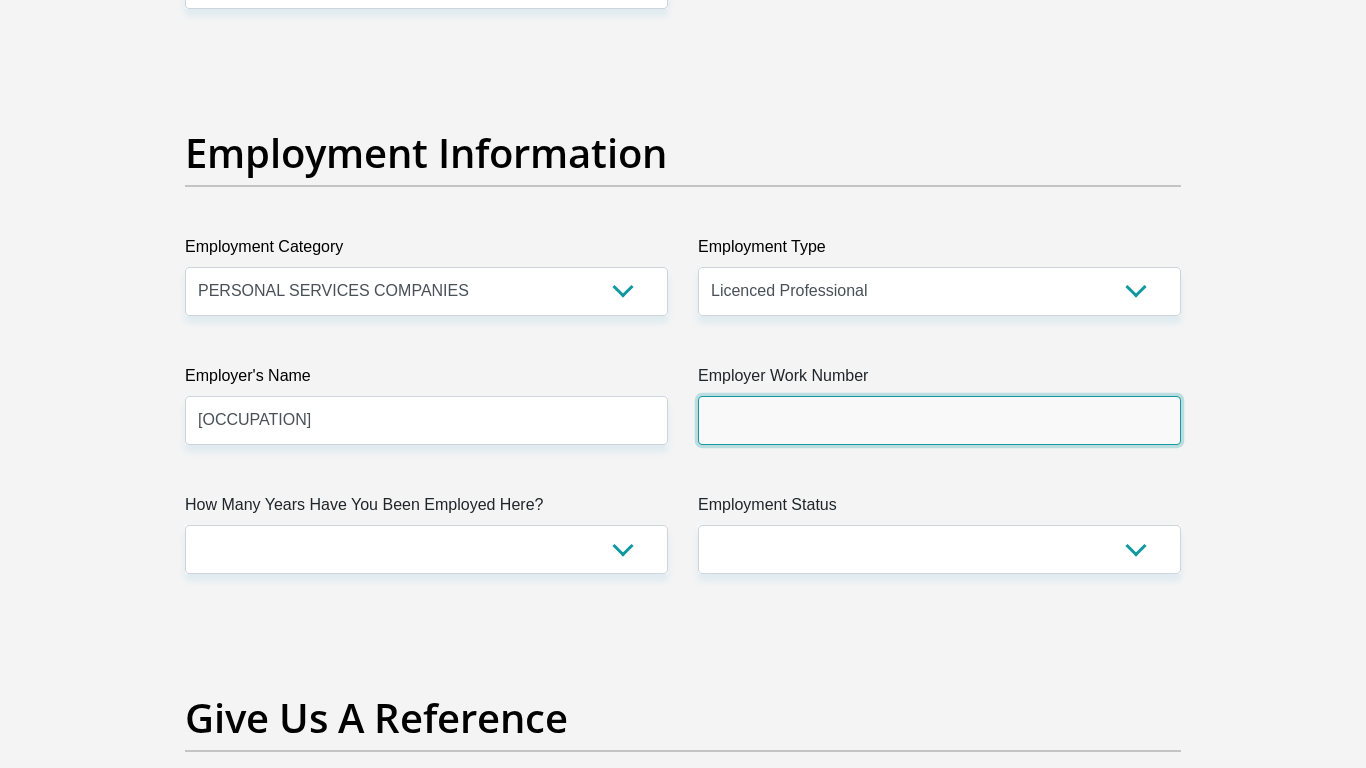 click on "Employer Work Number" at bounding box center (939, 420) 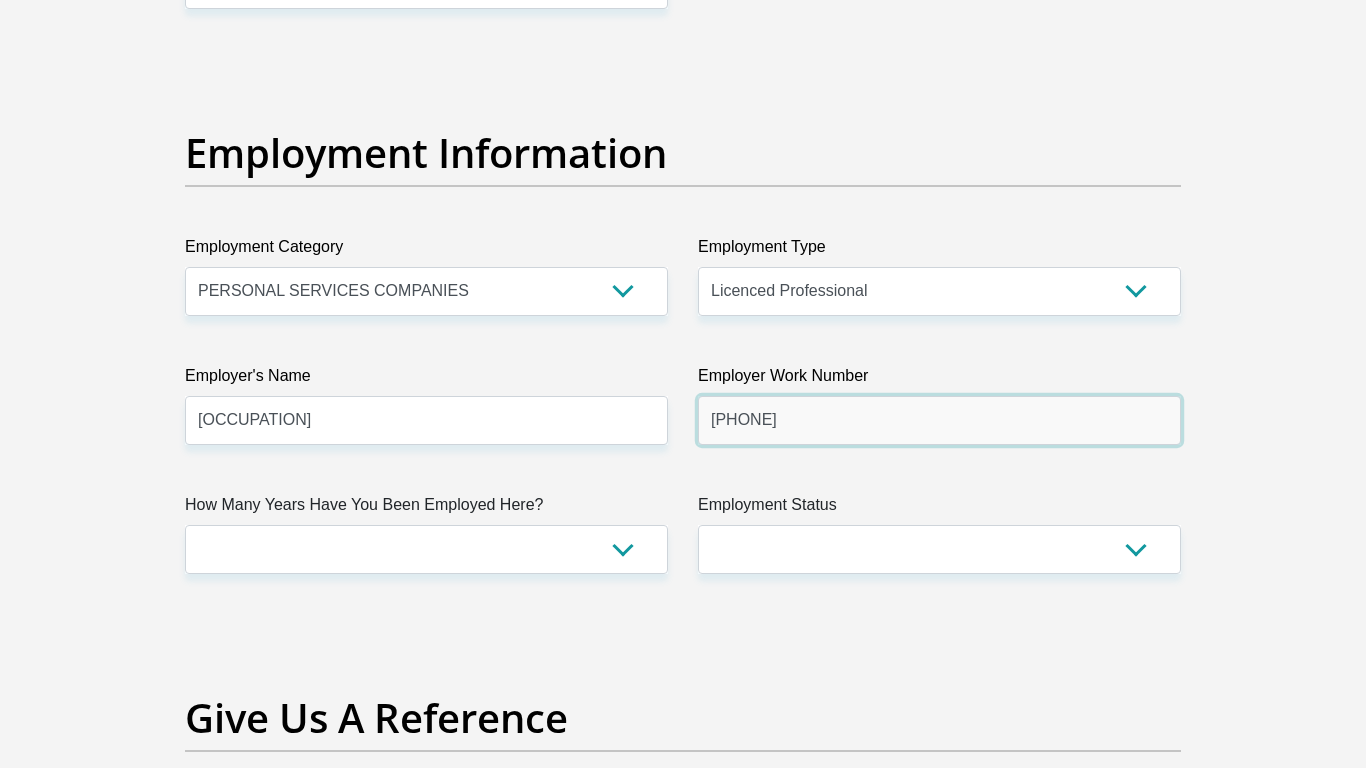 type on "[PHONE]" 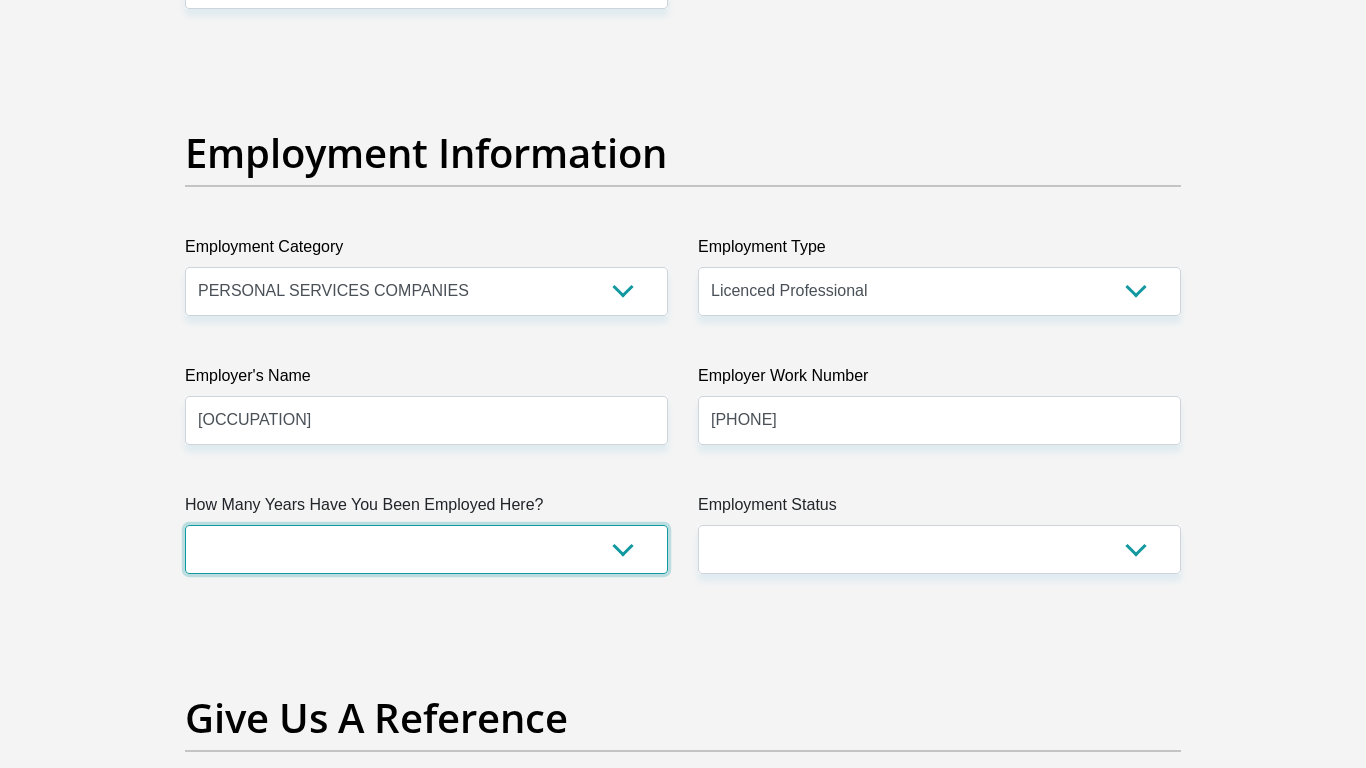 select on "24" 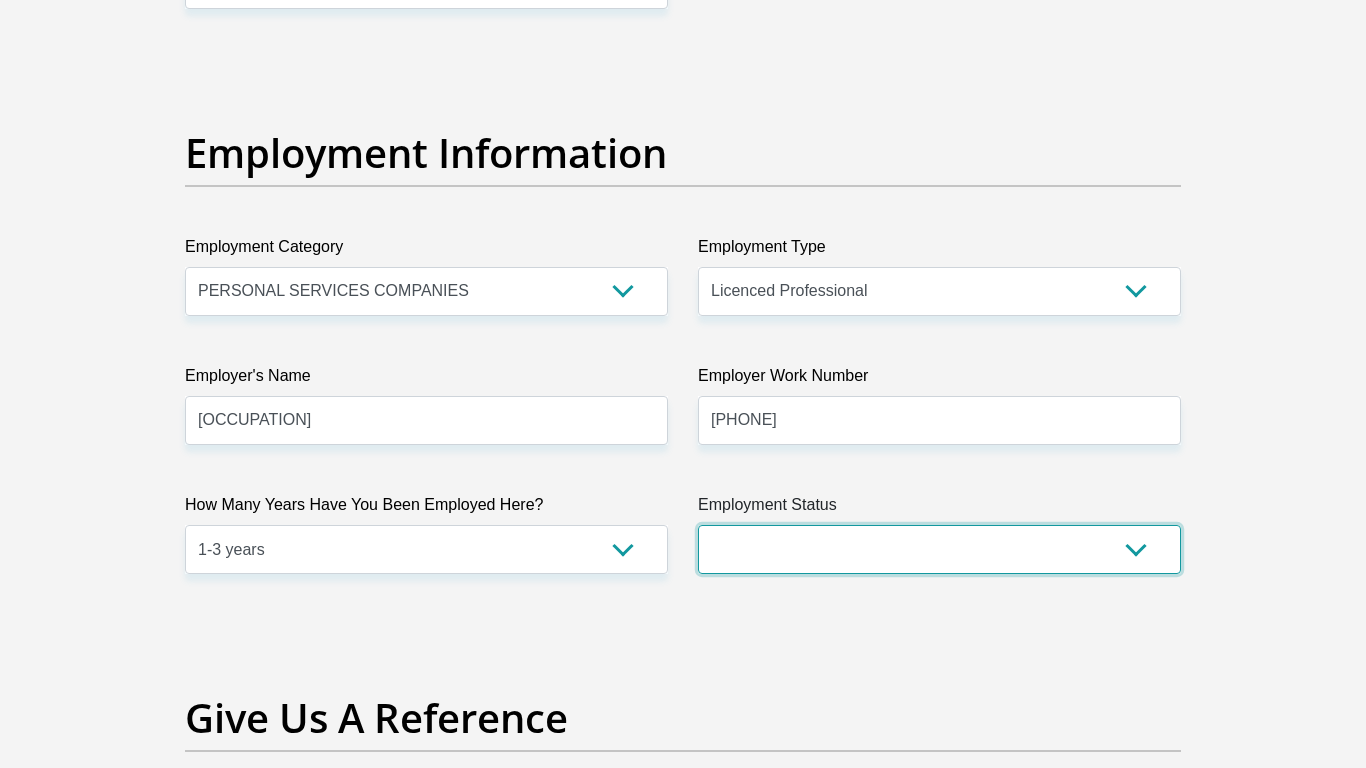 select on "1" 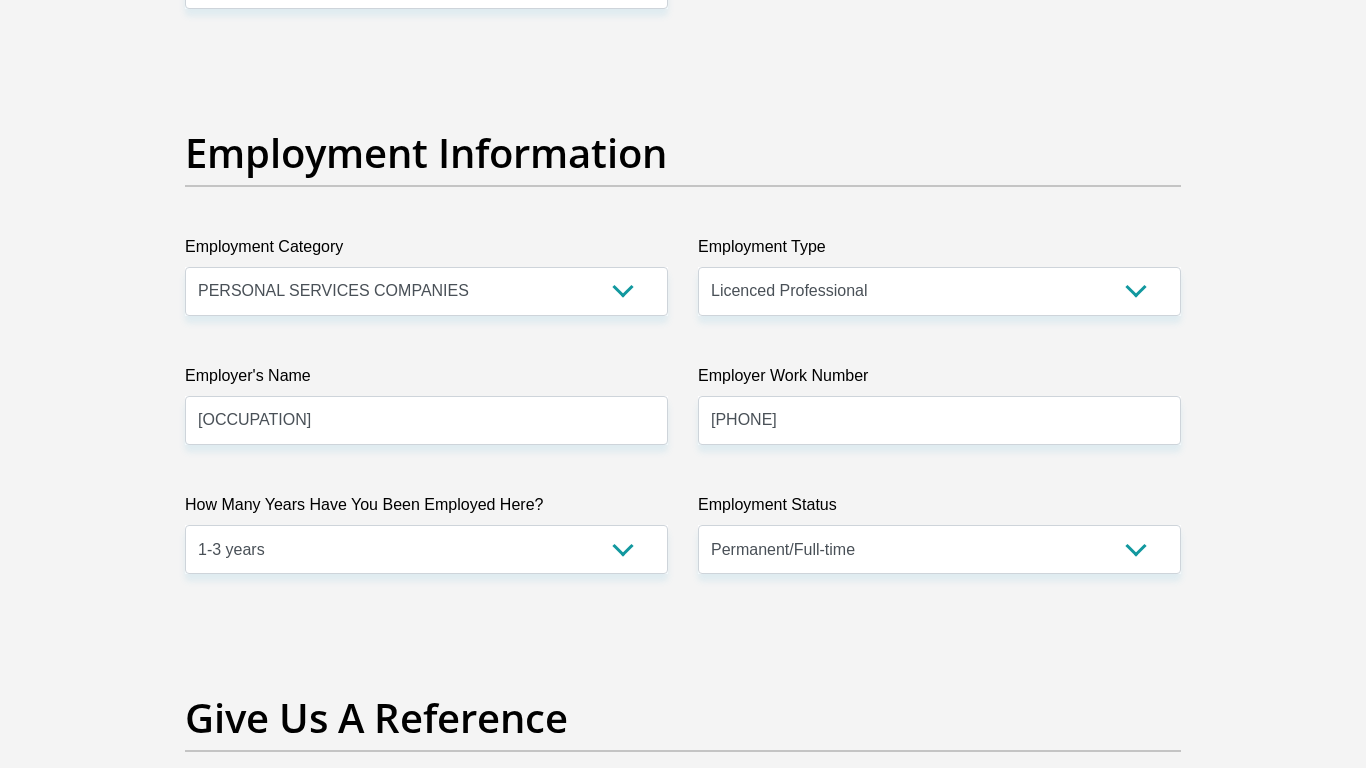 click on "Title
Mr
Ms
Mrs
Dr
Other
First Name
[FIRST]
Surname
[LAST]
ID Number
[ID NUMBER]
Please input valid ID number
Race
Black
Coloured
Indian
White
Other
Contact Number
[PHONE]
Please input valid contact number
Nationality" at bounding box center (683, 47) 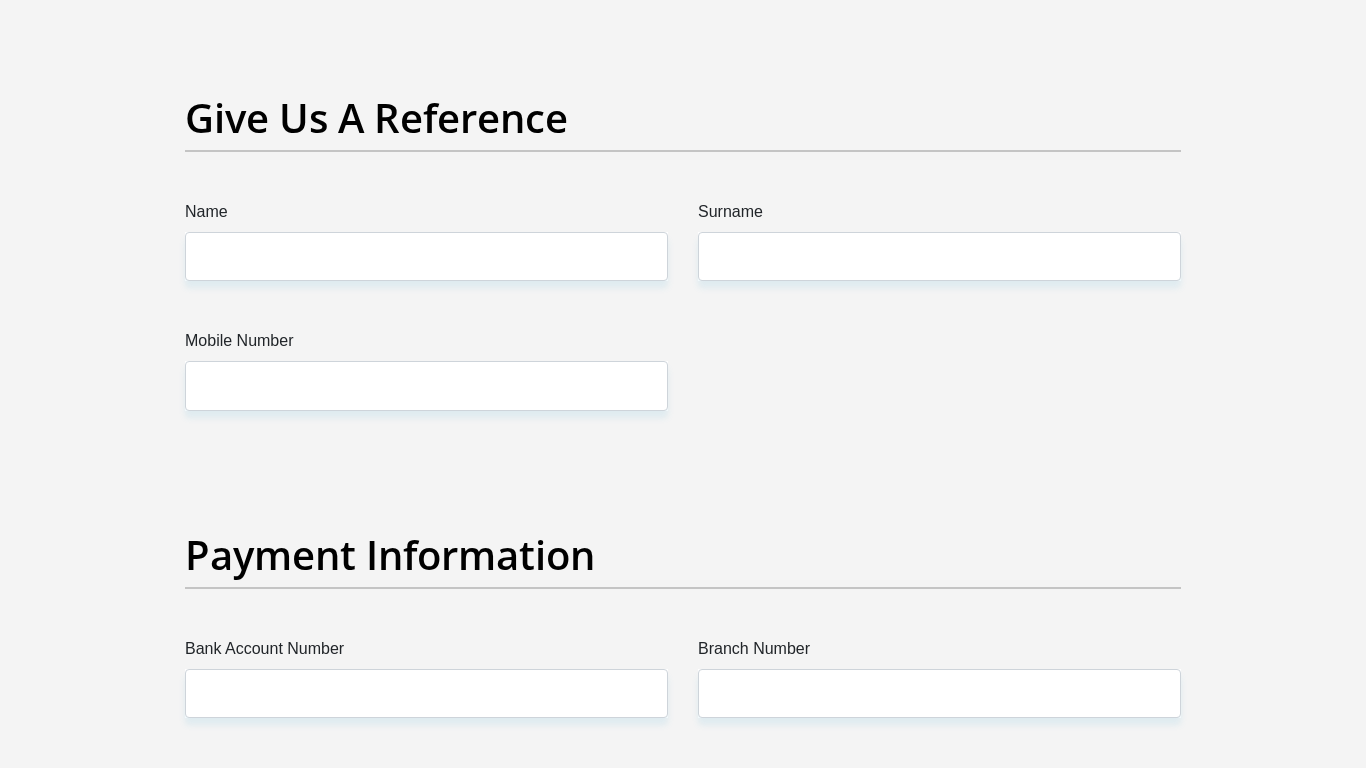 scroll, scrollTop: 4160, scrollLeft: 0, axis: vertical 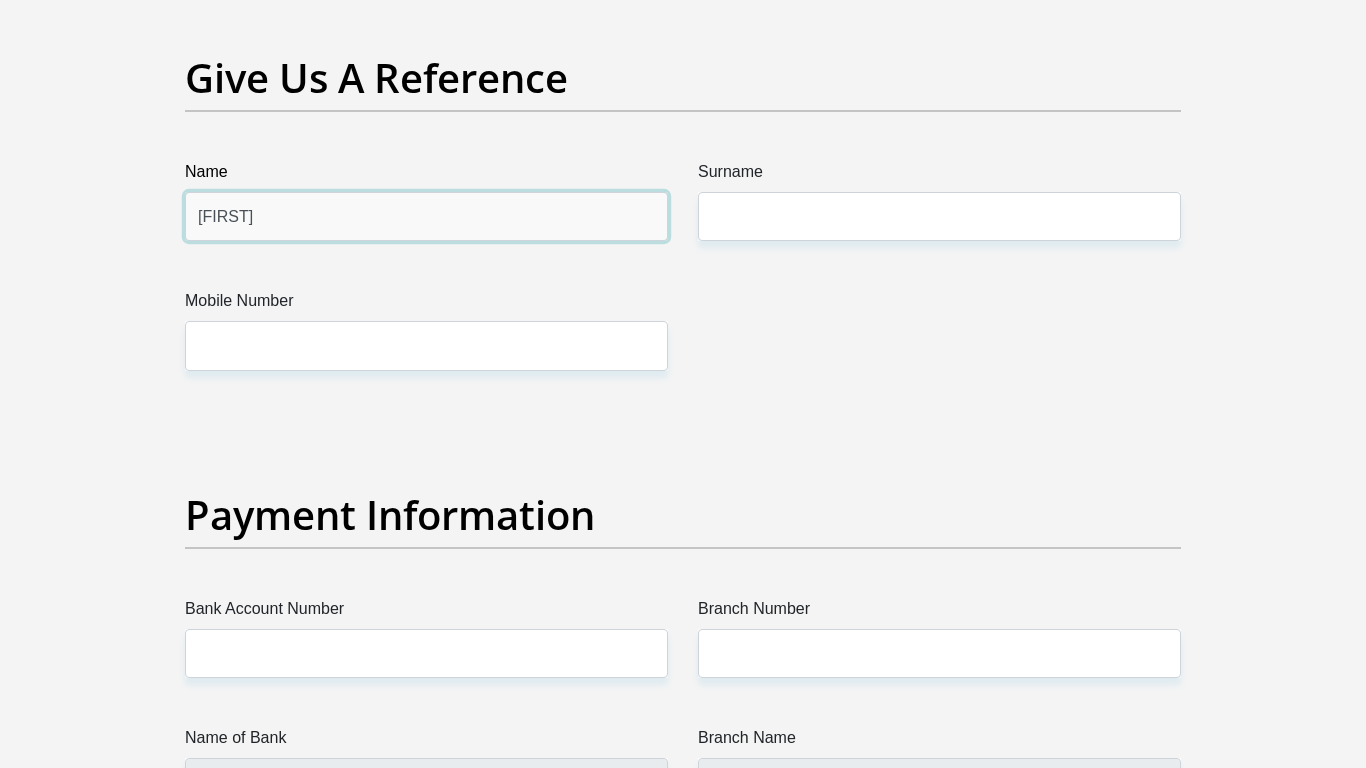 type on "[FIRST]" 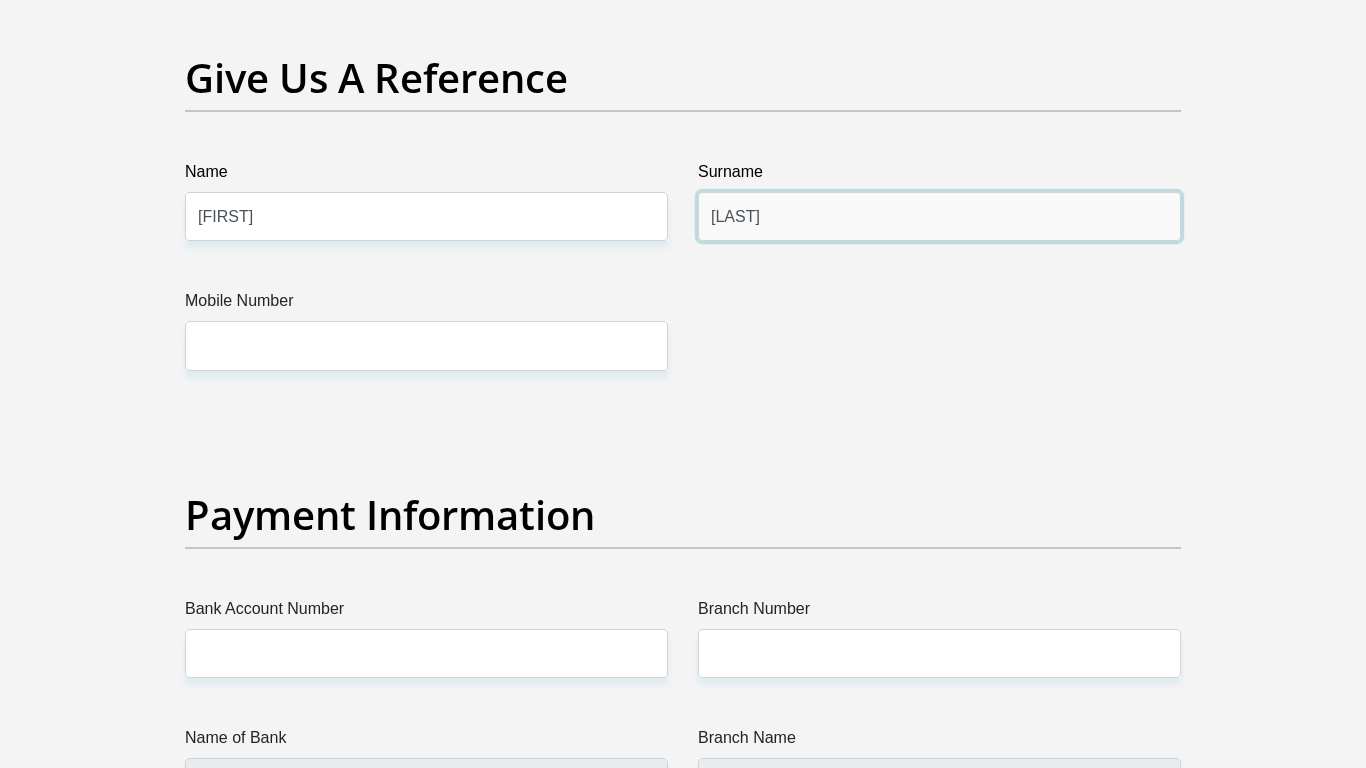 type on "[LAST]" 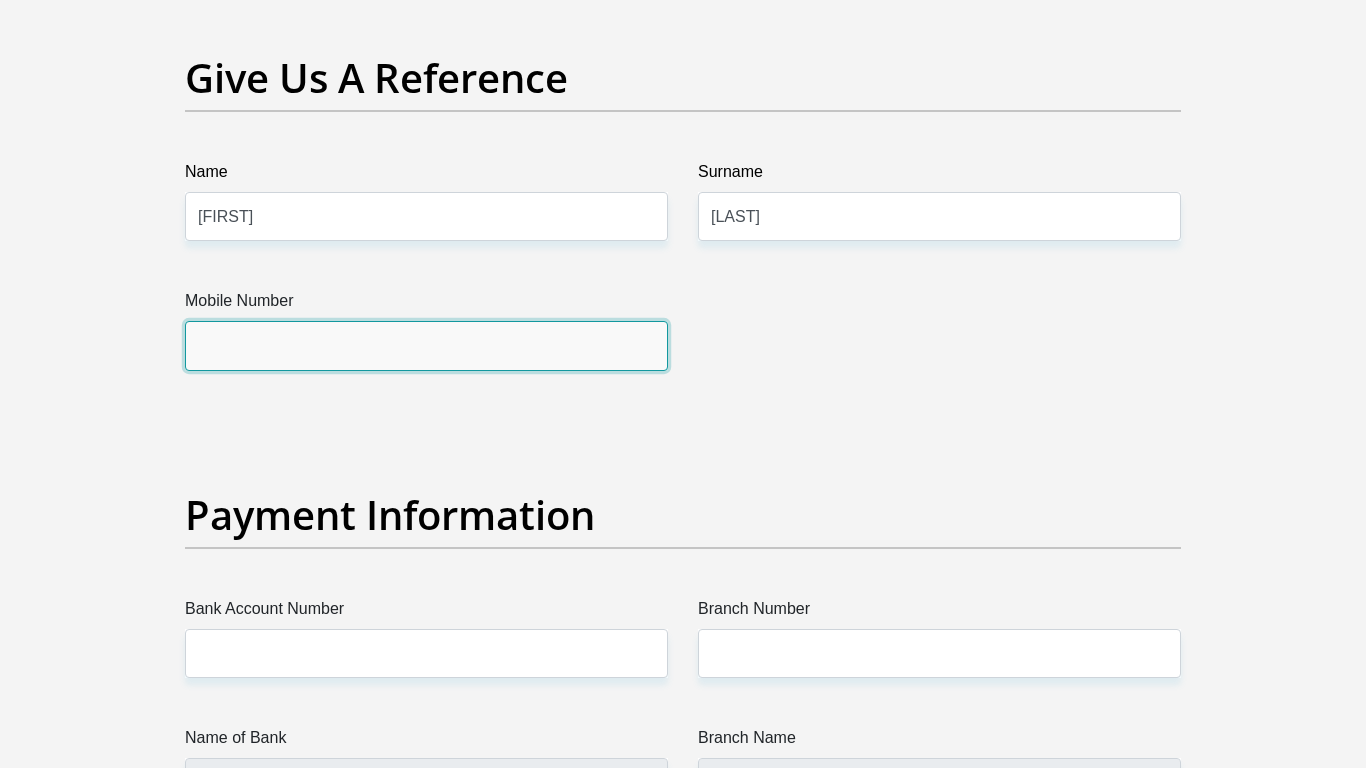 click on "Mobile Number" at bounding box center [426, 345] 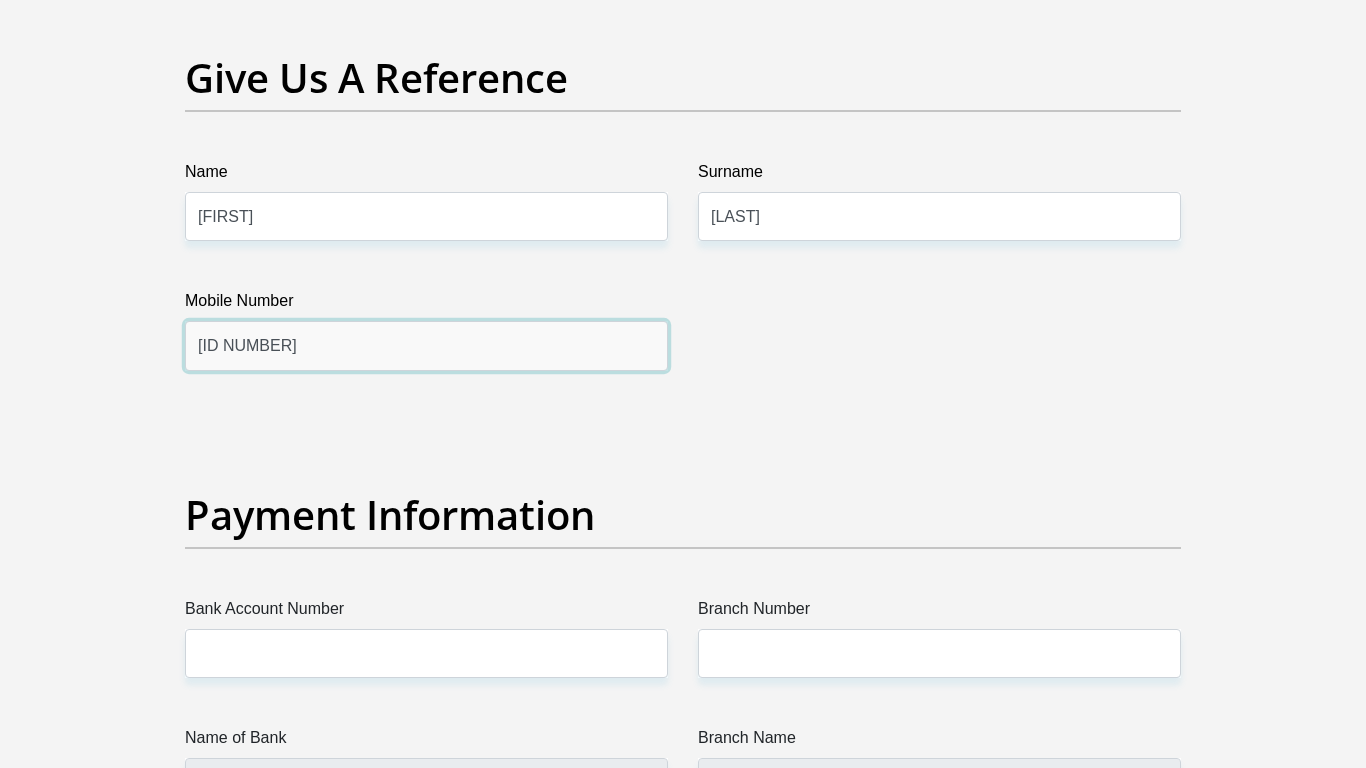type on "[ID NUMBER]" 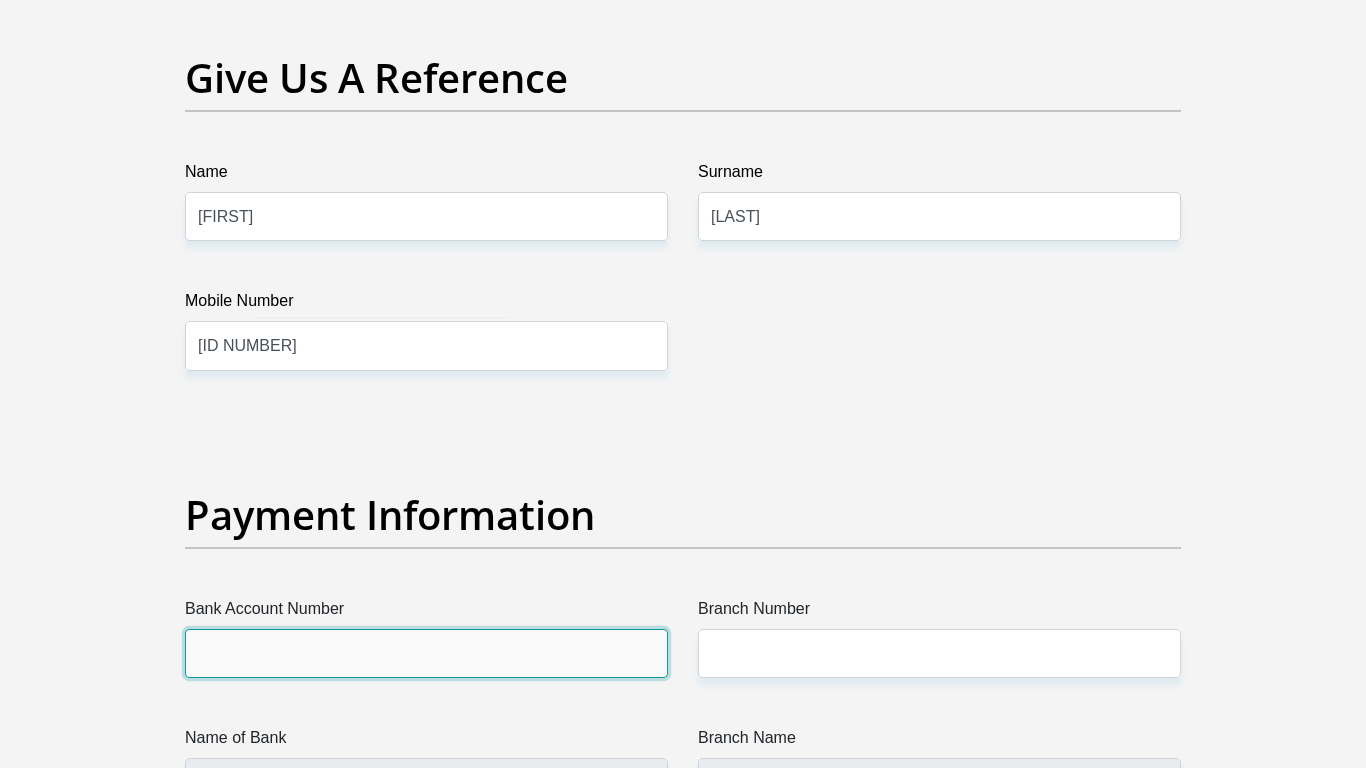 click on "Bank Account Number" at bounding box center [426, 653] 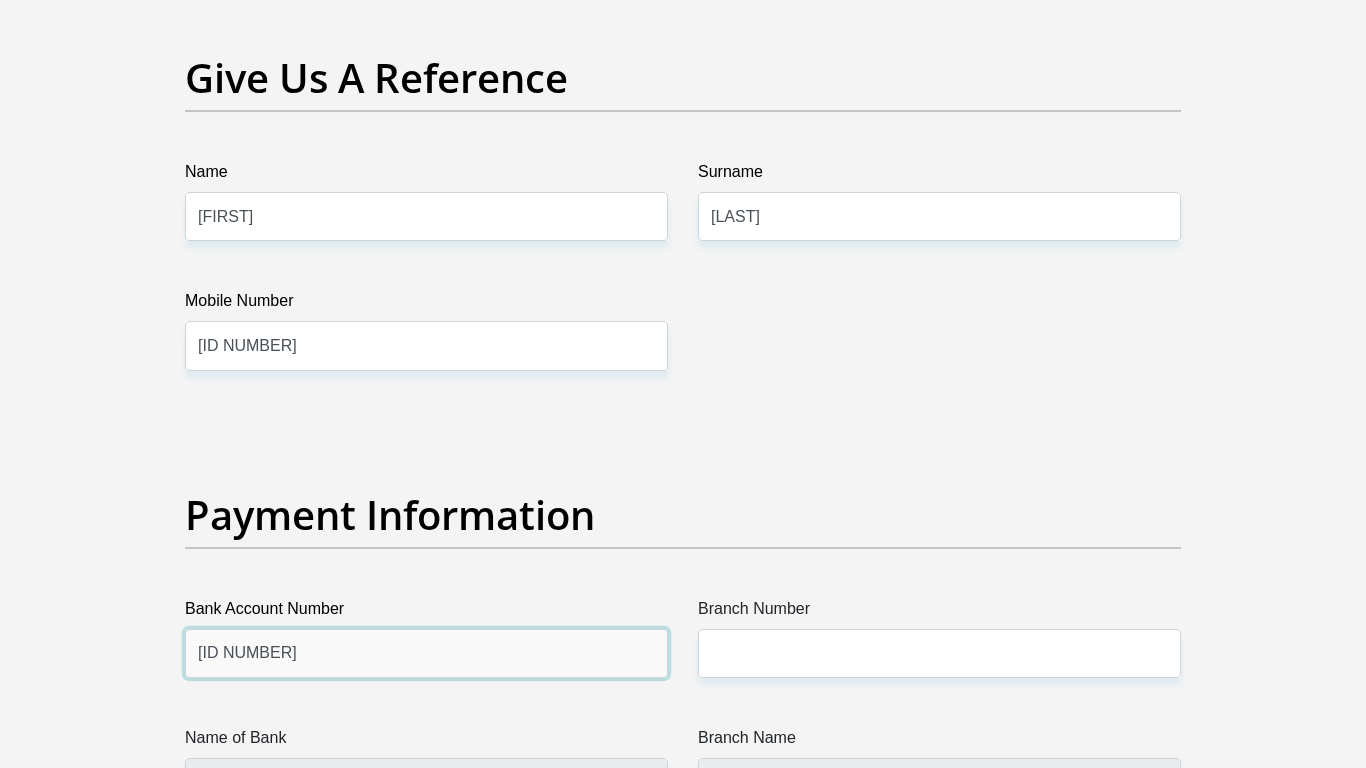 type on "[ID NUMBER]" 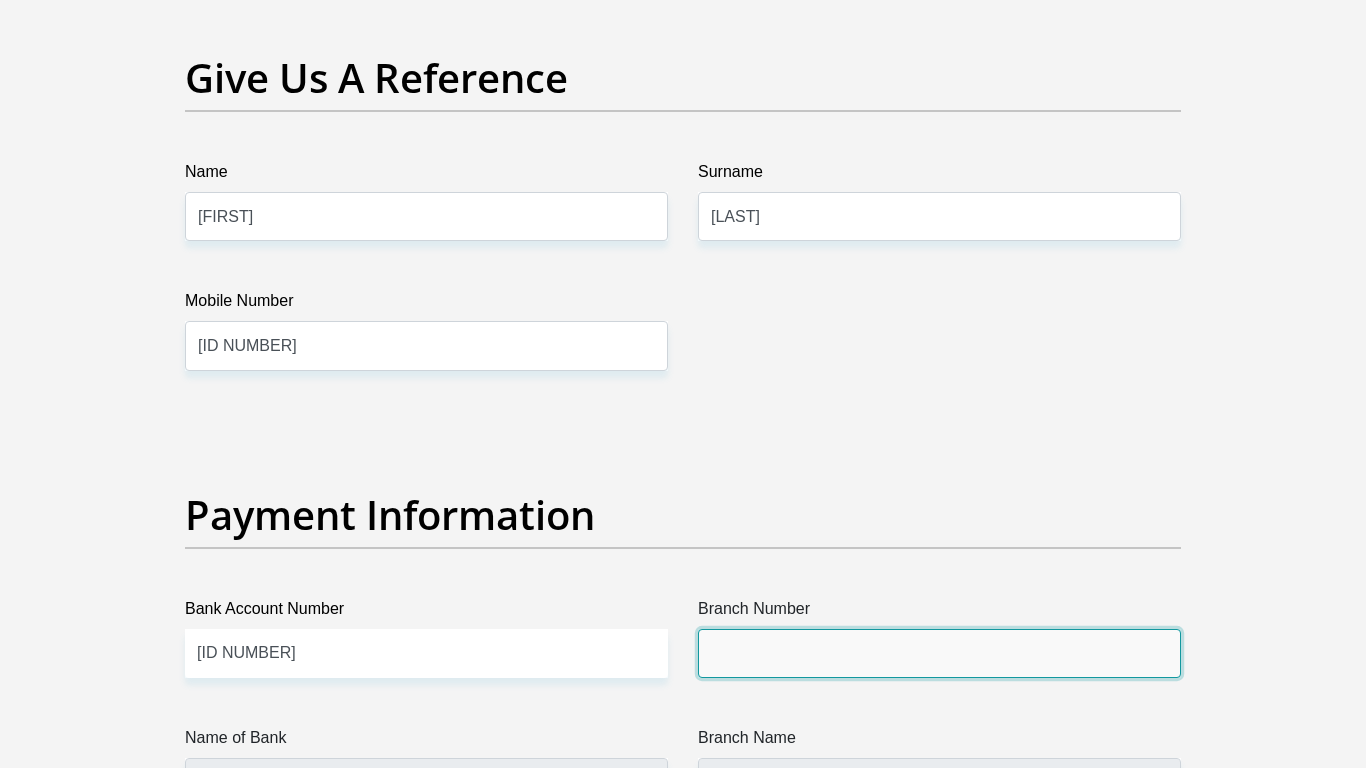 click on "Branch Number" at bounding box center [939, 653] 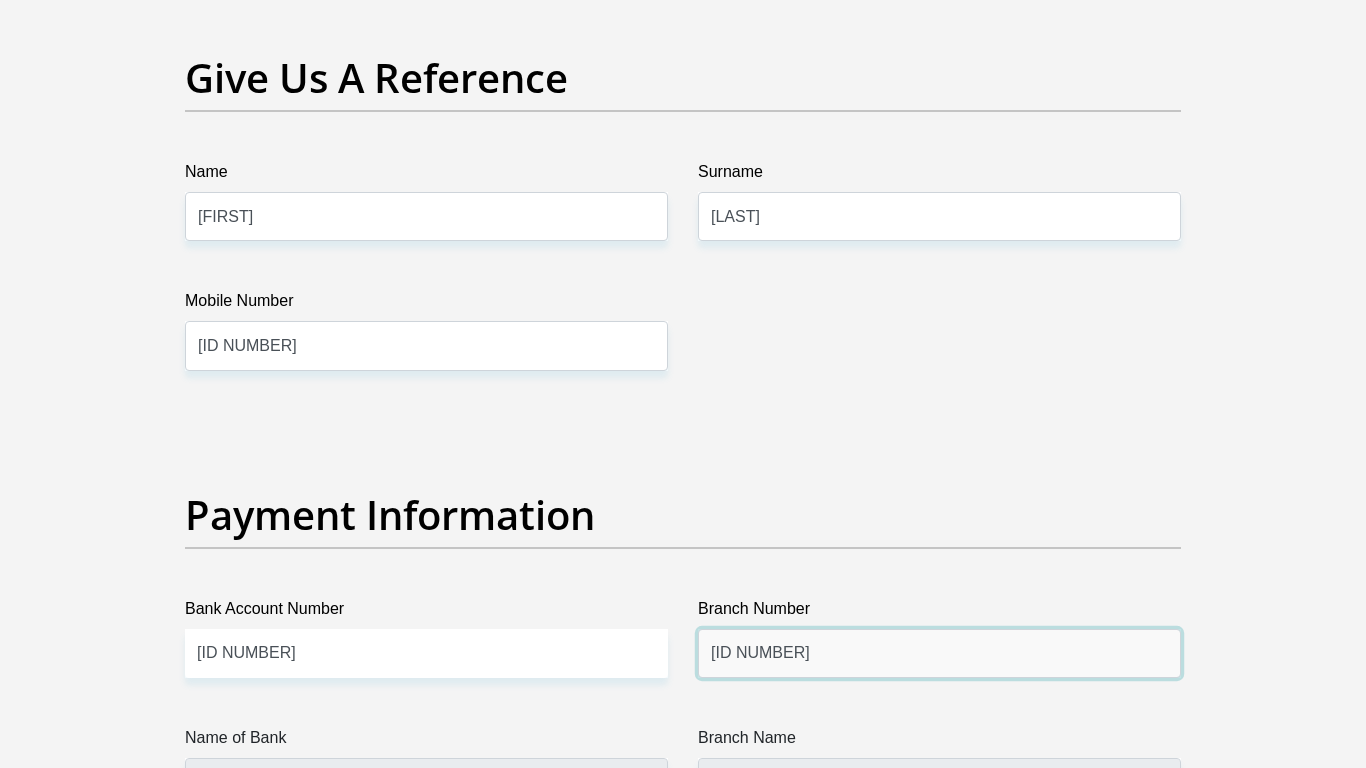 type on "[ID NUMBER]" 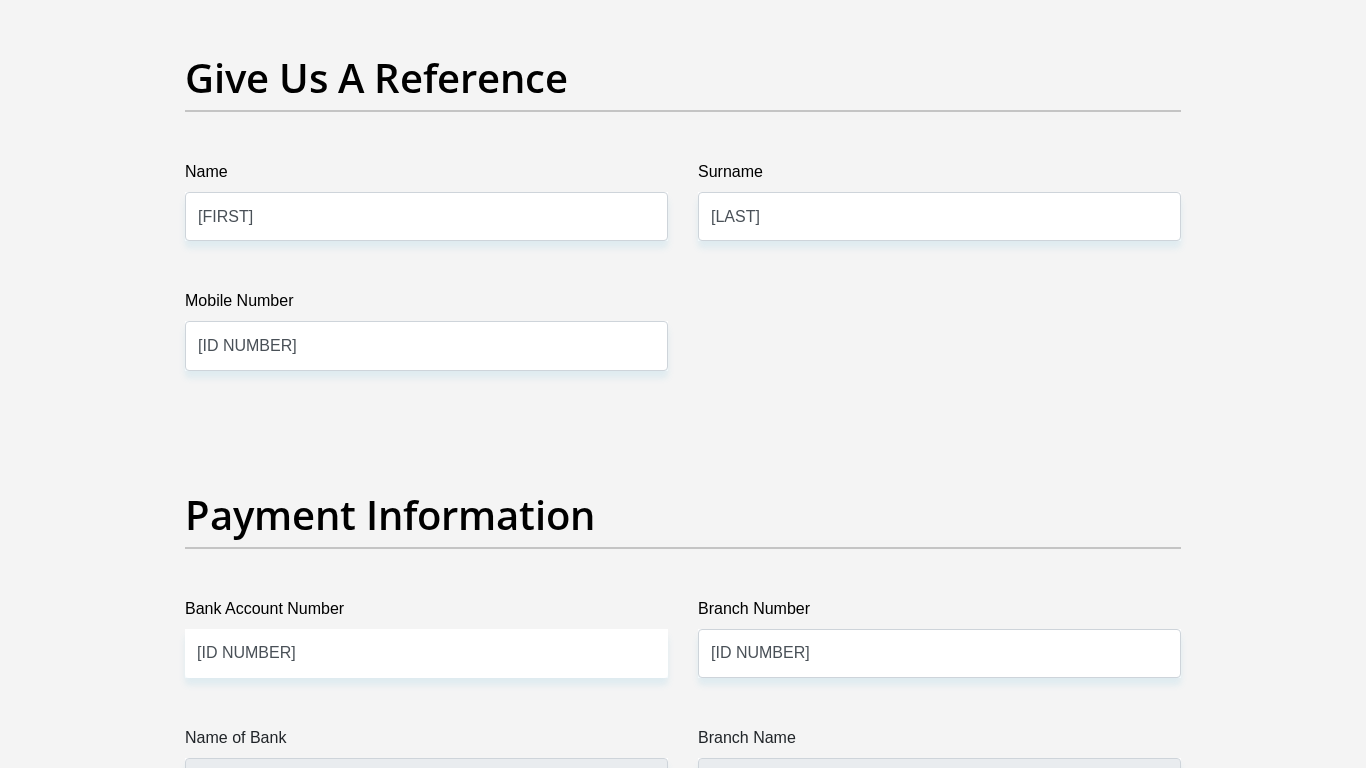 click on "Payment Information" at bounding box center [683, 544] 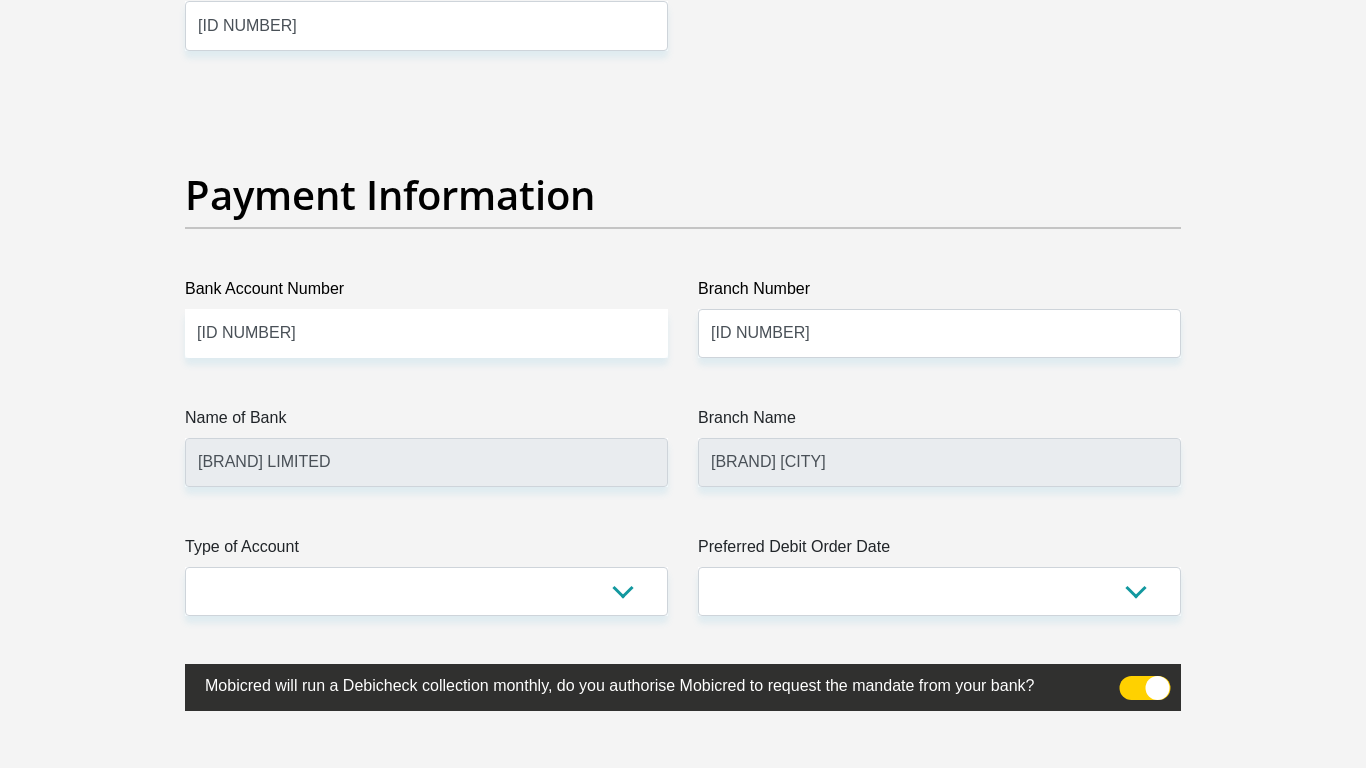scroll, scrollTop: 4520, scrollLeft: 0, axis: vertical 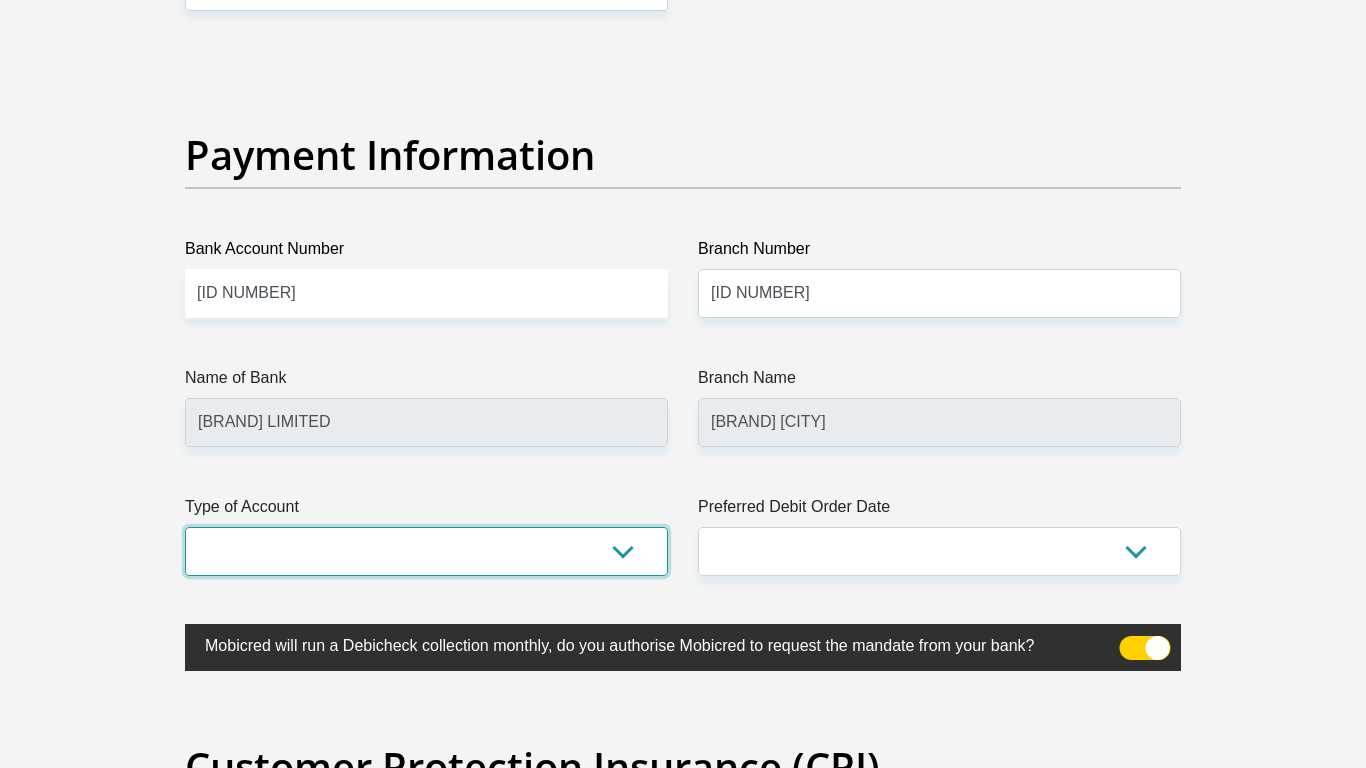 select on "SAV" 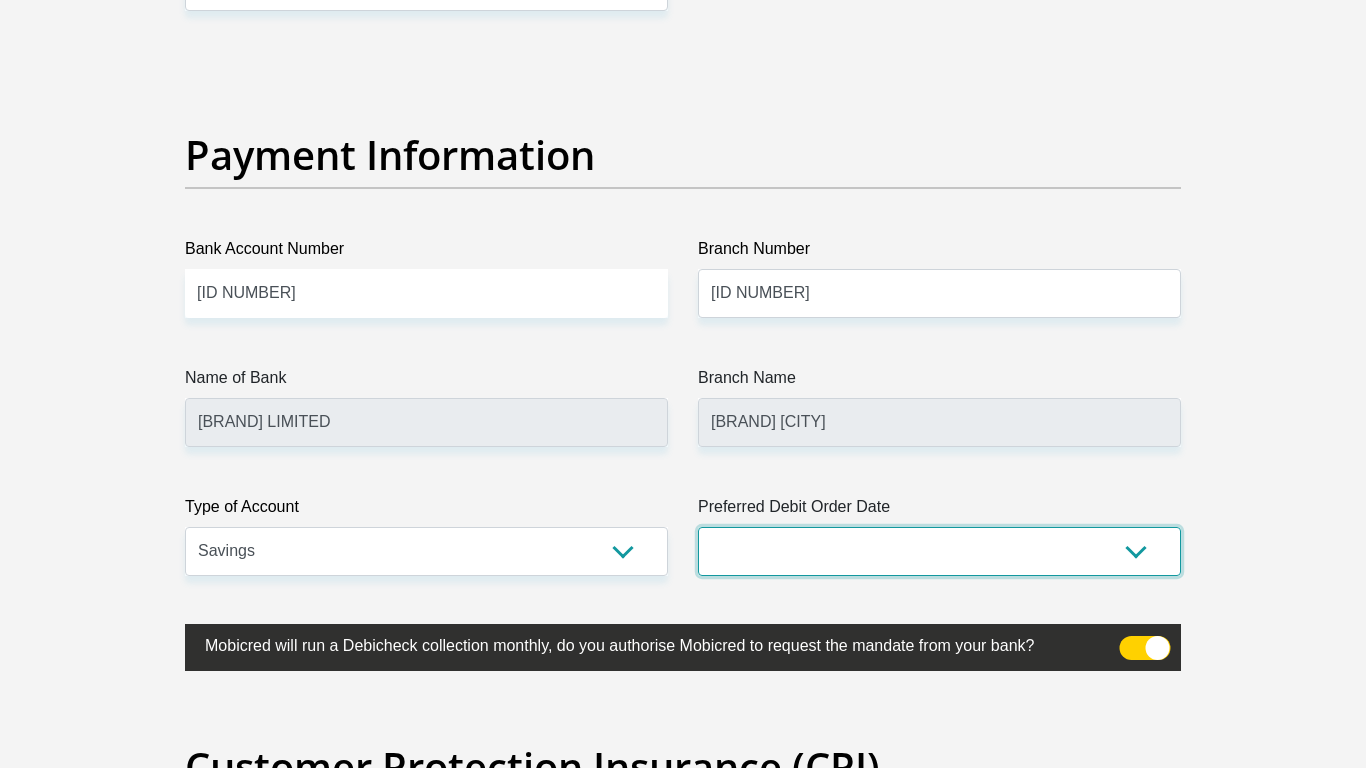 select on "1" 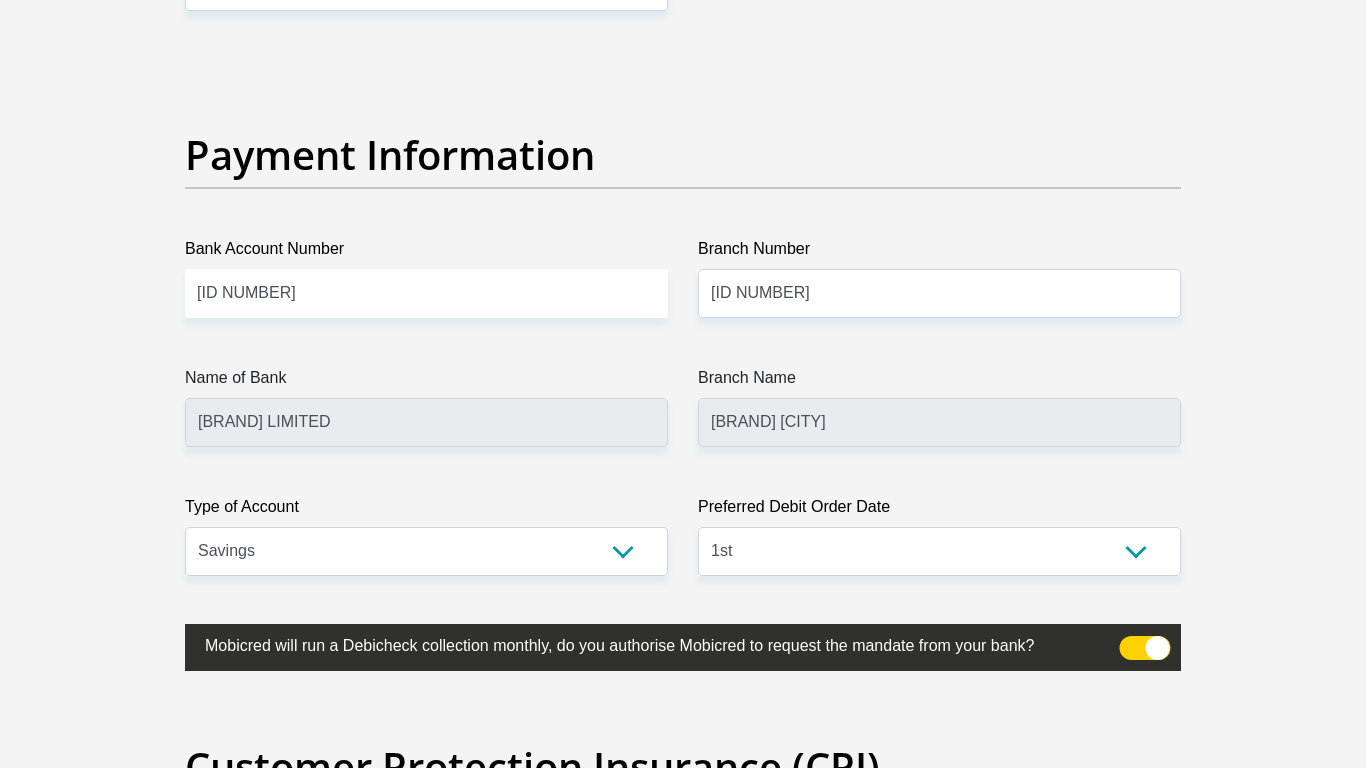 click on "Title
Mr
Ms
Mrs
Dr
Other
First Name
[FIRST]
Surname
[LAST]
ID Number
[ID NUMBER]
Please input valid ID number
Race
Black
Coloured
Indian
White
Other
Contact Number
[PHONE]
Please input valid contact number
Nationality" at bounding box center (683, -953) 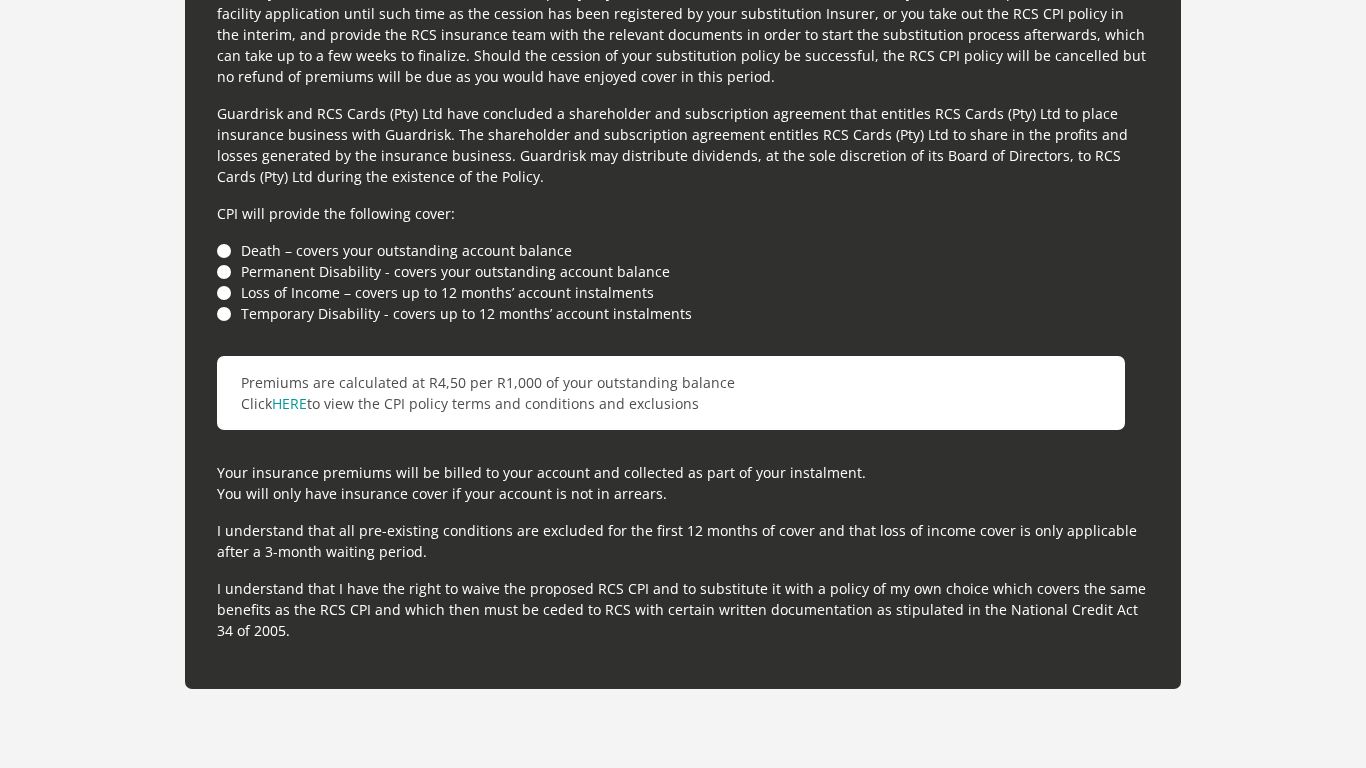 scroll, scrollTop: 5520, scrollLeft: 0, axis: vertical 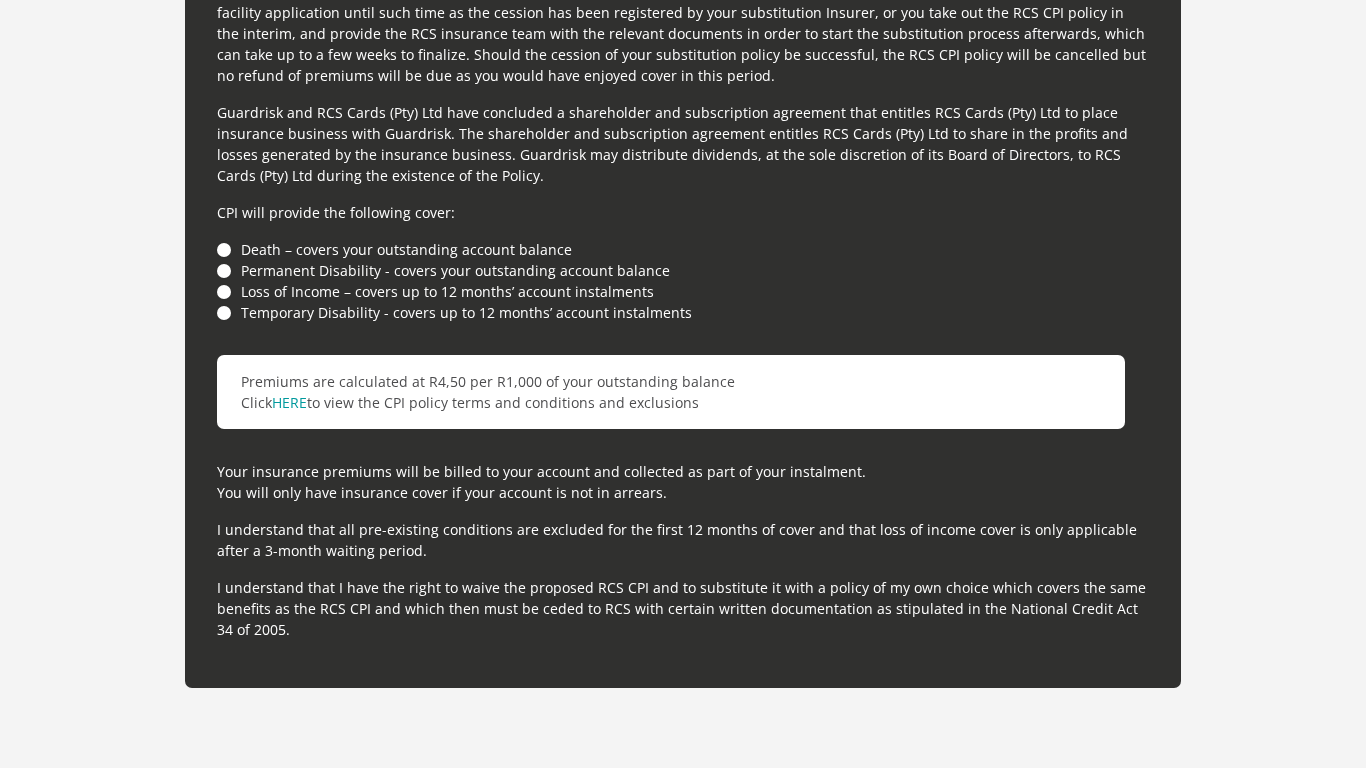click on "Death – covers your outstanding account balance" at bounding box center (683, 249) 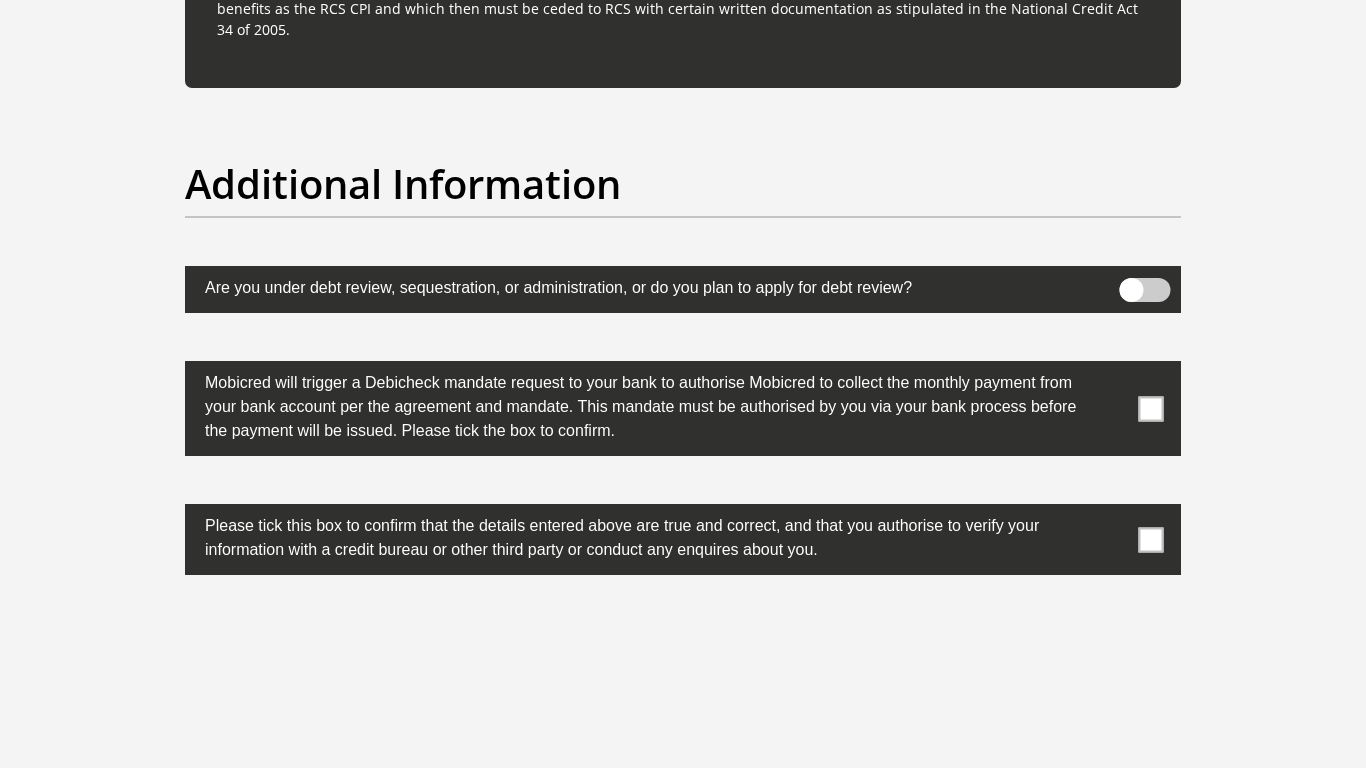 scroll, scrollTop: 6160, scrollLeft: 0, axis: vertical 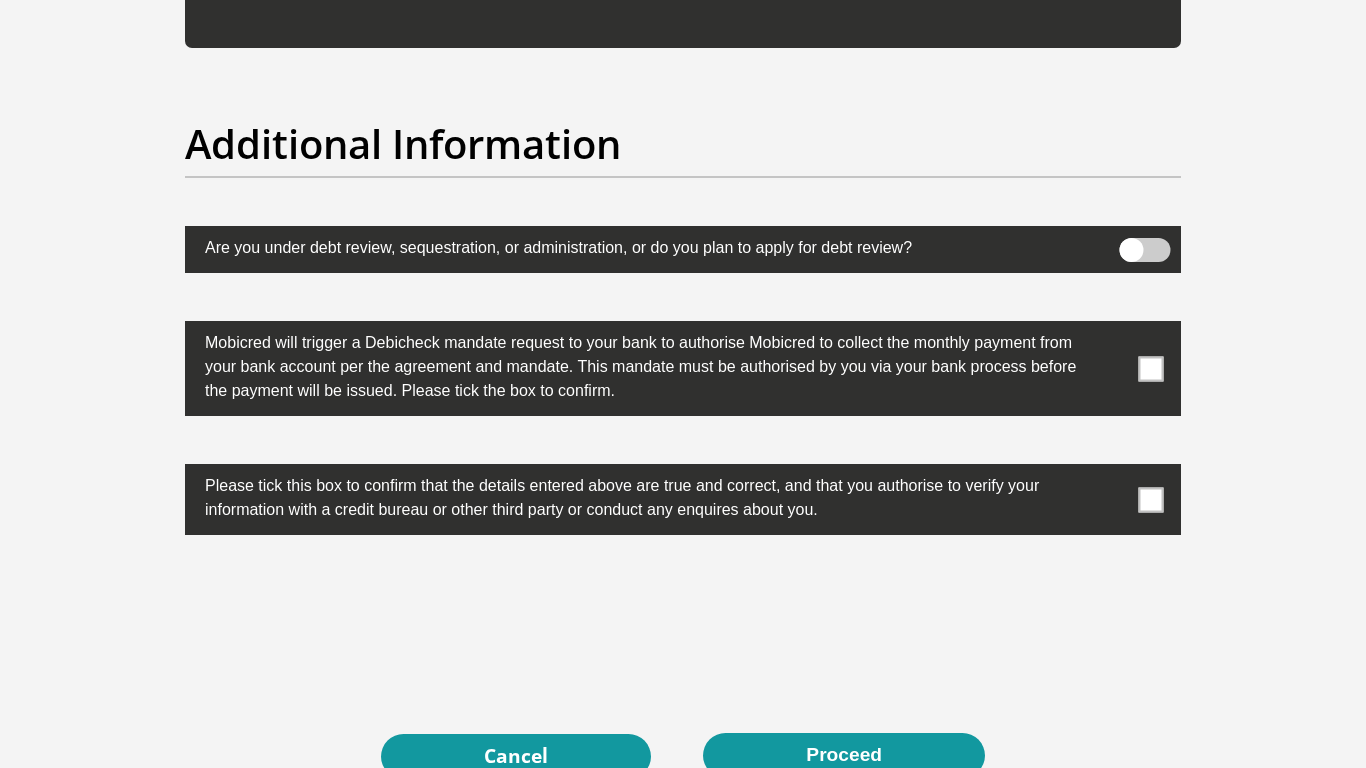click at bounding box center [1151, 368] 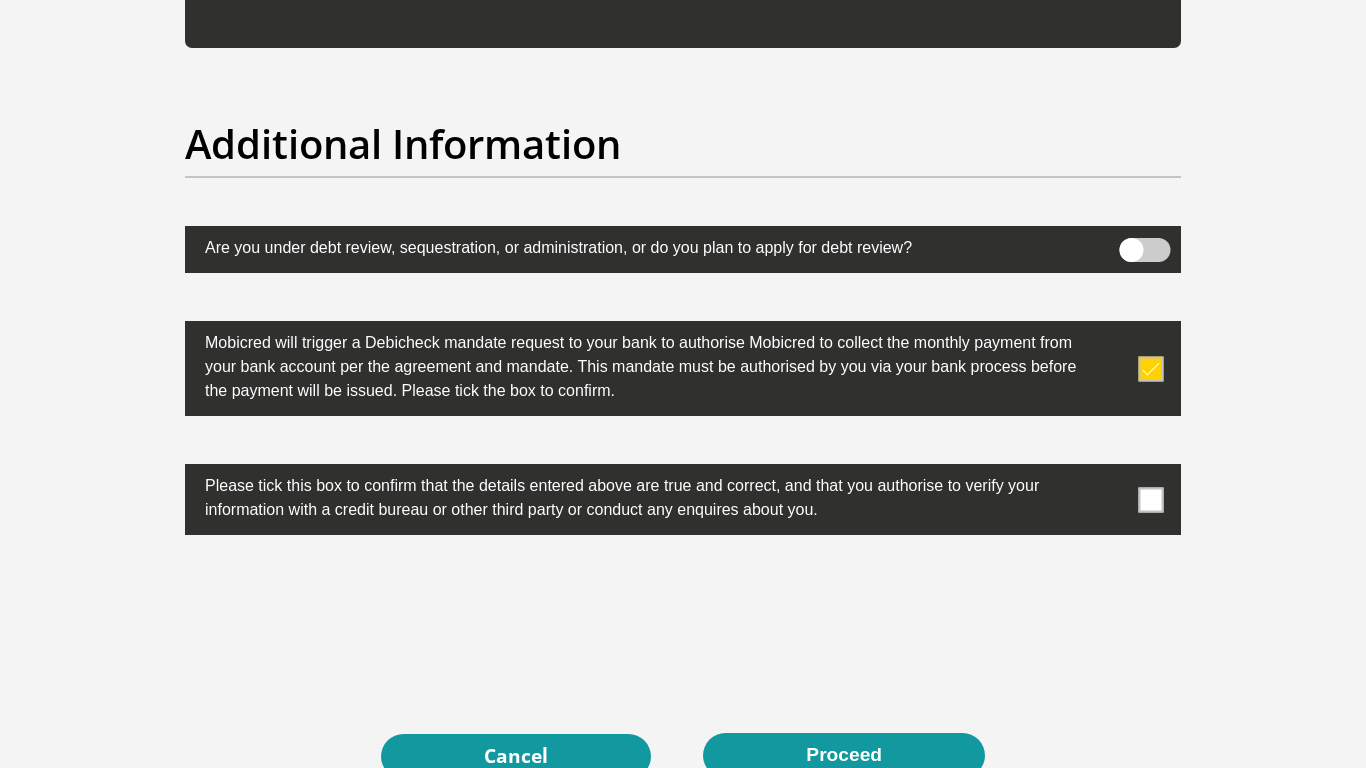 click at bounding box center [1151, 499] 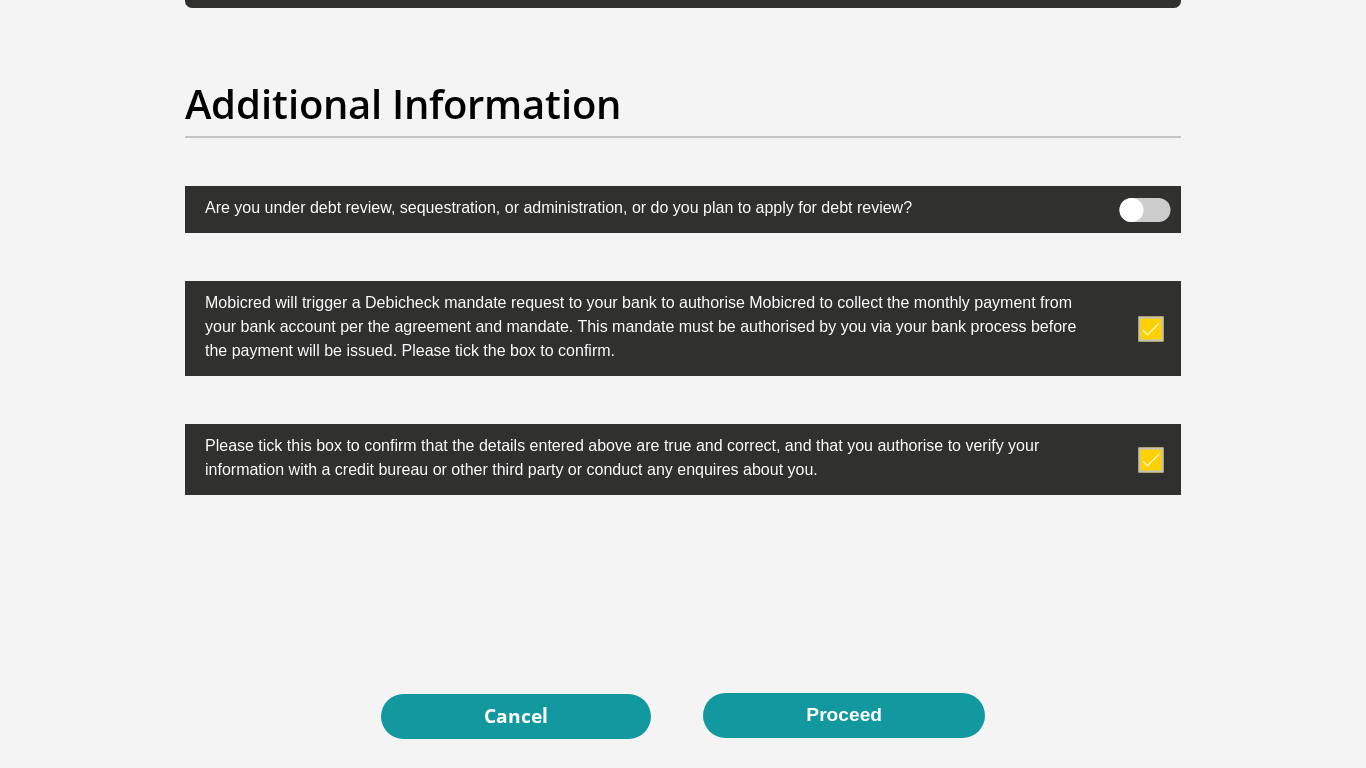 scroll, scrollTop: 6240, scrollLeft: 0, axis: vertical 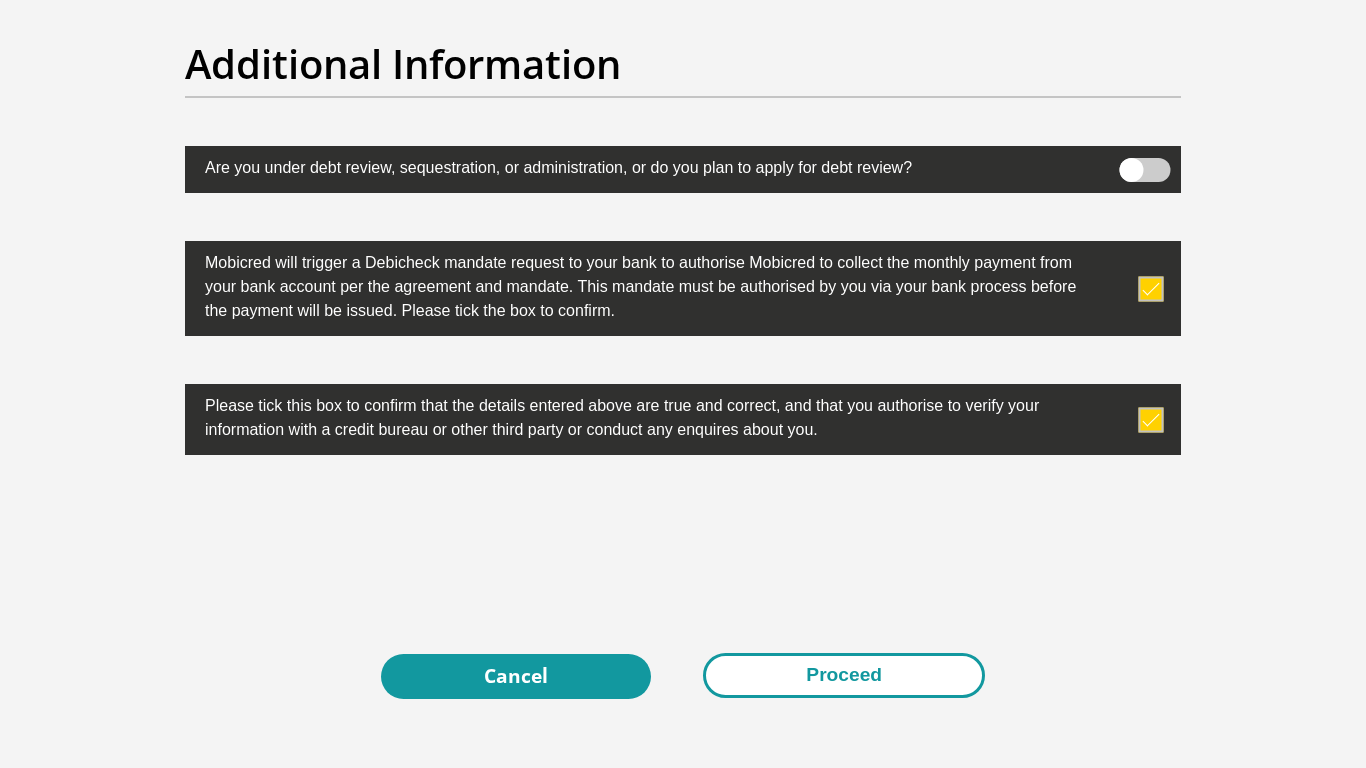 click on "Proceed" at bounding box center [844, 675] 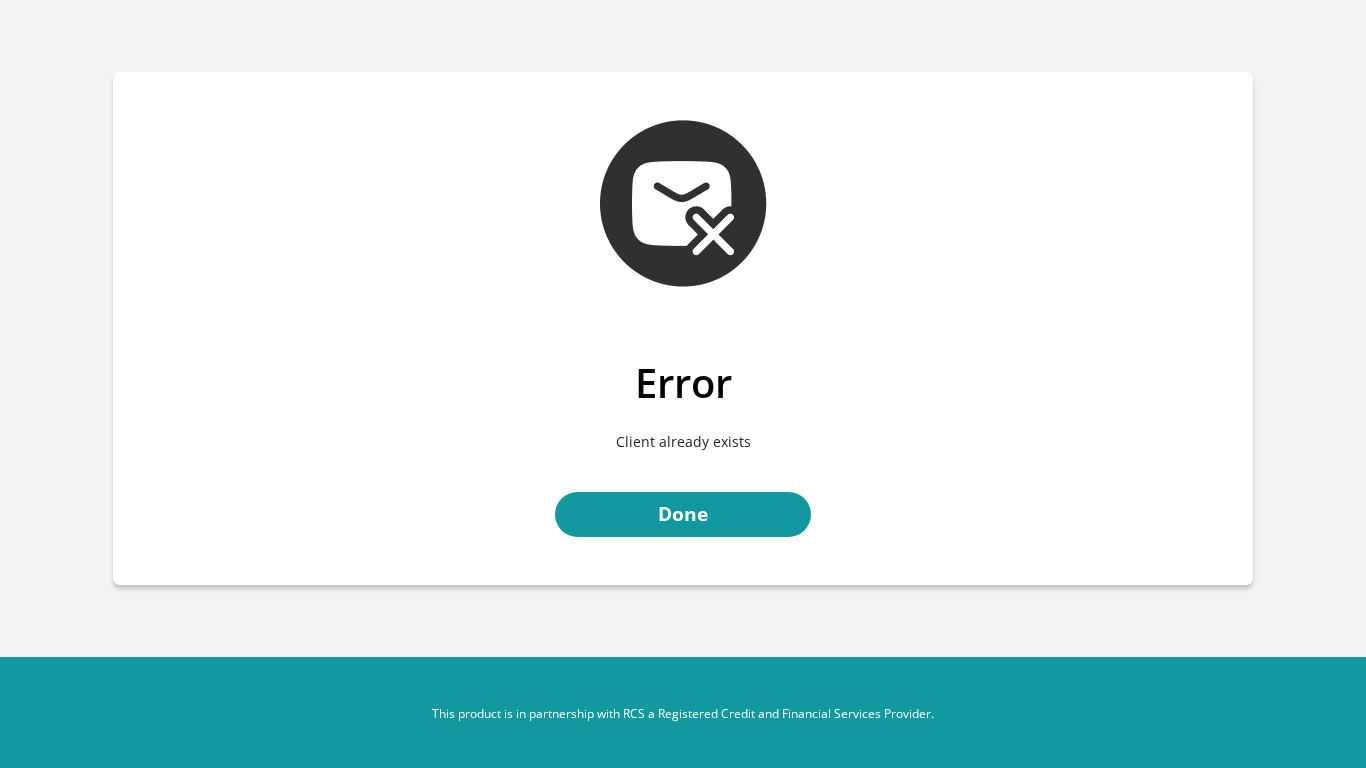 scroll, scrollTop: 0, scrollLeft: 0, axis: both 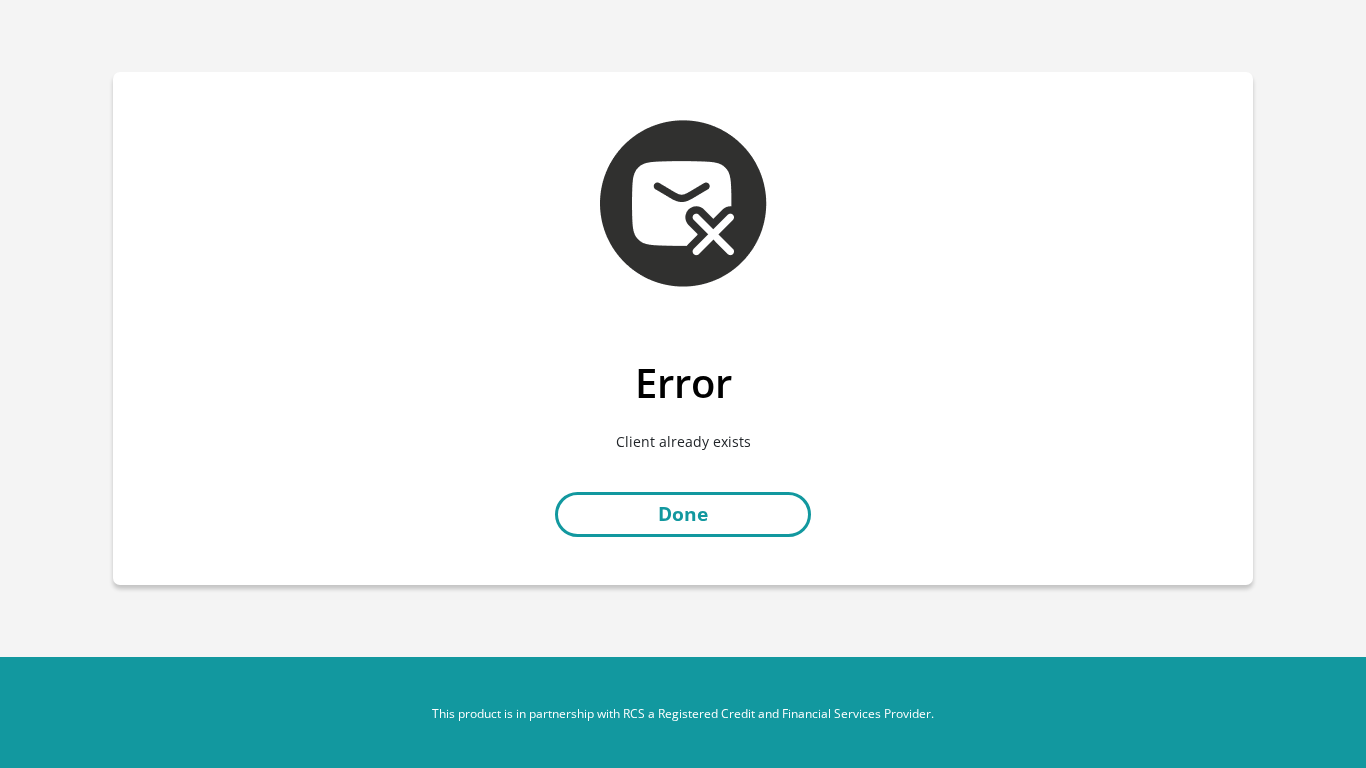 click on "Done" at bounding box center (683, 514) 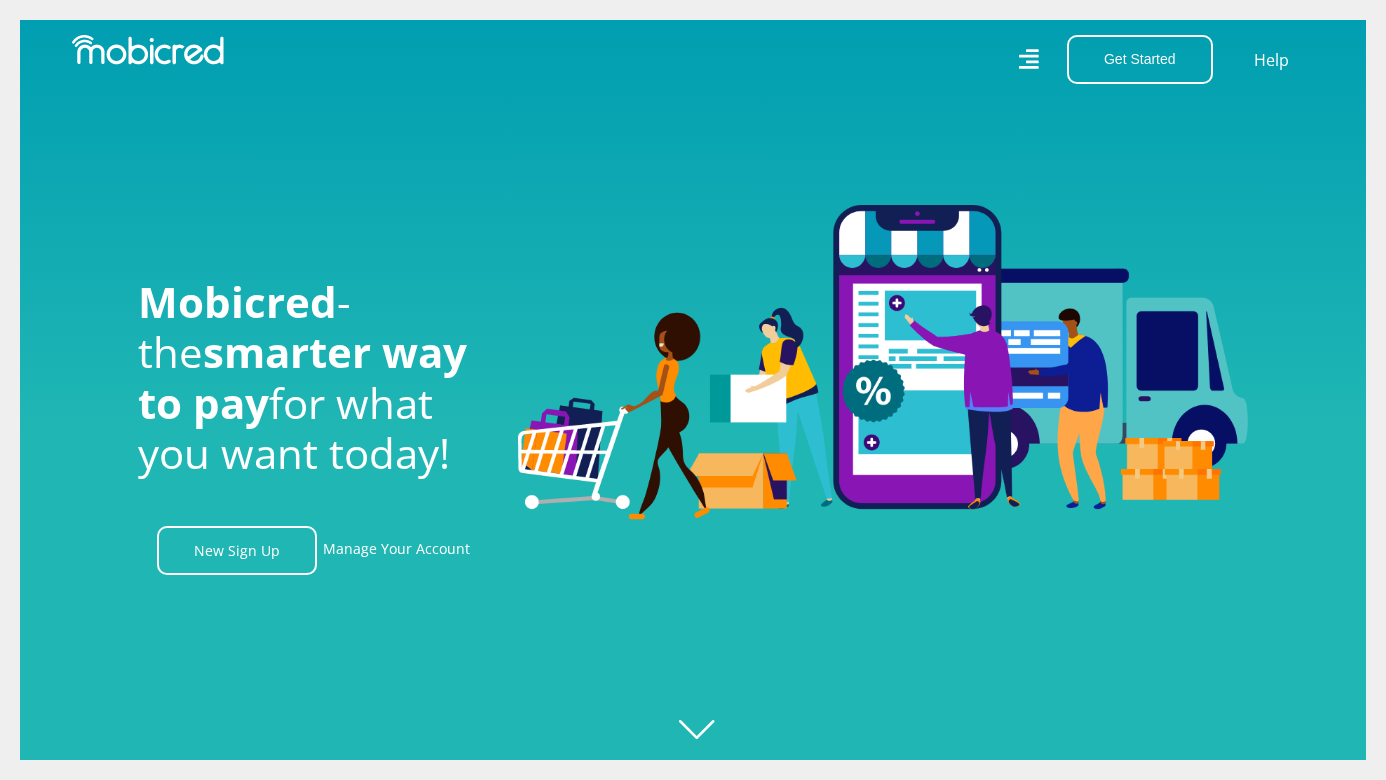 scroll, scrollTop: 0, scrollLeft: 0, axis: both 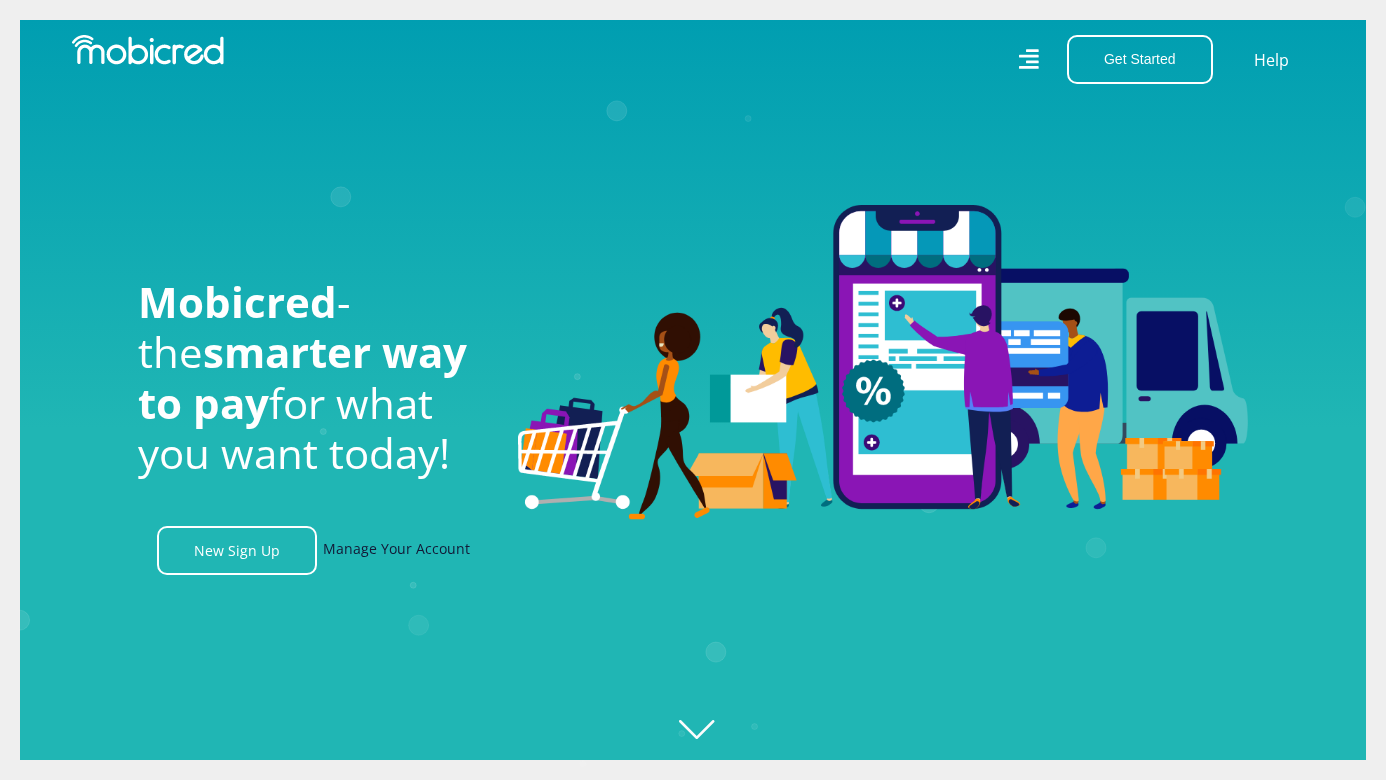click on "Manage Your Account" at bounding box center [396, 550] 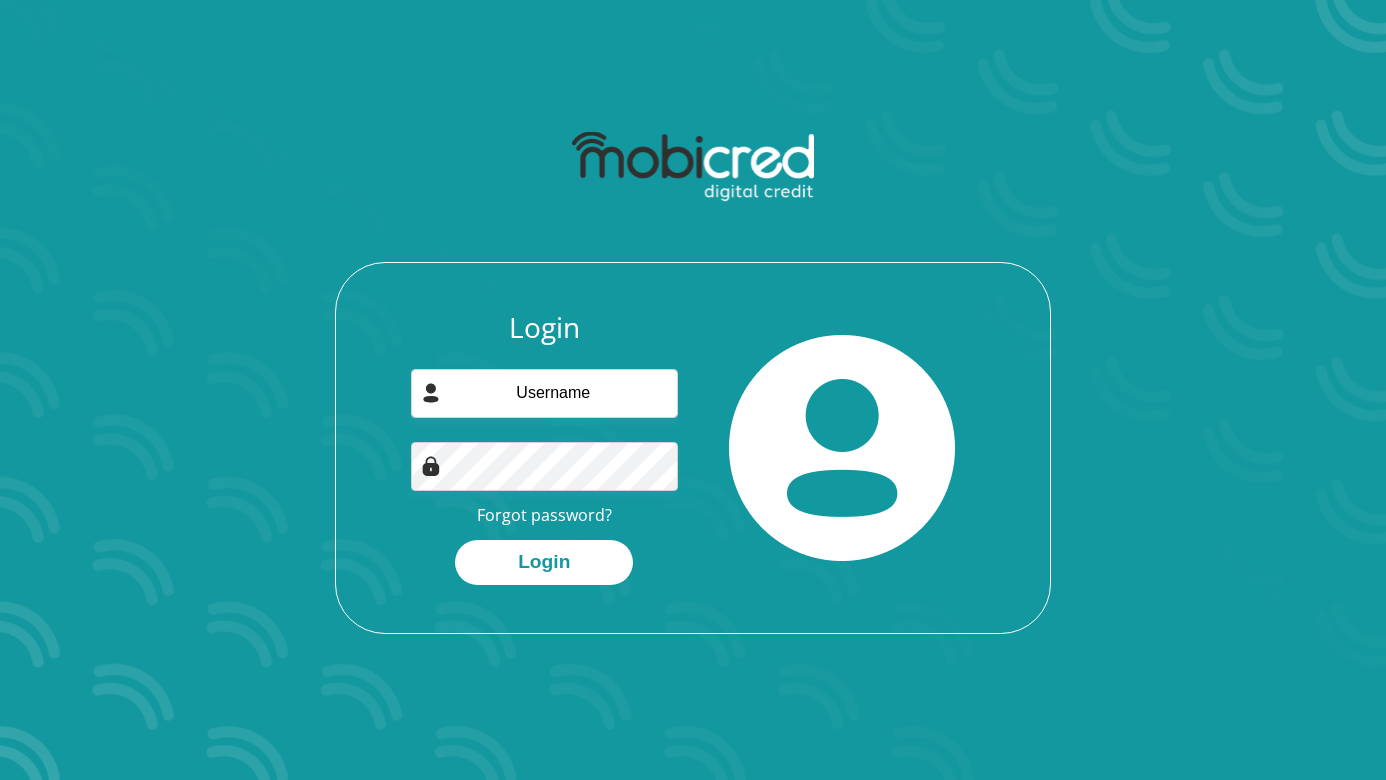scroll, scrollTop: 0, scrollLeft: 0, axis: both 